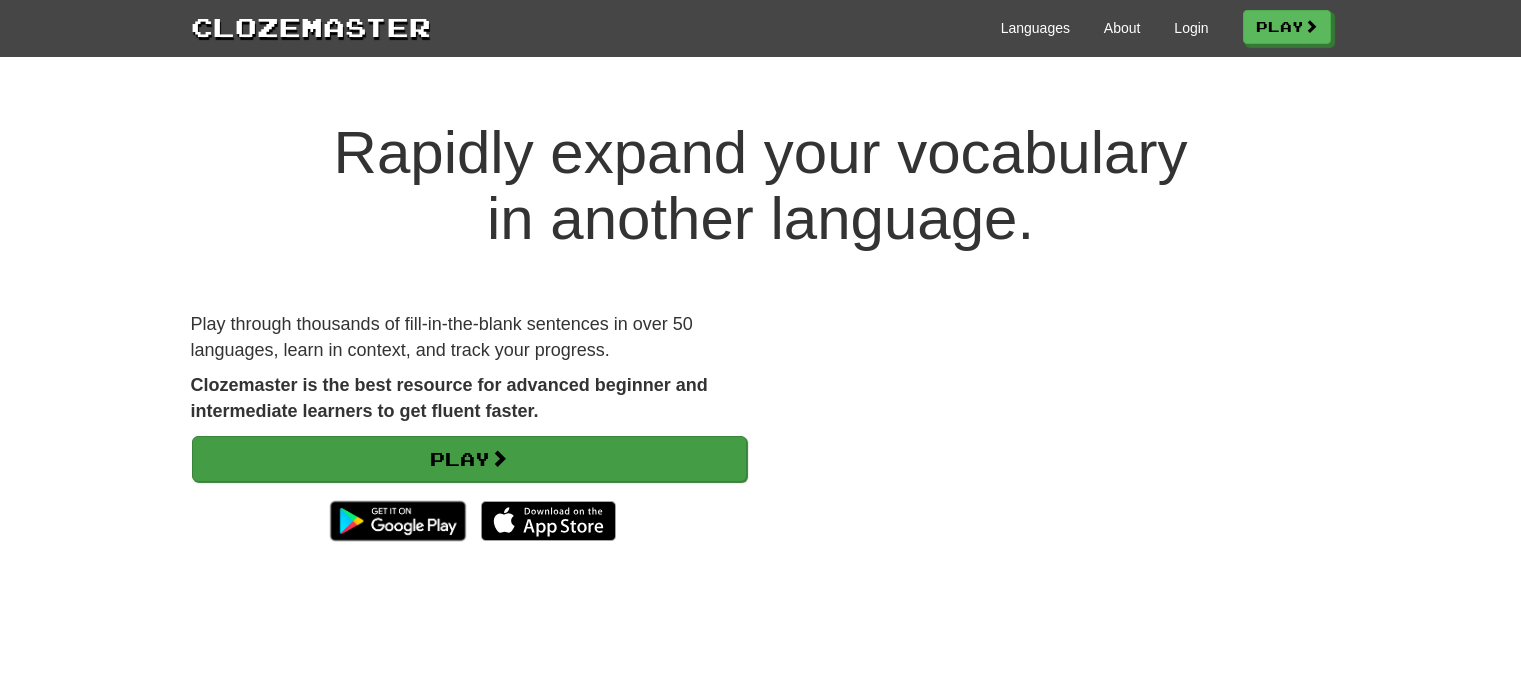 scroll, scrollTop: 0, scrollLeft: 0, axis: both 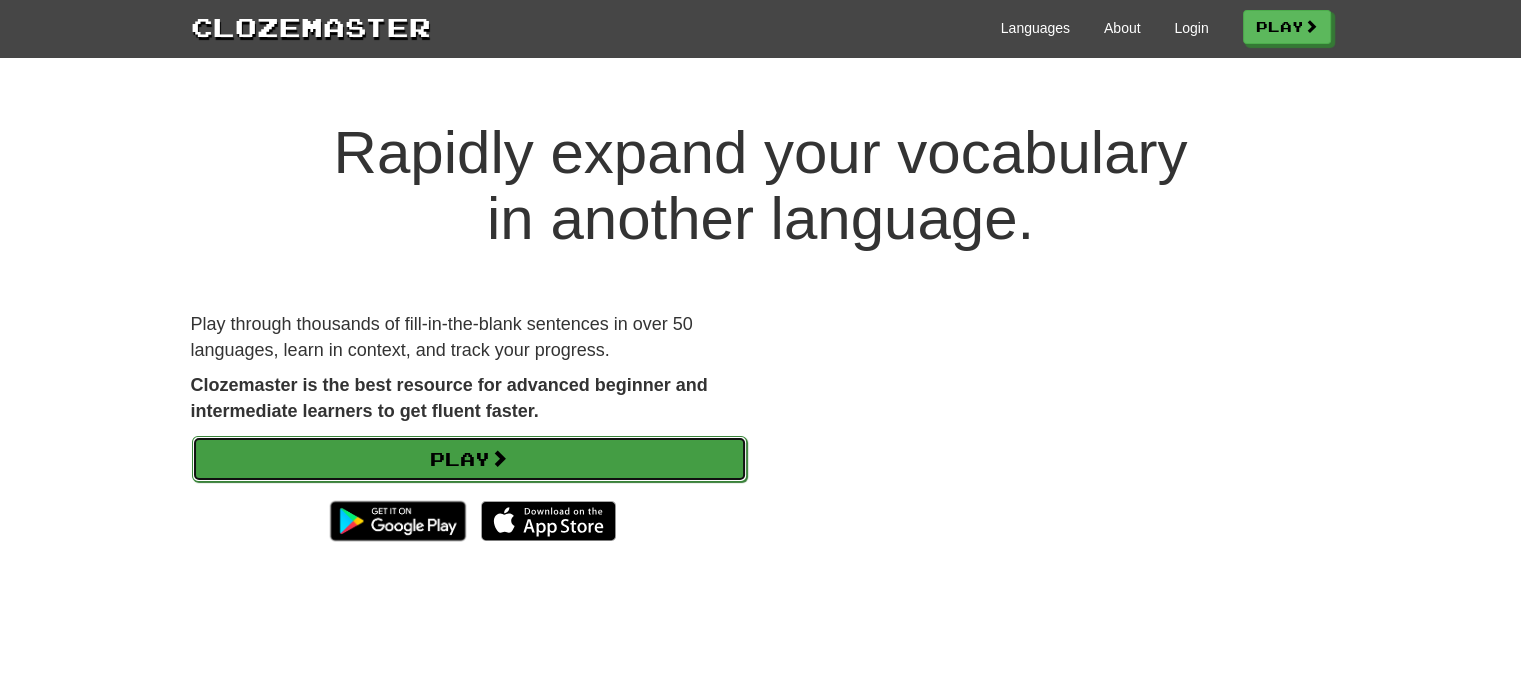 click on "Play" at bounding box center (469, 459) 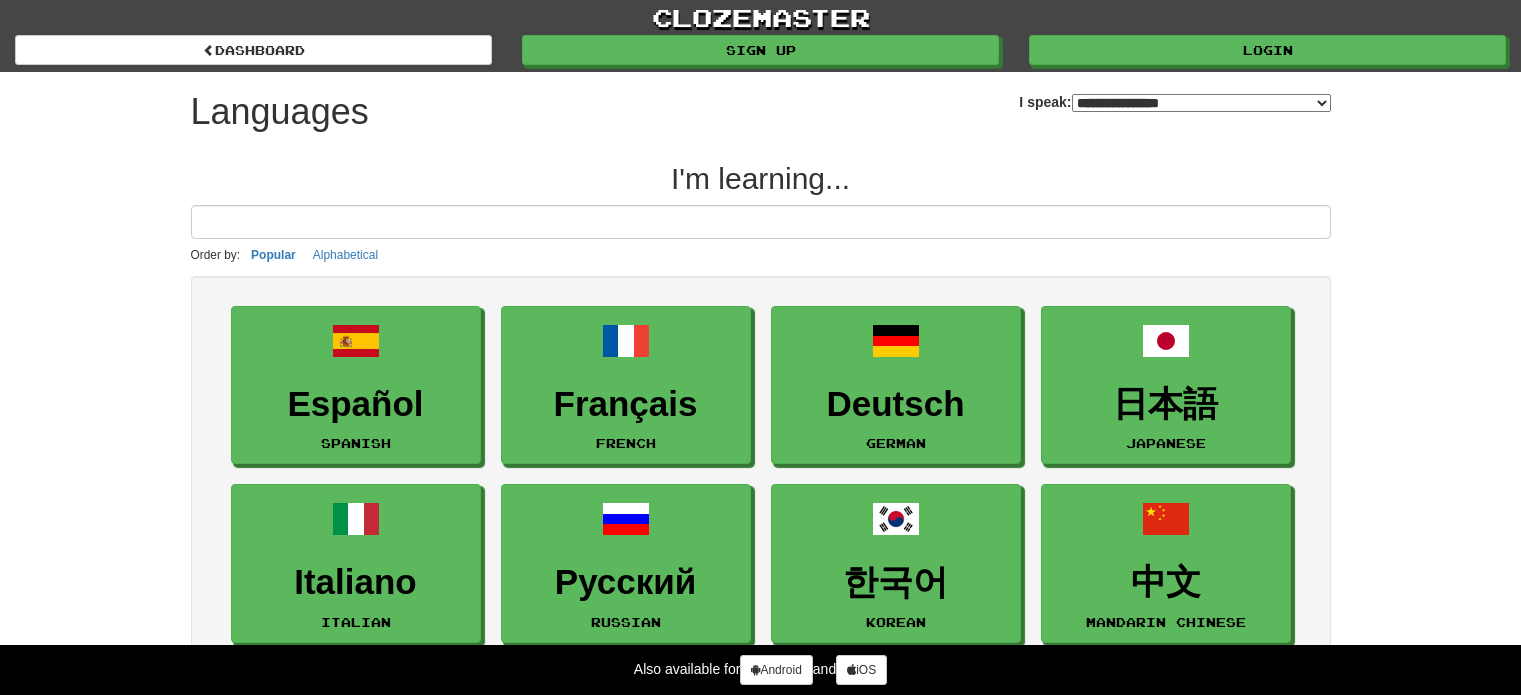 select on "*******" 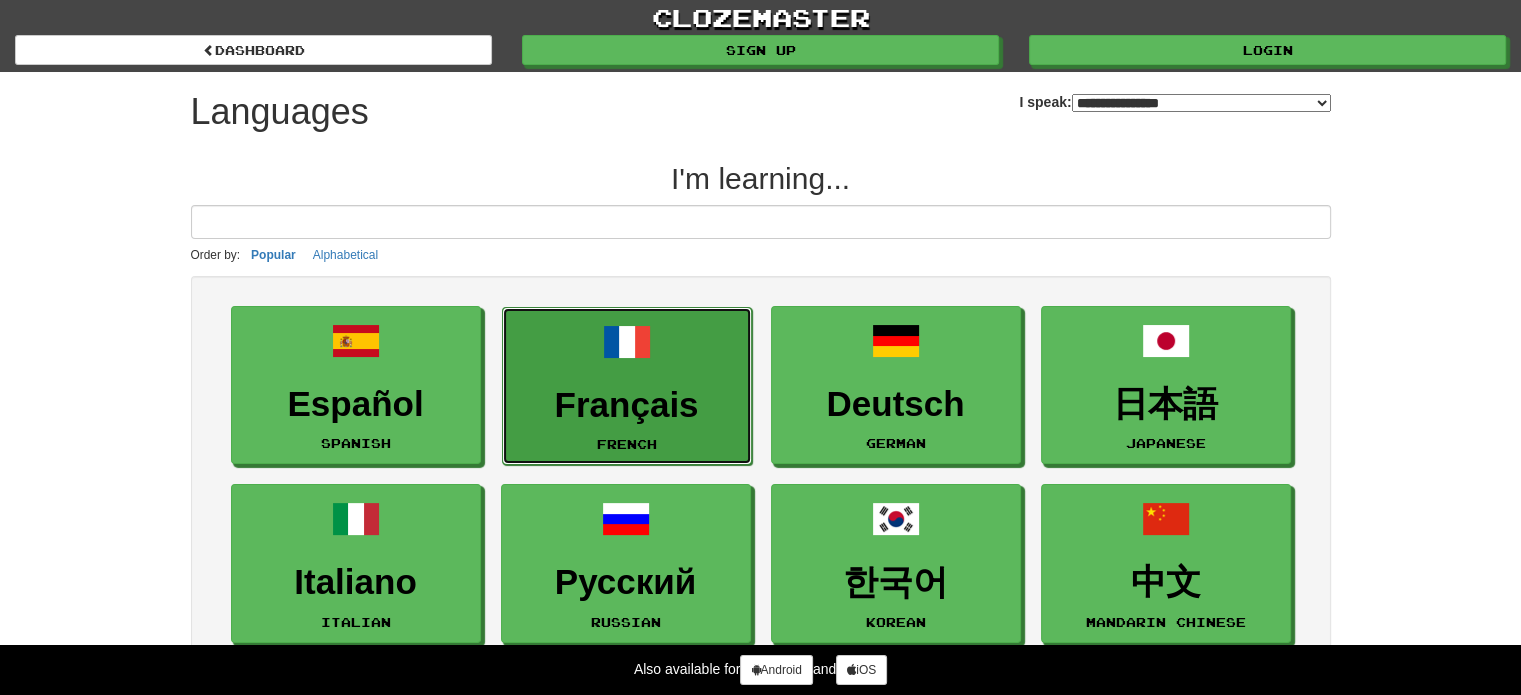 click on "Français" at bounding box center [627, 405] 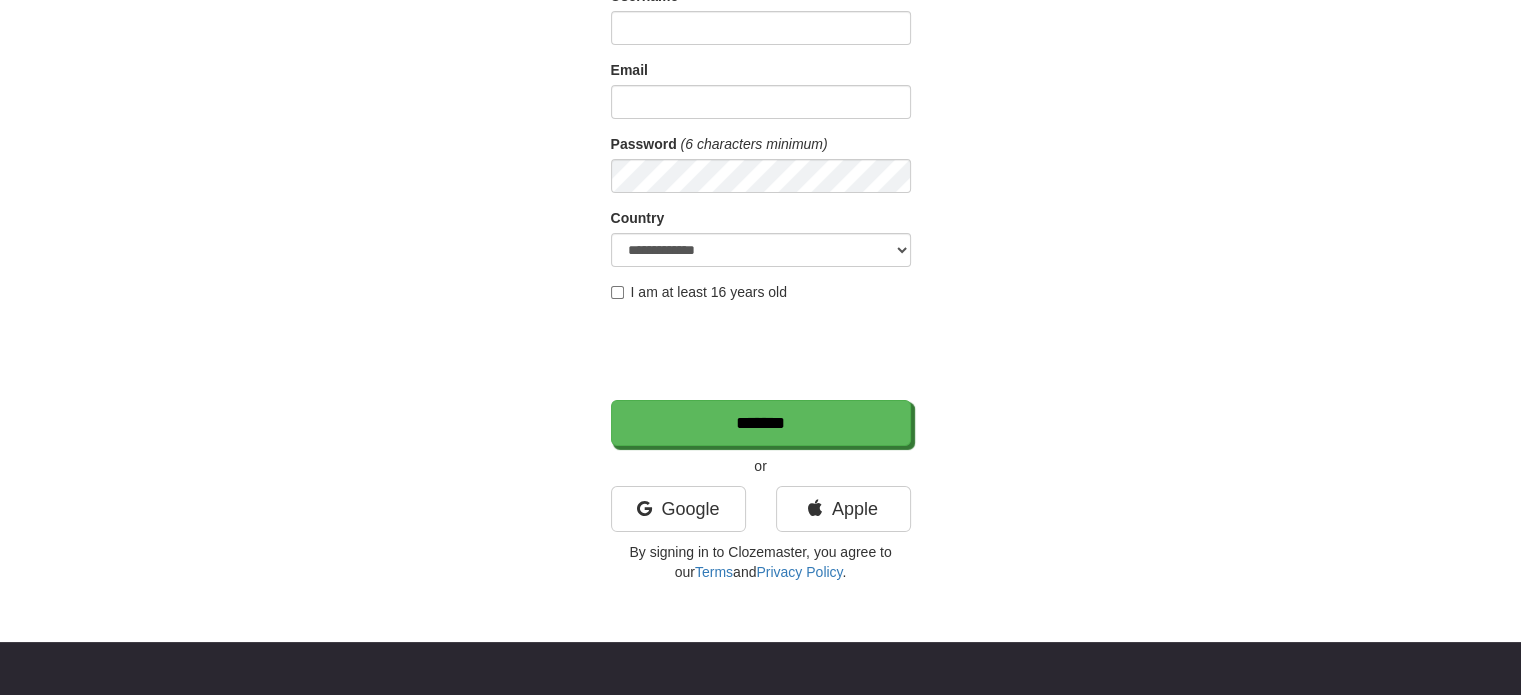 scroll, scrollTop: 300, scrollLeft: 0, axis: vertical 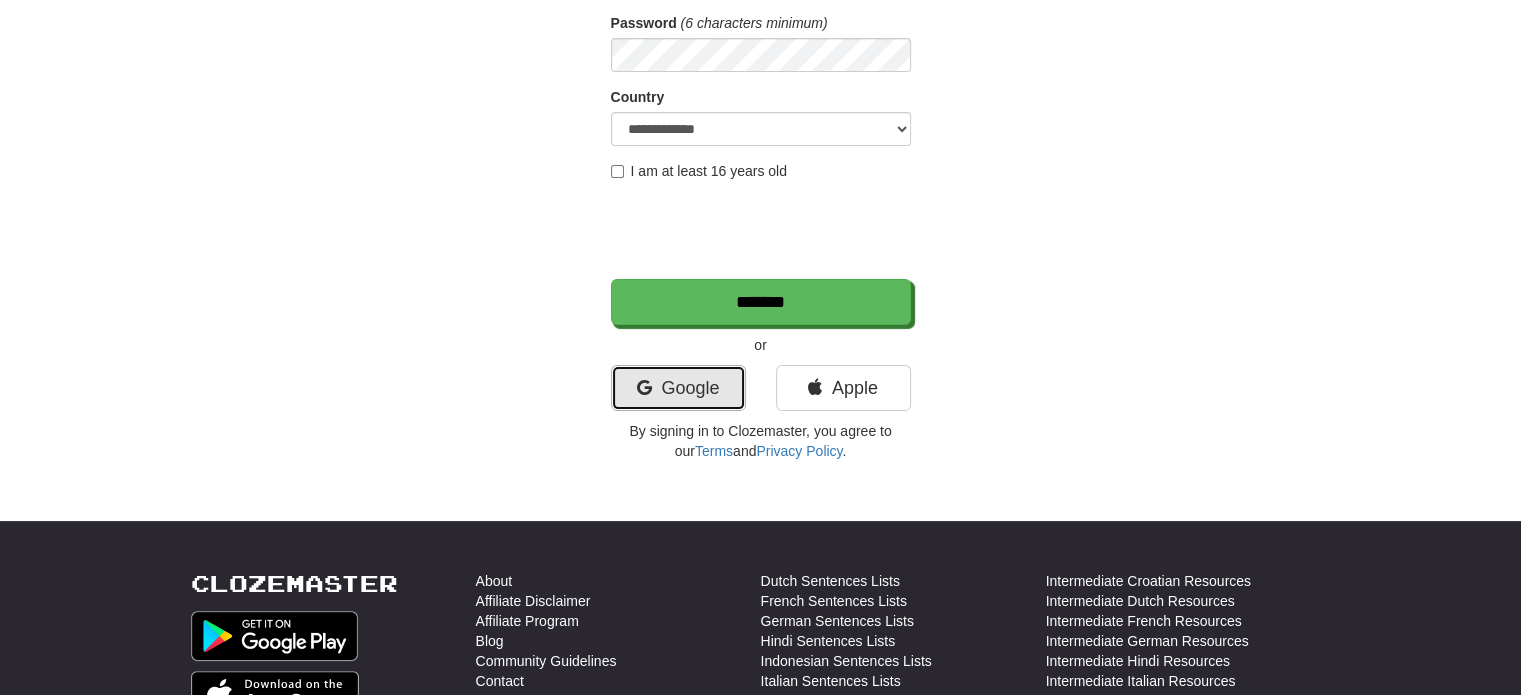 click on "Google" at bounding box center (678, 388) 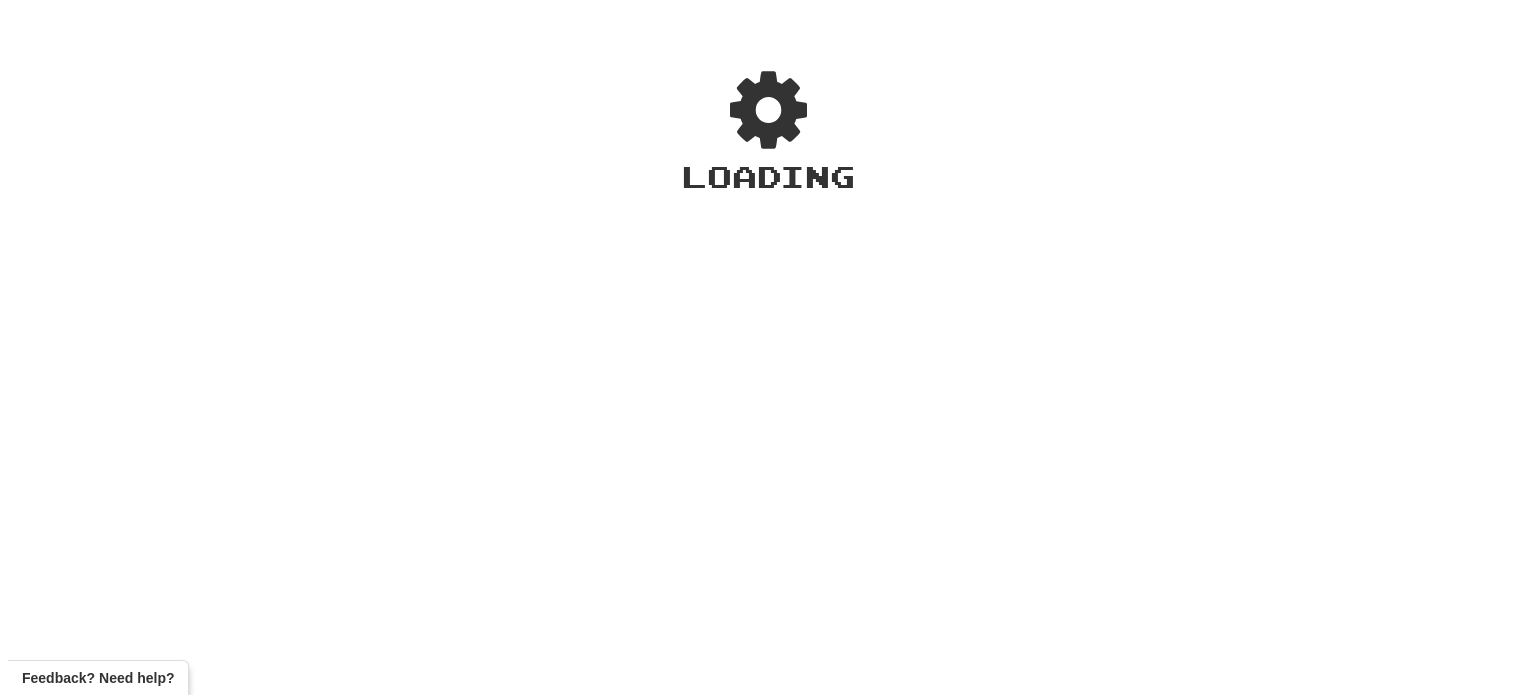 scroll, scrollTop: 0, scrollLeft: 0, axis: both 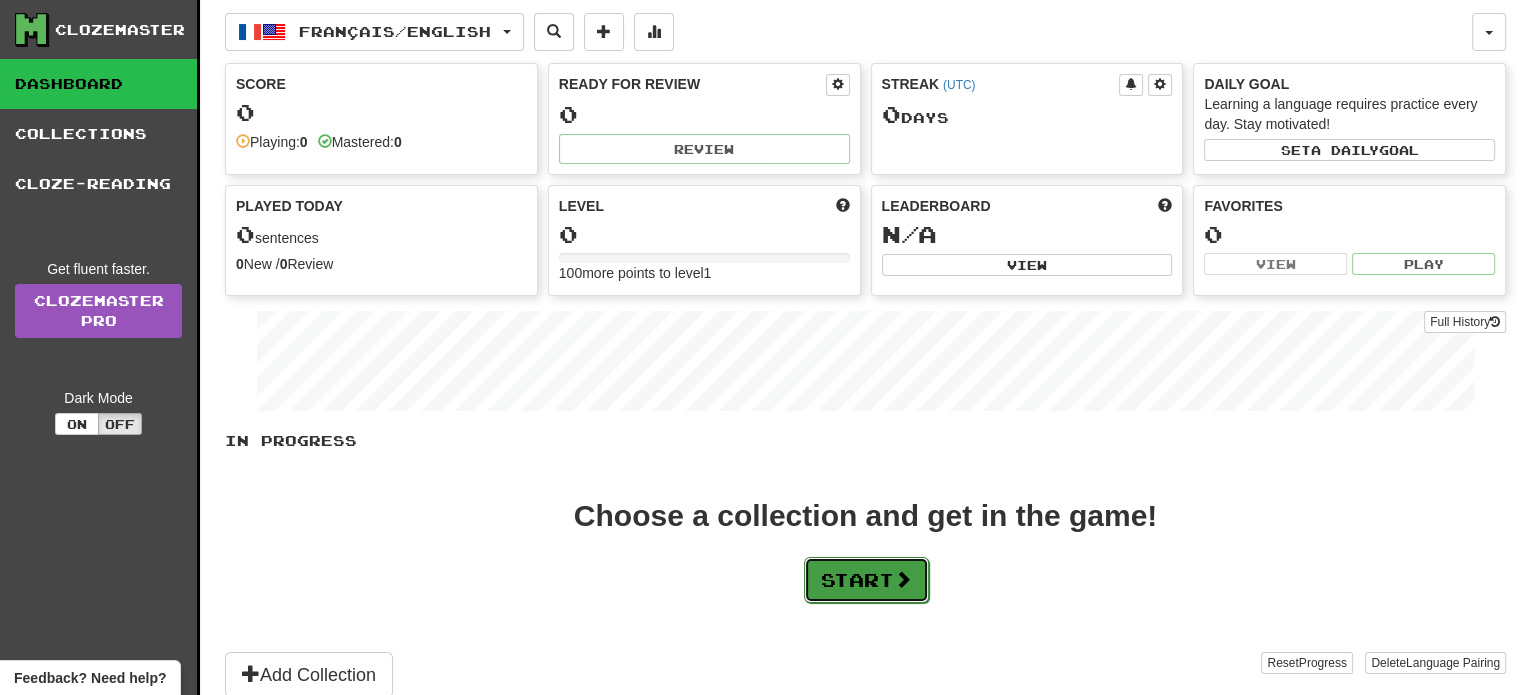 click on "Start" at bounding box center (866, 580) 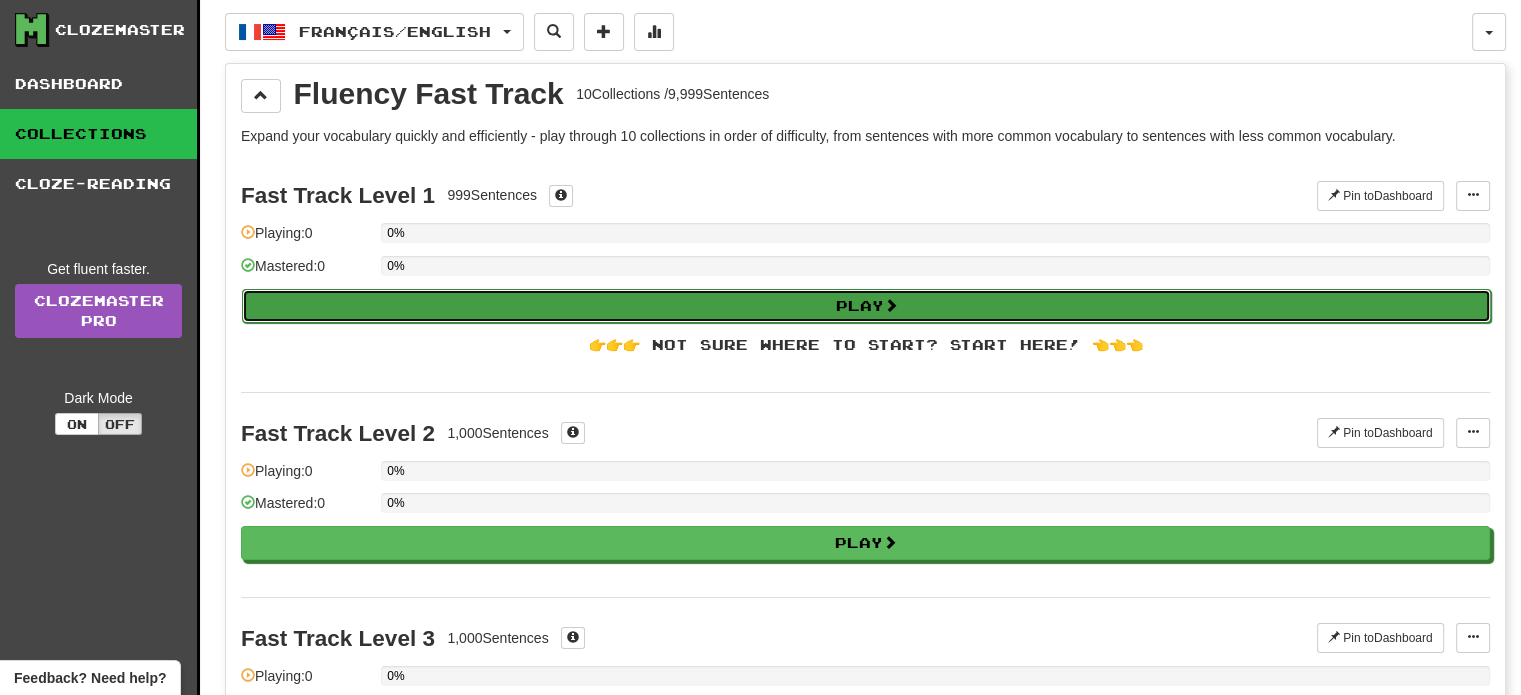 click on "Play" at bounding box center (866, 306) 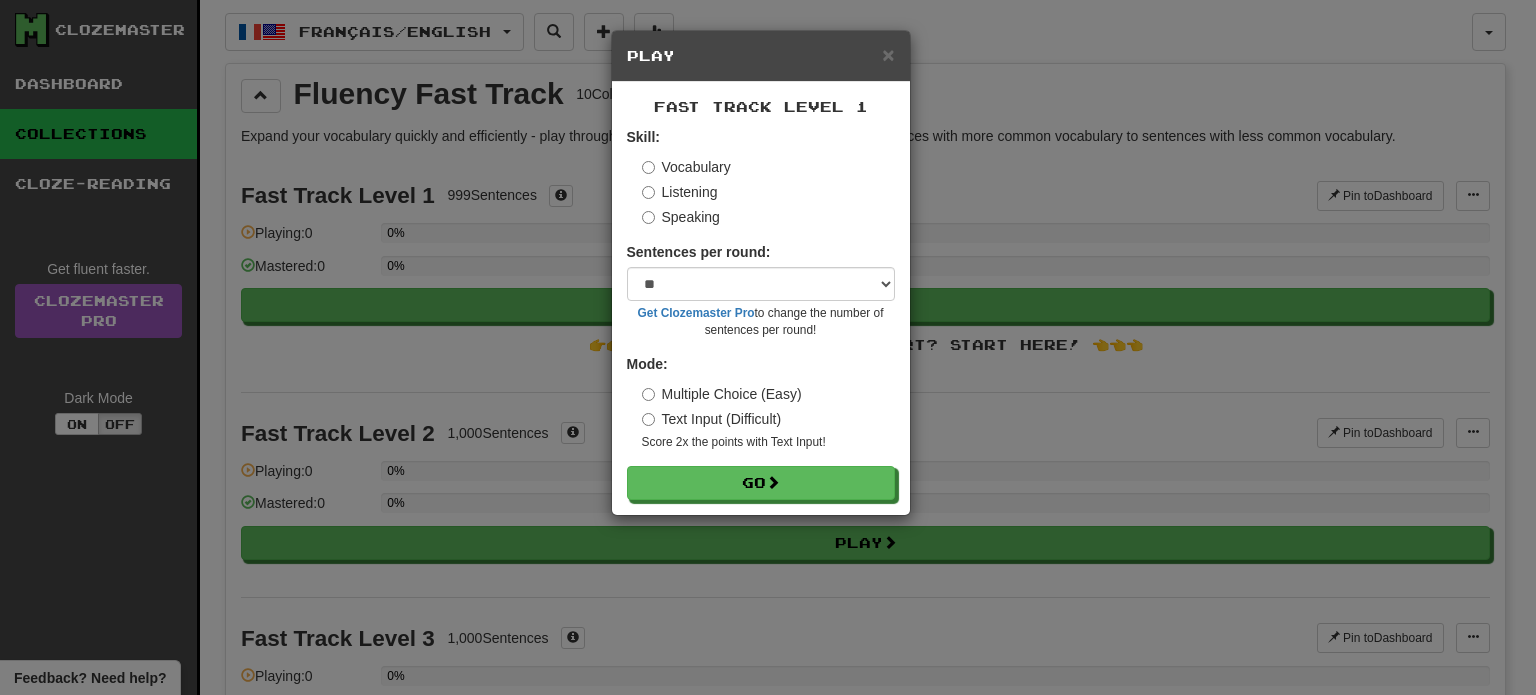 click on "Listening" at bounding box center [680, 192] 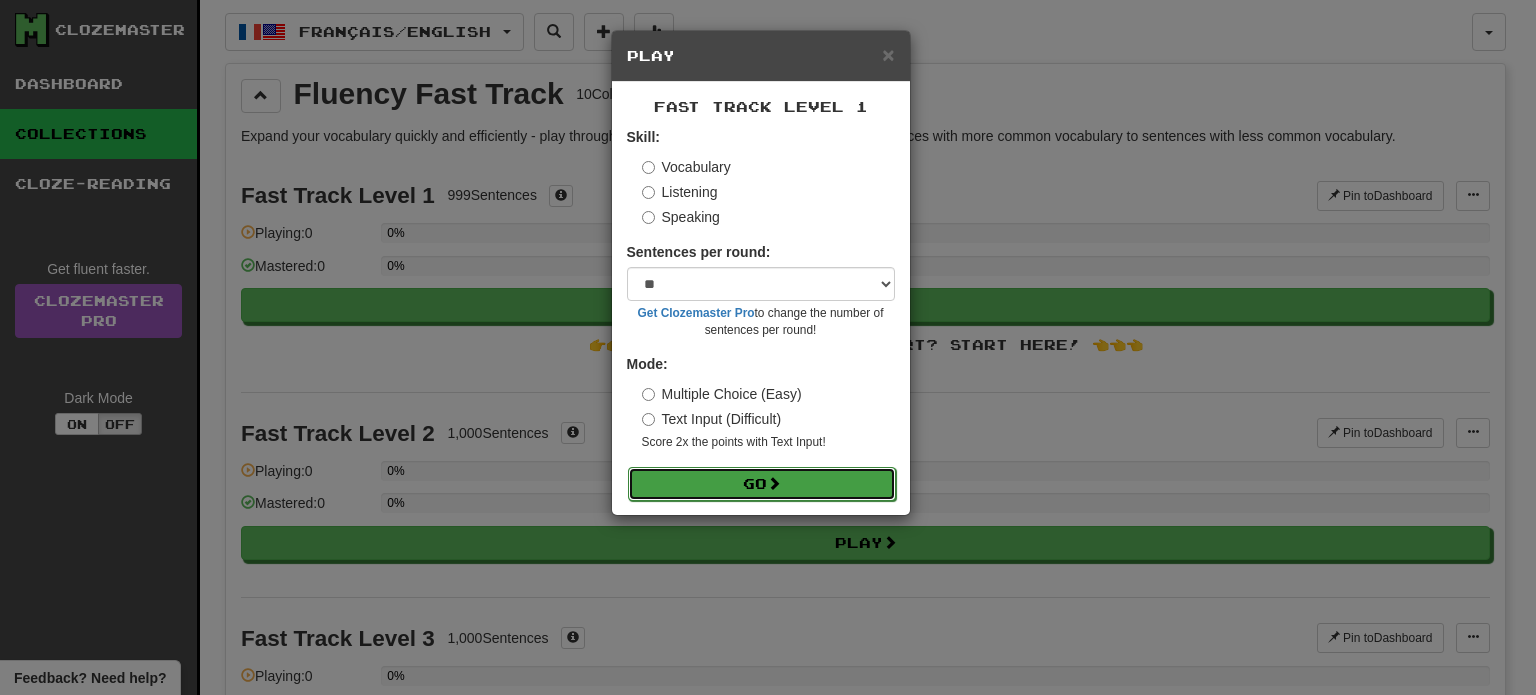 click on "Go" at bounding box center [762, 484] 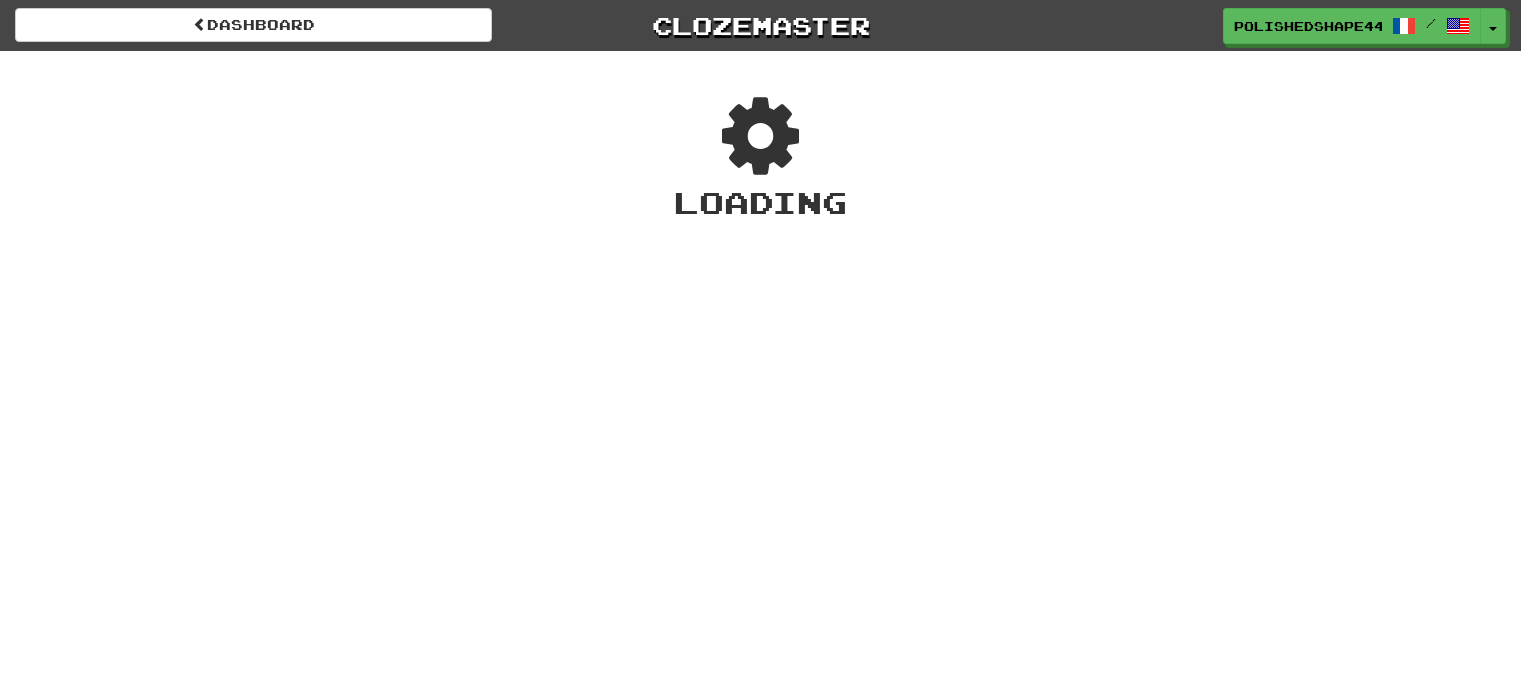 scroll, scrollTop: 0, scrollLeft: 0, axis: both 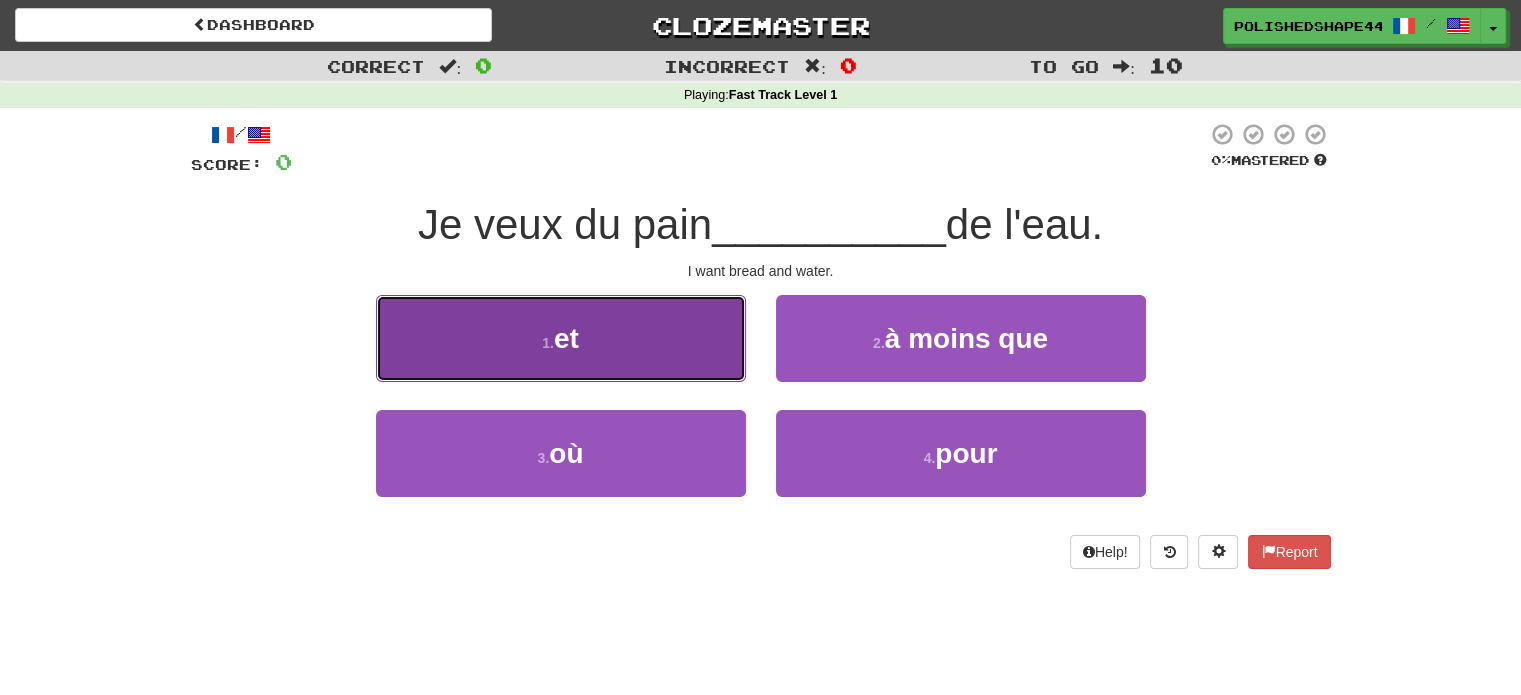 click on "1 .  et" at bounding box center [561, 338] 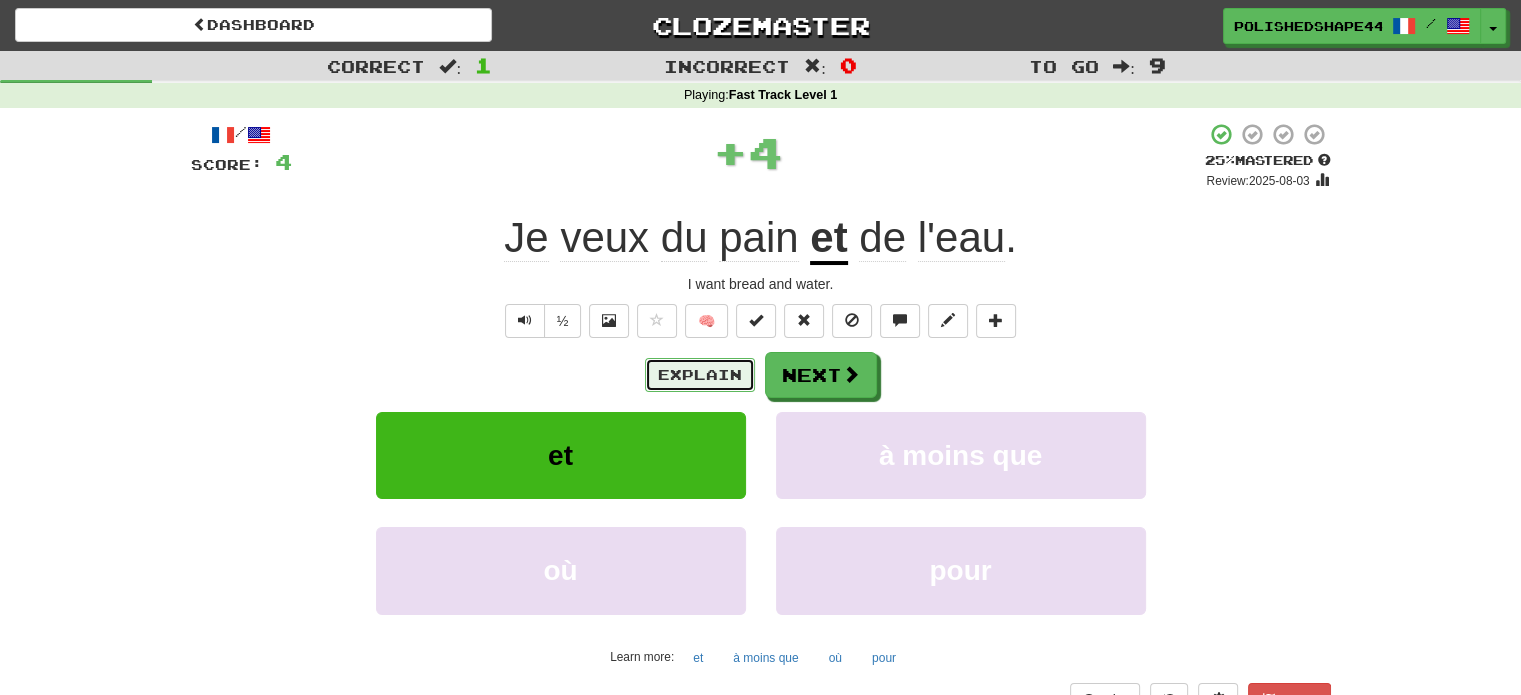 click on "Explain" at bounding box center (700, 375) 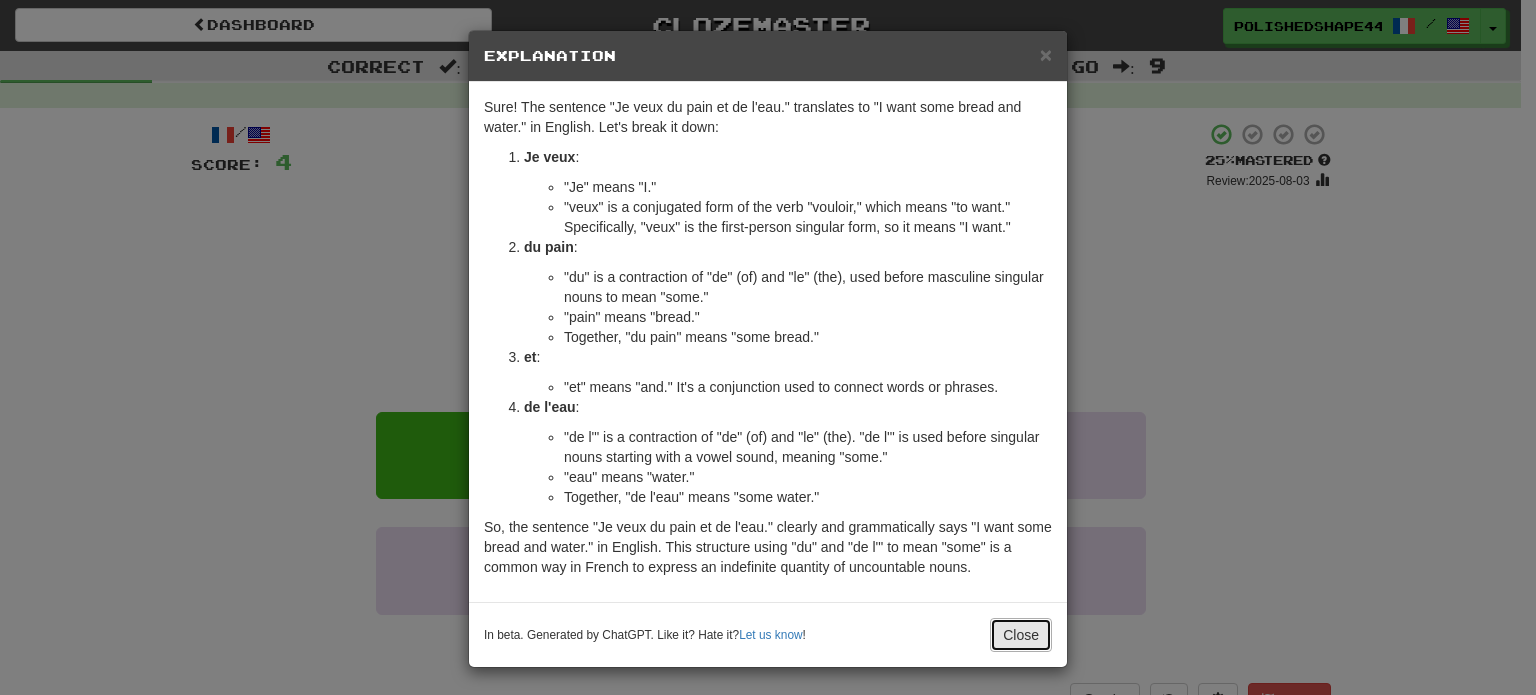 click on "Close" at bounding box center [1021, 635] 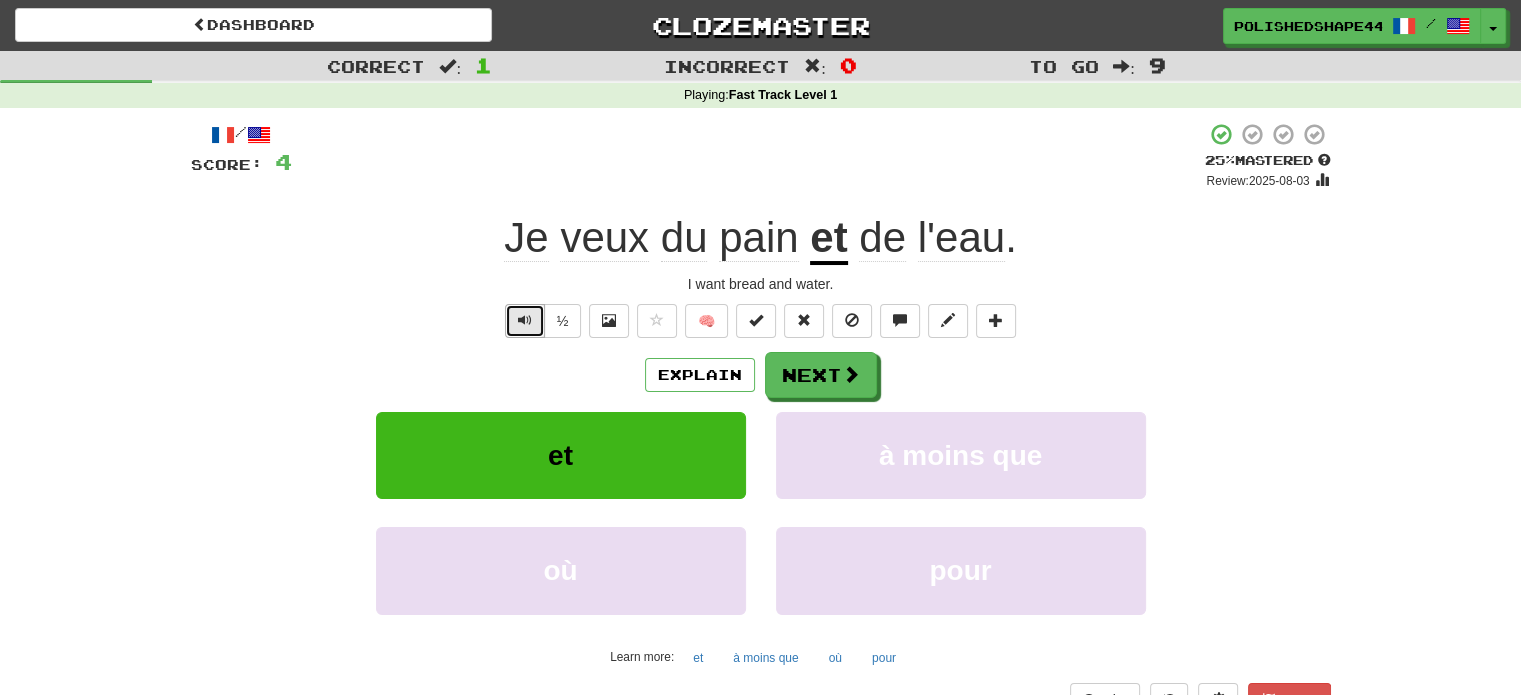 click at bounding box center (525, 321) 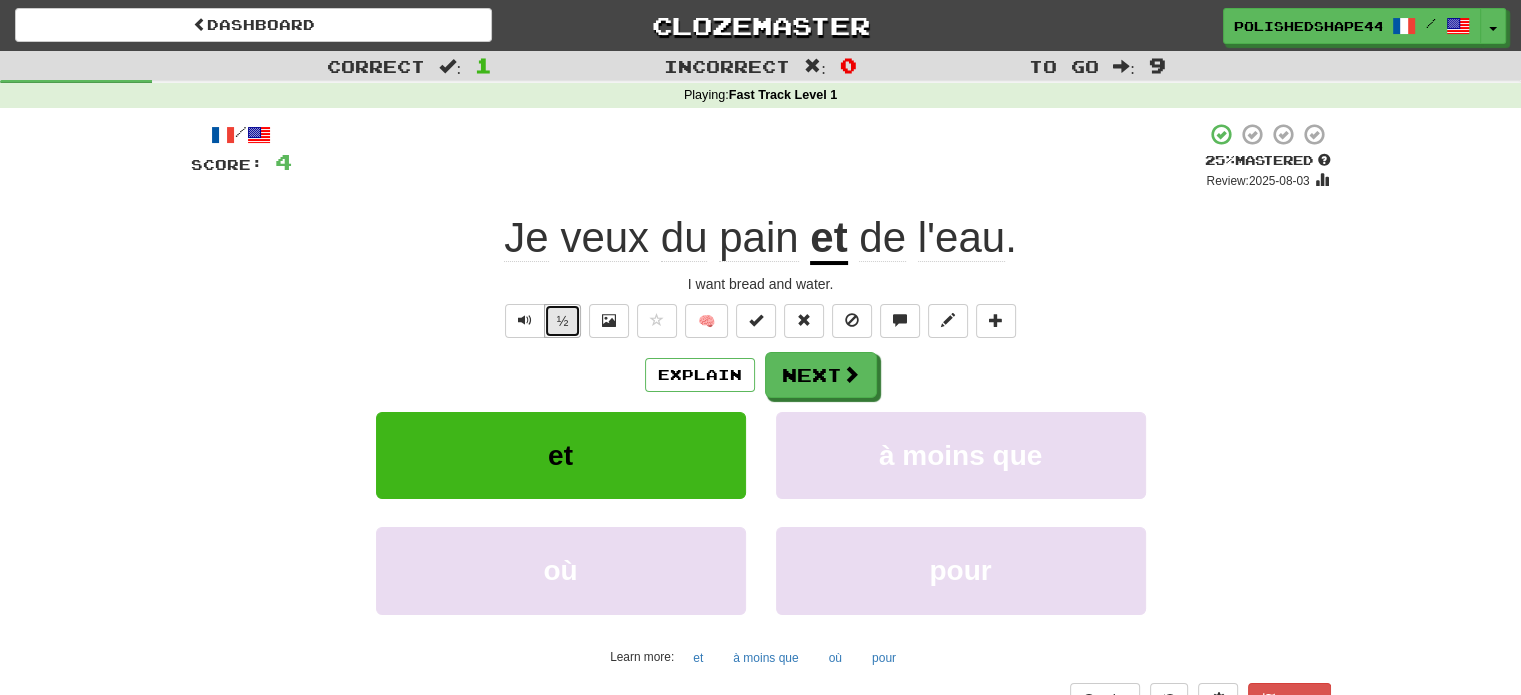 click on "½" at bounding box center (563, 321) 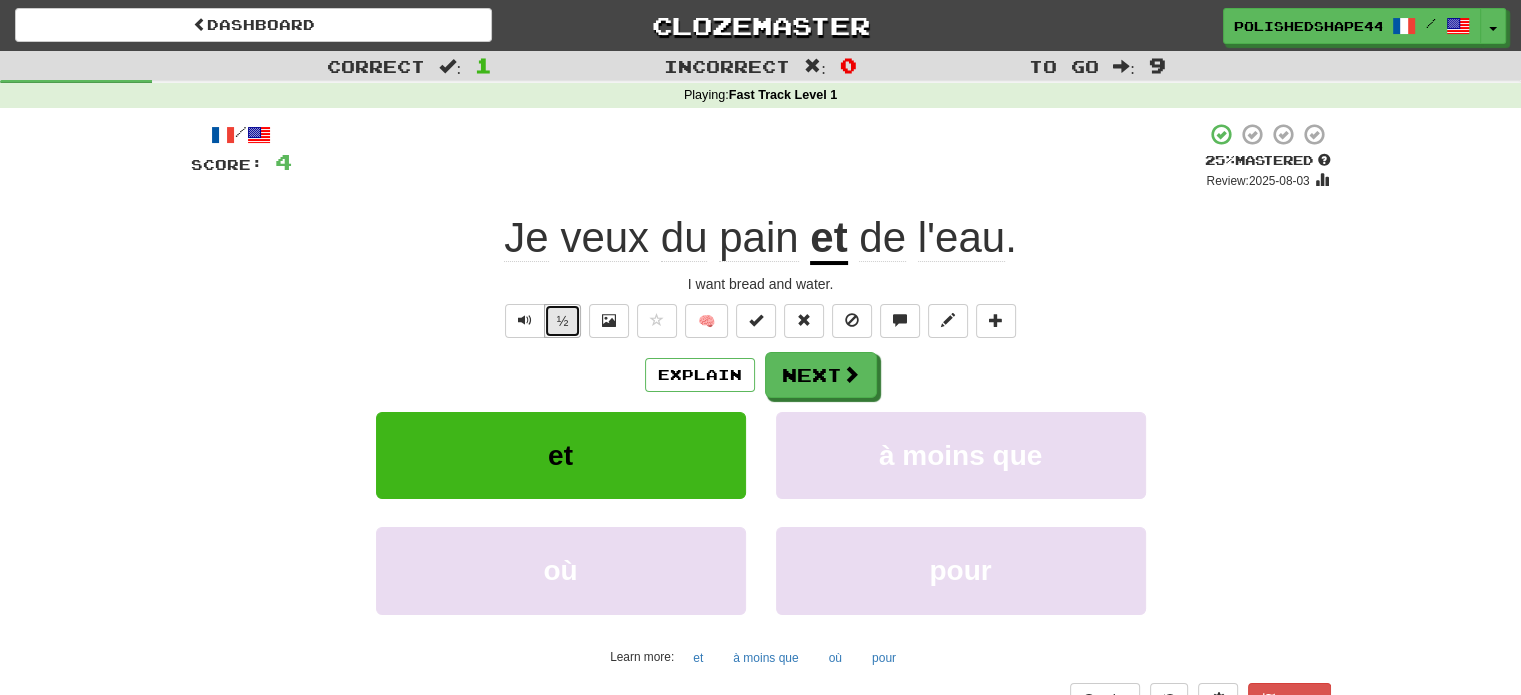 click on "½" at bounding box center [563, 321] 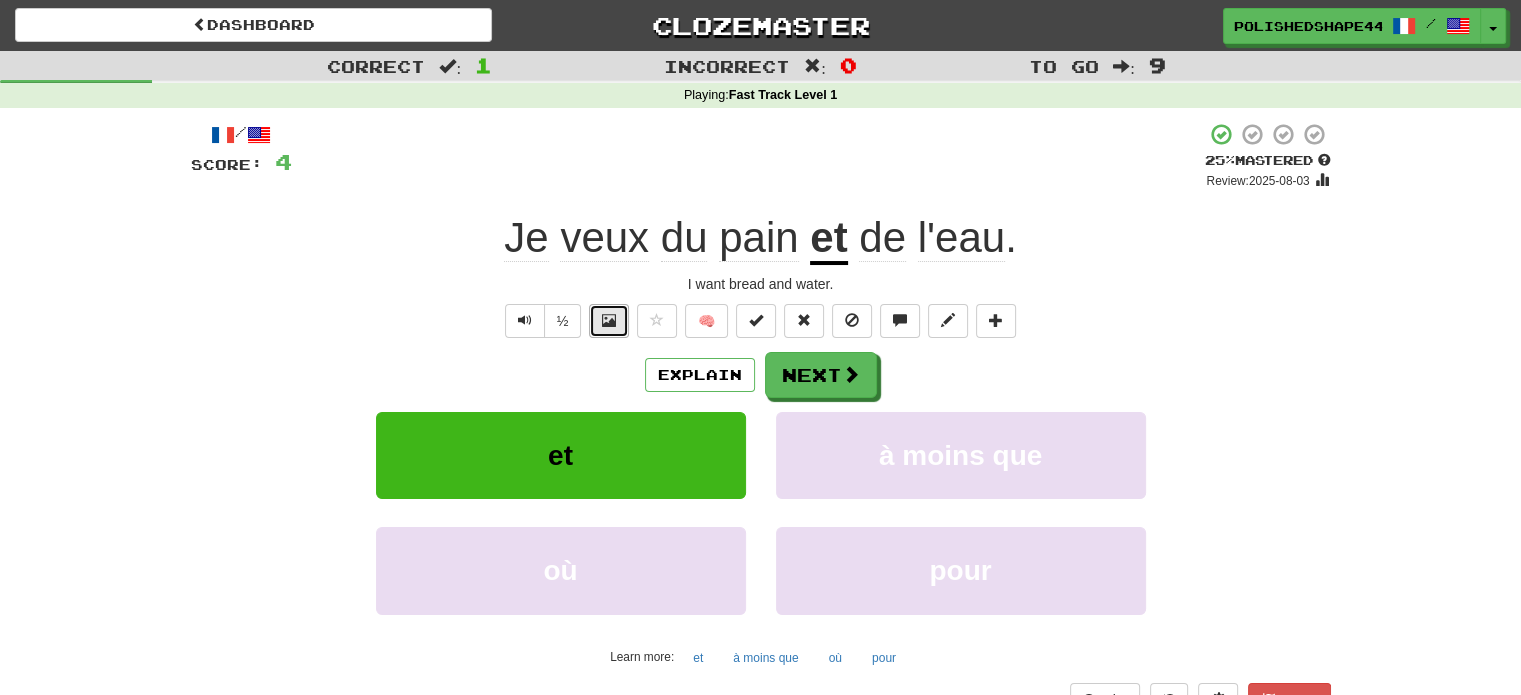 click at bounding box center (609, 321) 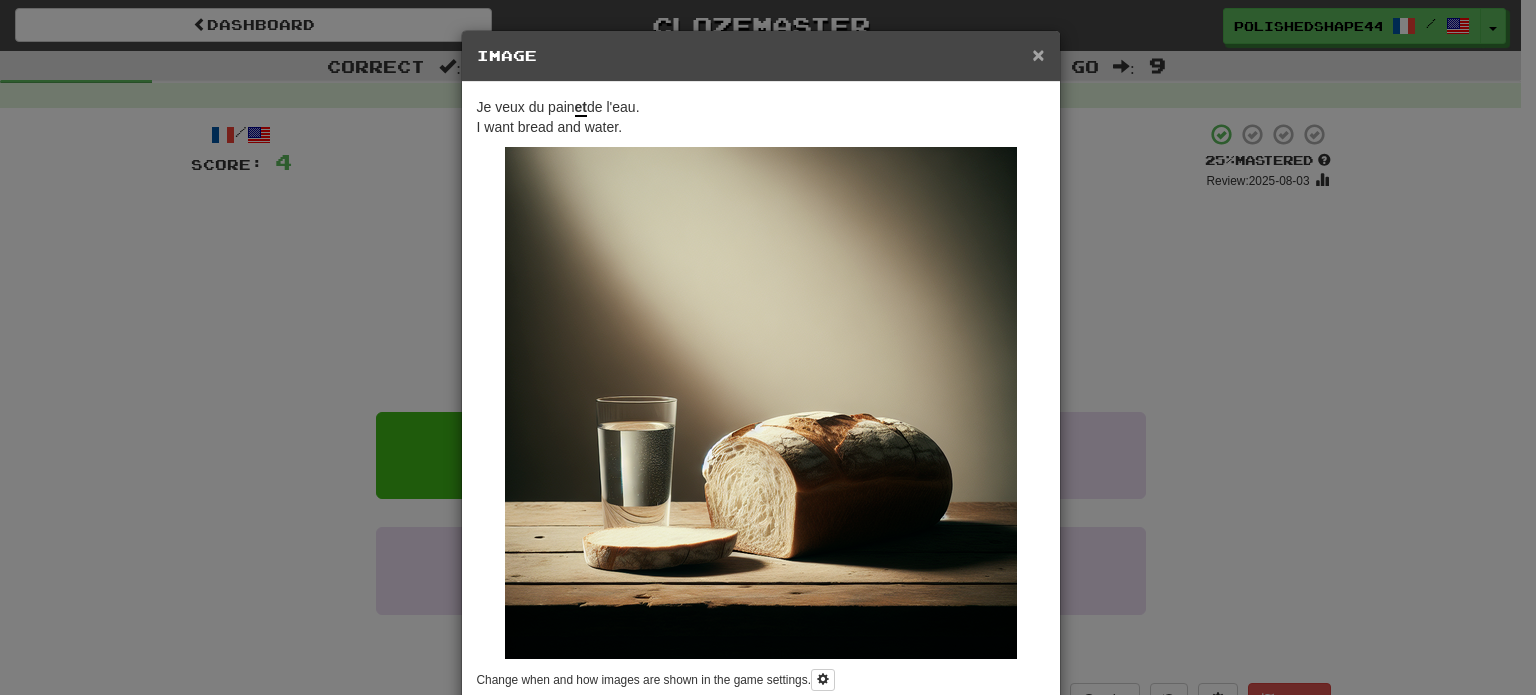 click on "×" at bounding box center [1038, 54] 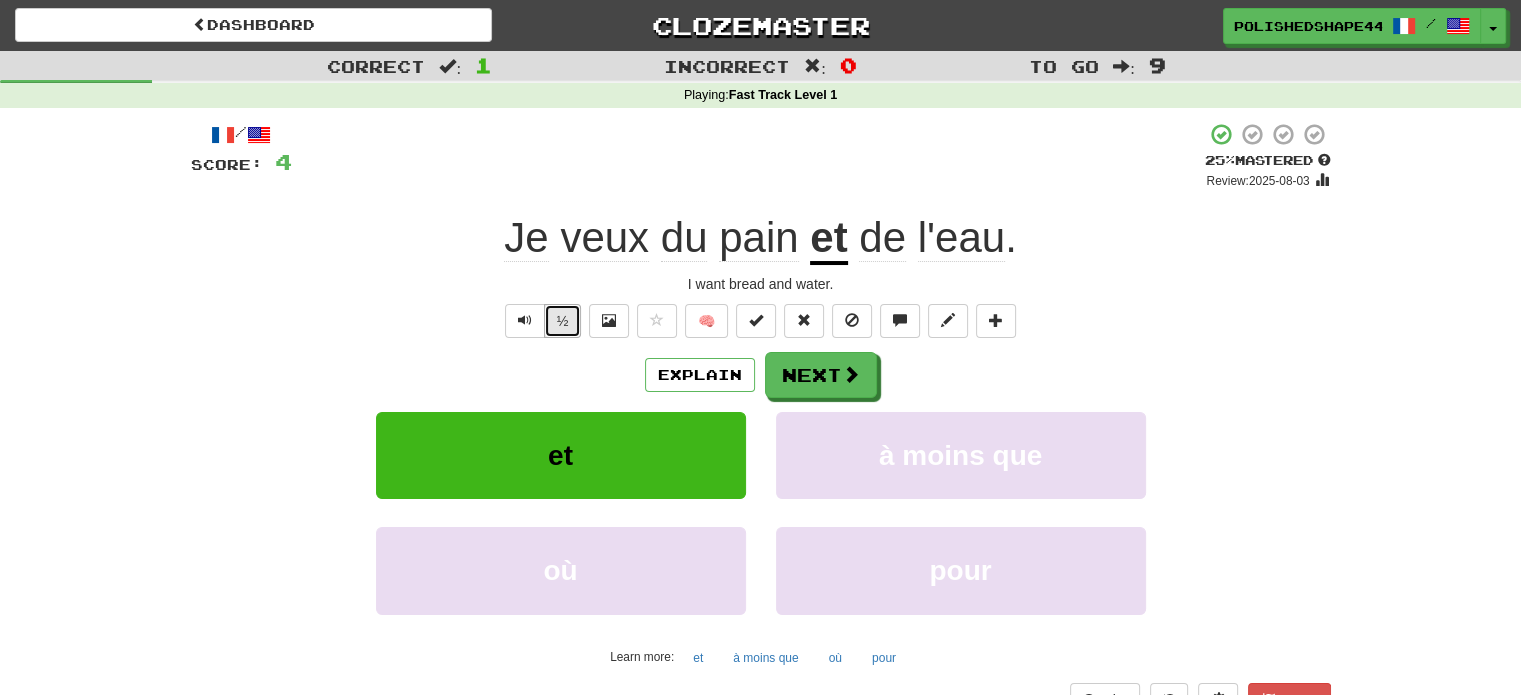 click on "½" at bounding box center (563, 321) 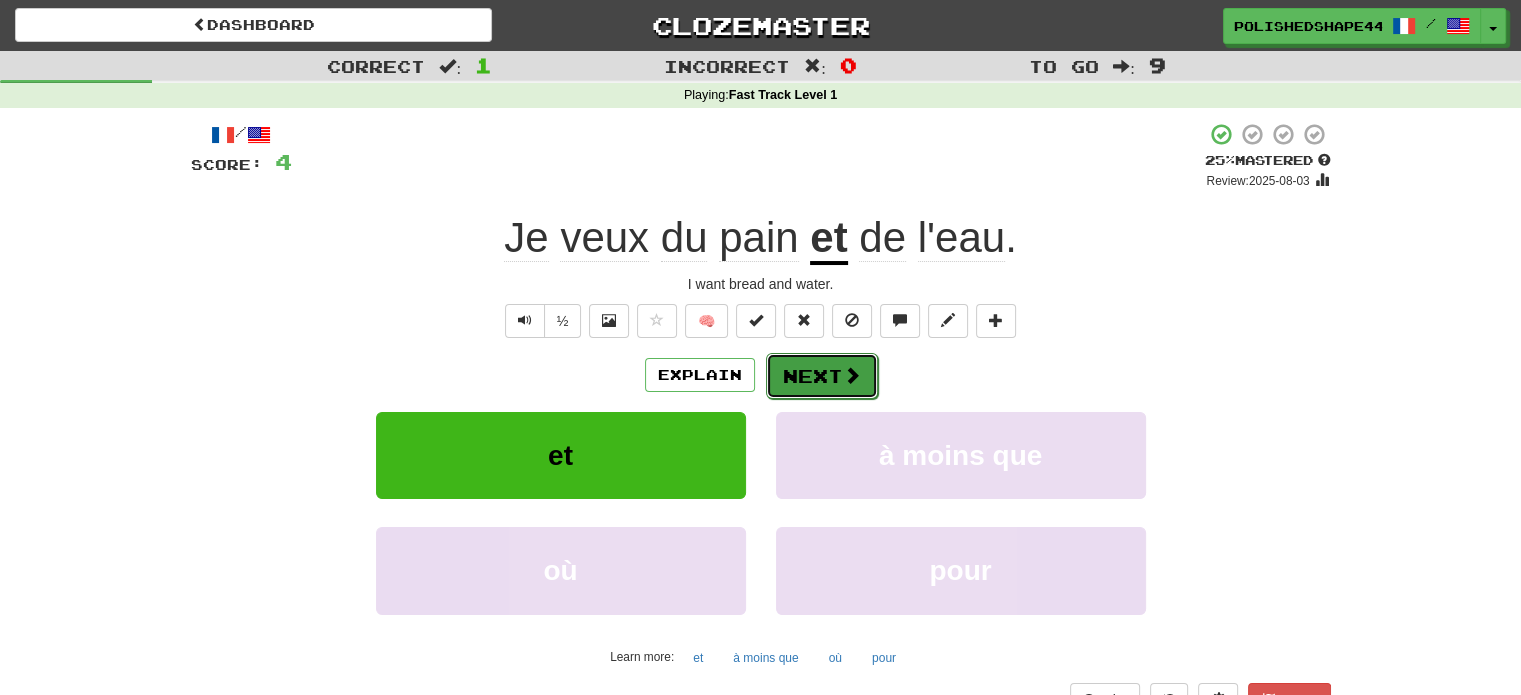 click on "Next" at bounding box center [822, 376] 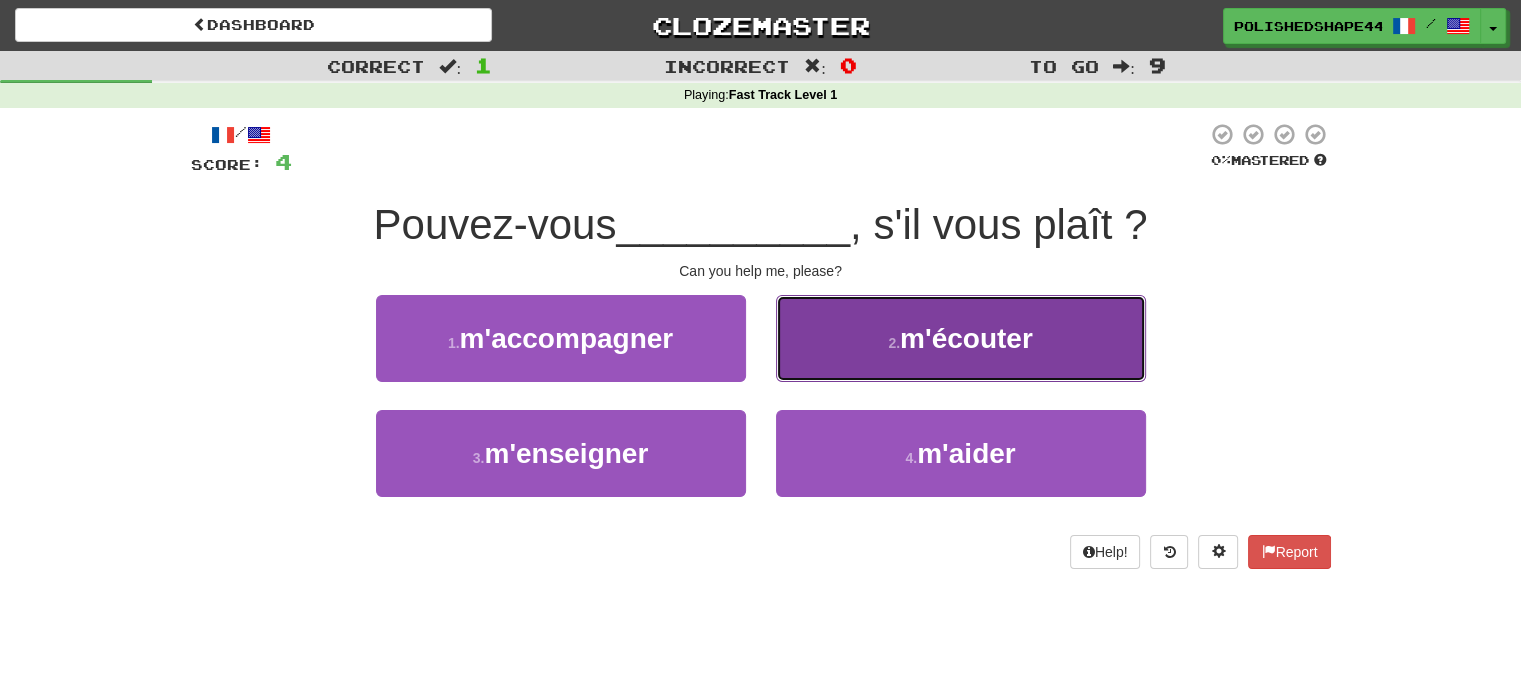 click on "2 .  m'écouter" at bounding box center (961, 338) 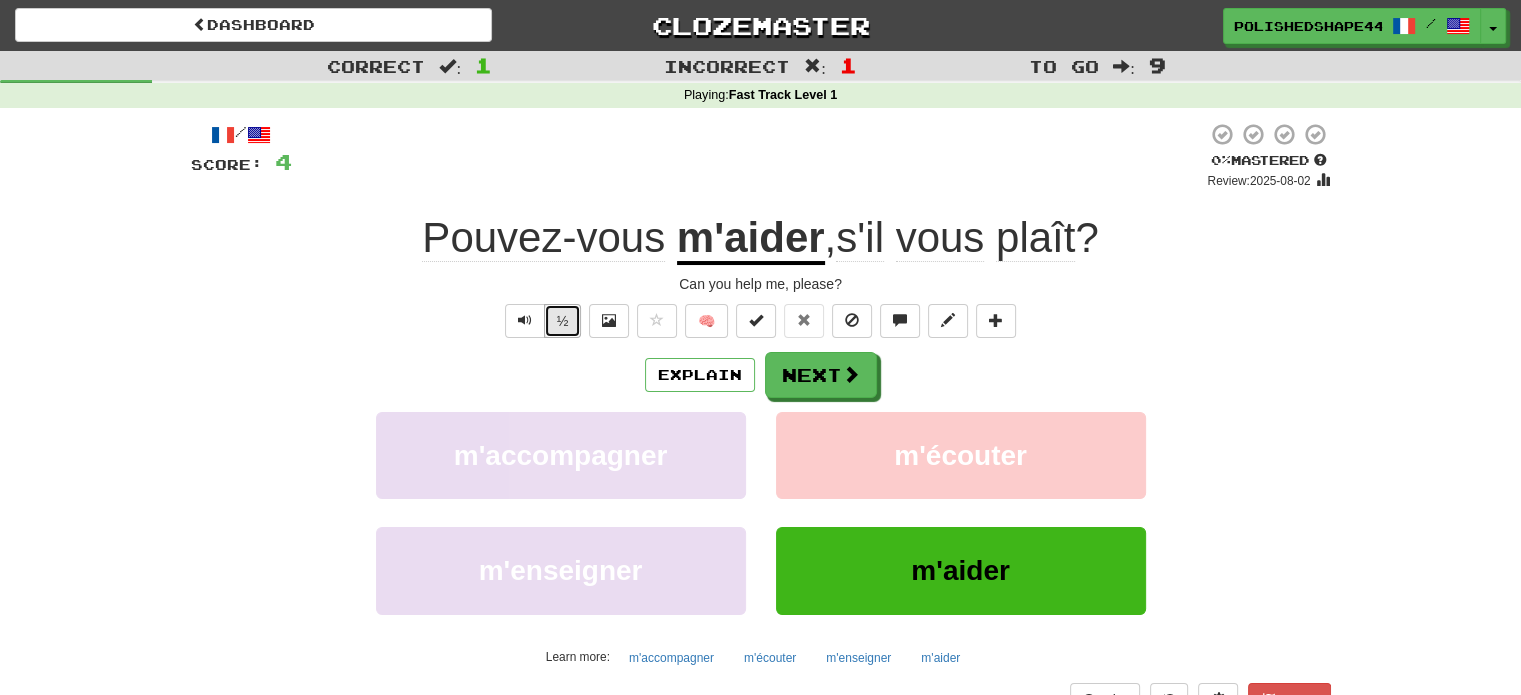 click on "½" at bounding box center (563, 321) 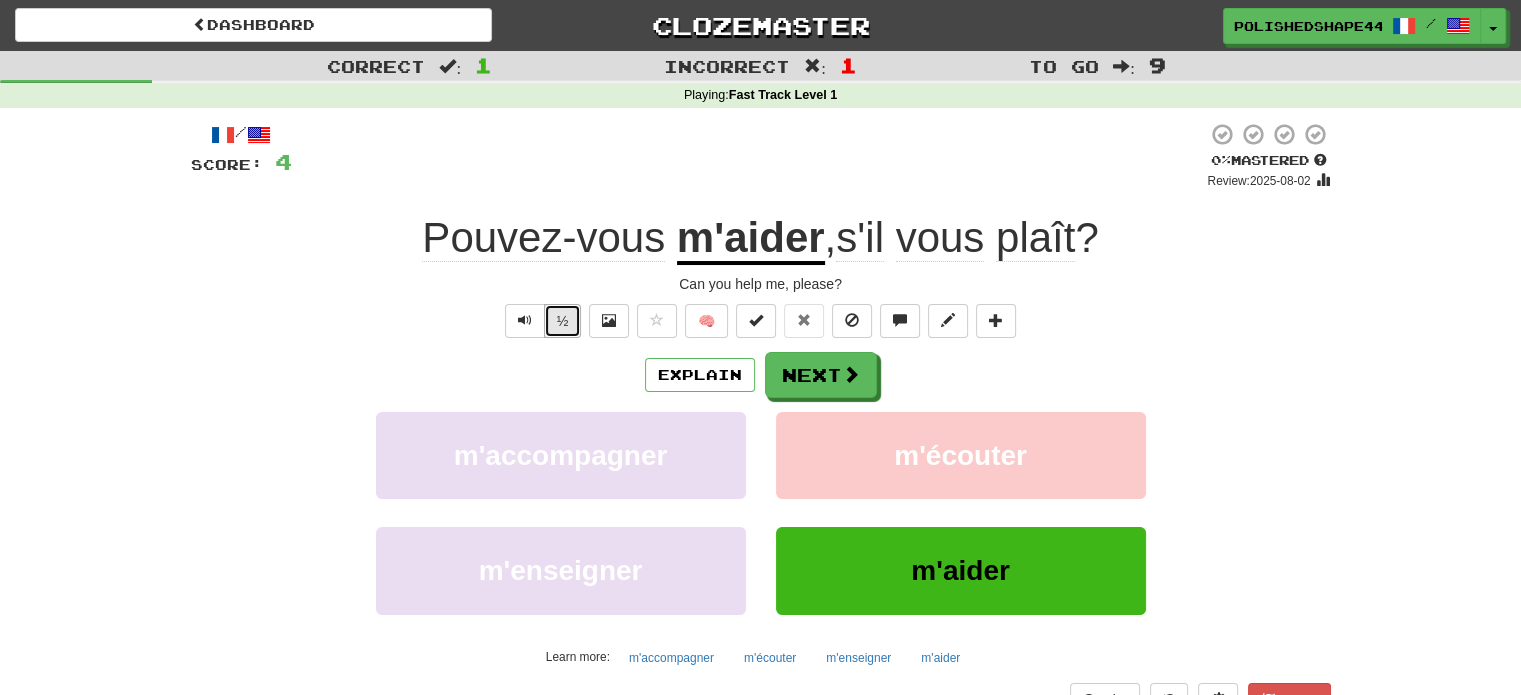 click on "½" at bounding box center (563, 321) 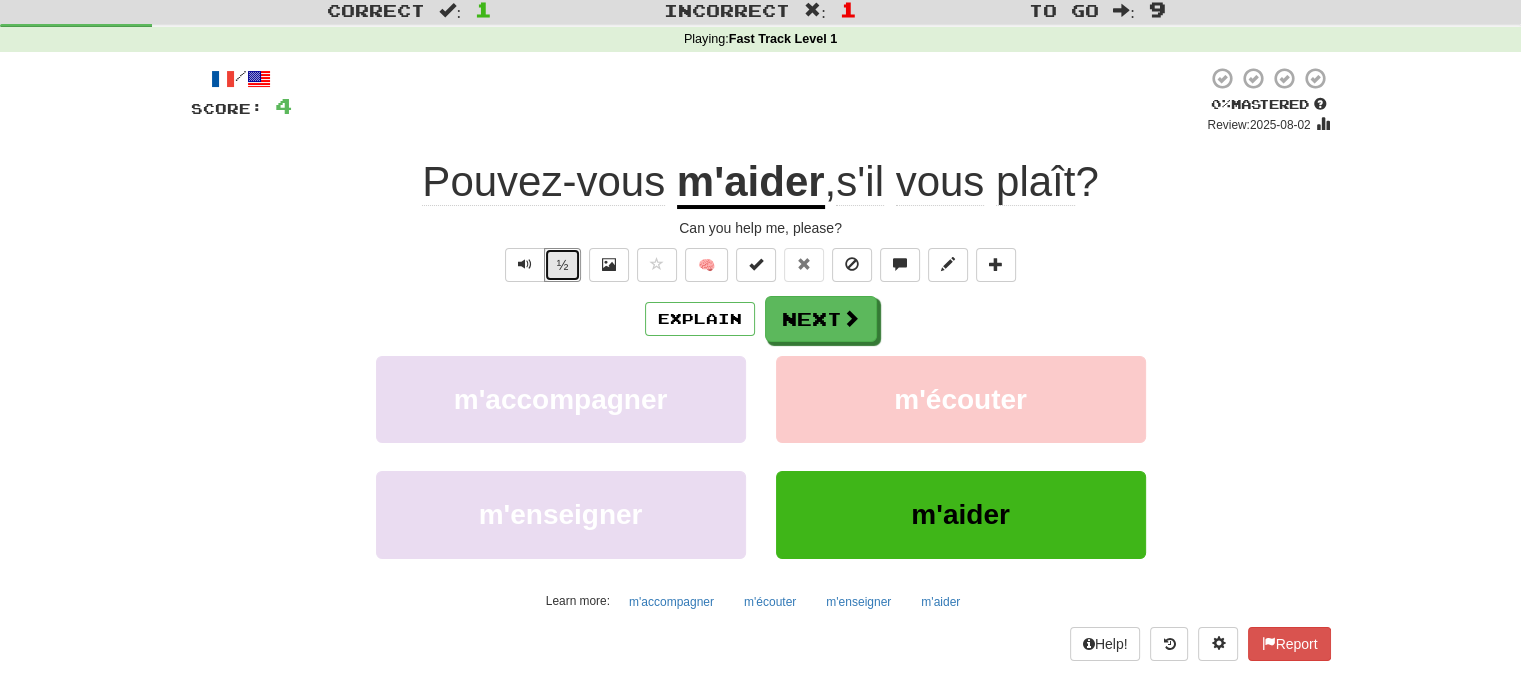 scroll, scrollTop: 0, scrollLeft: 0, axis: both 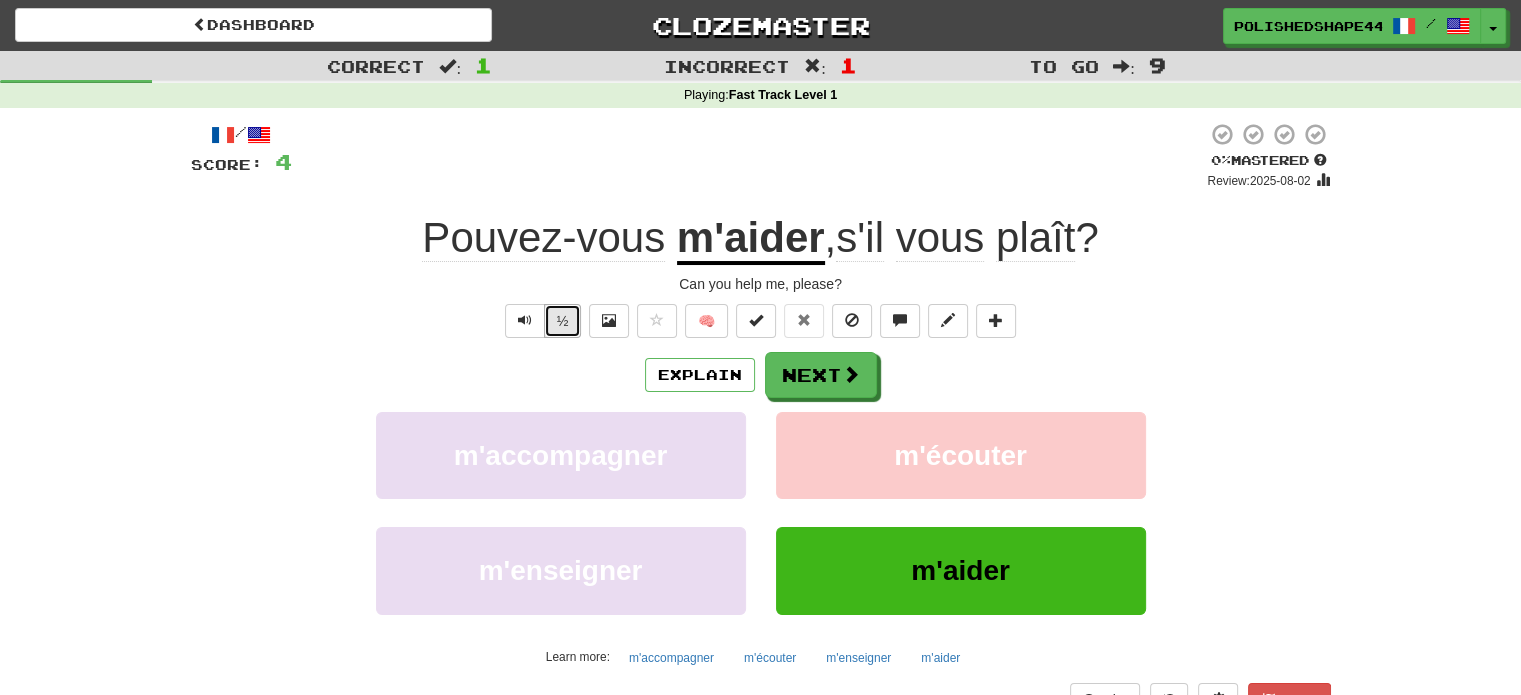 click on "½" at bounding box center [563, 321] 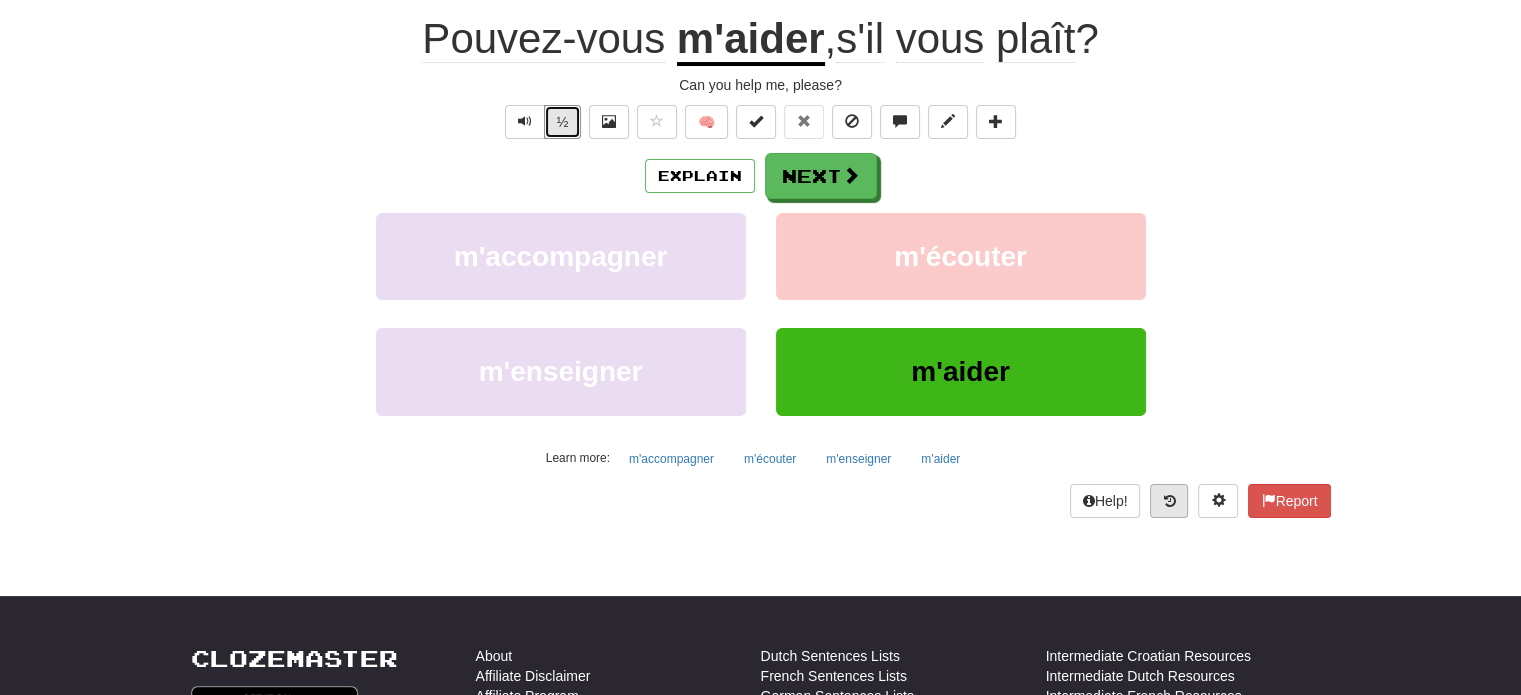 scroll, scrollTop: 200, scrollLeft: 0, axis: vertical 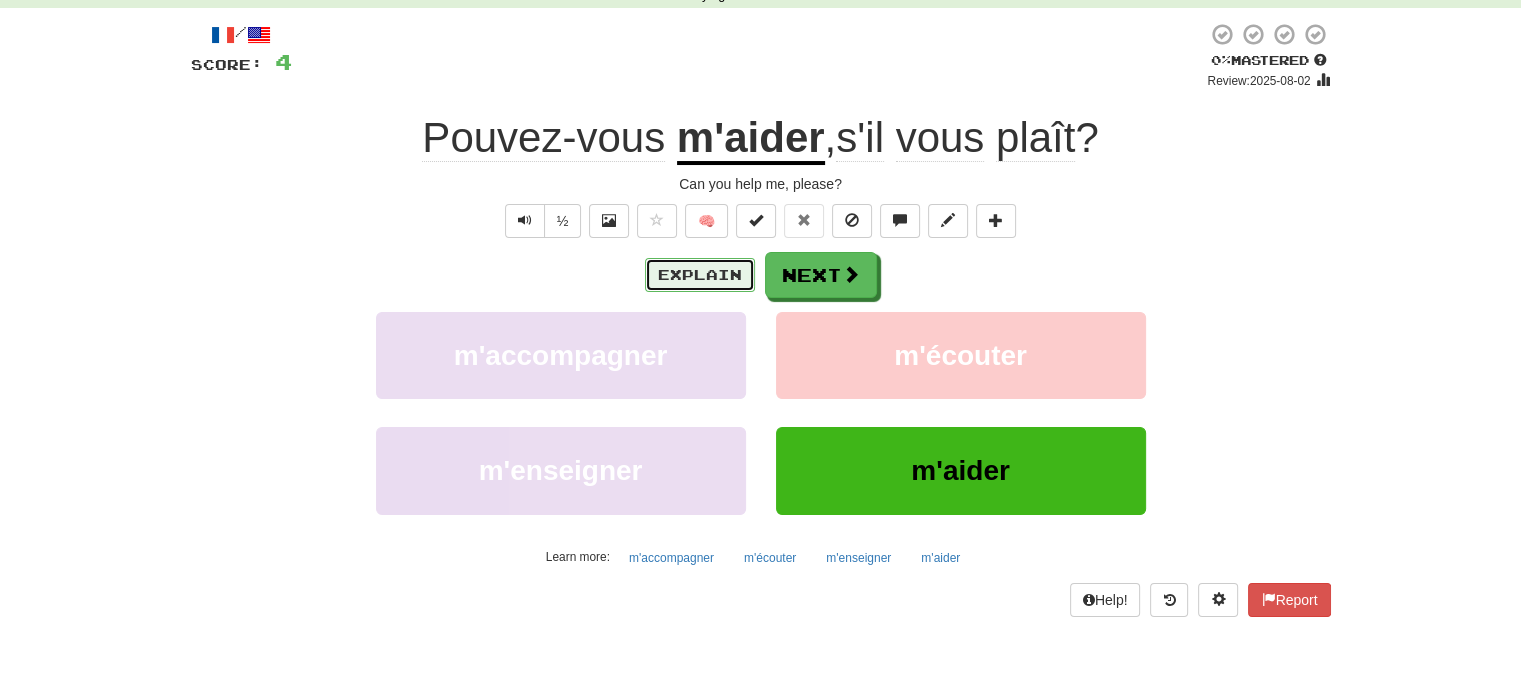 click on "Explain" at bounding box center [700, 275] 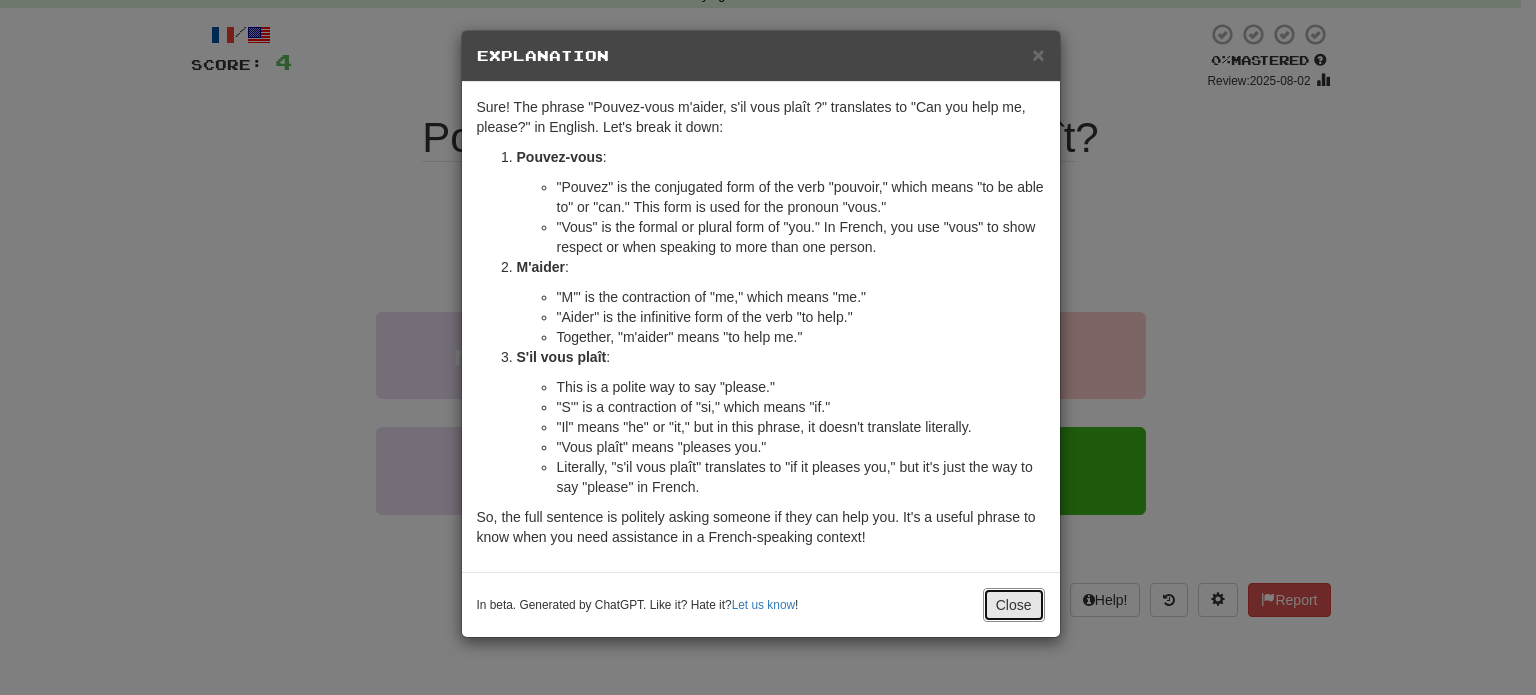 click on "Close" at bounding box center (1014, 605) 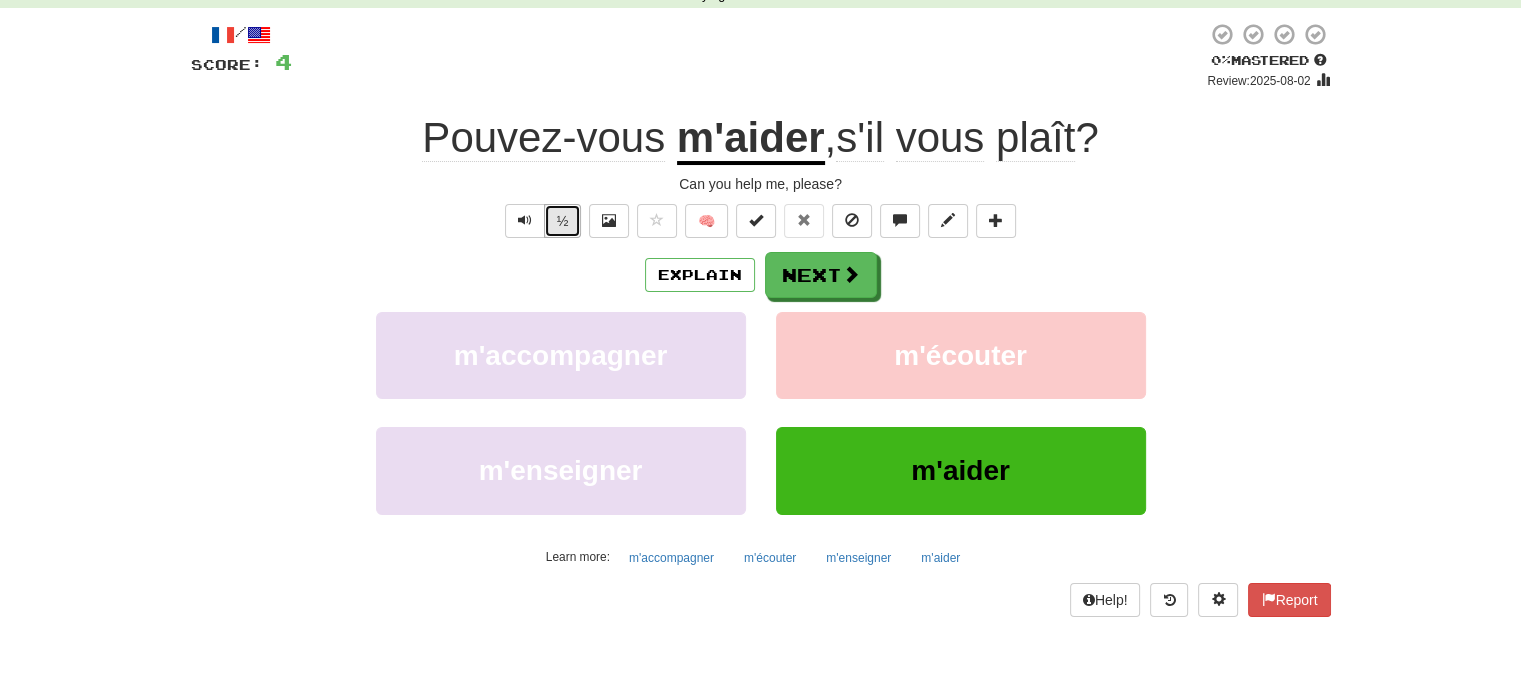 click on "½" at bounding box center (563, 221) 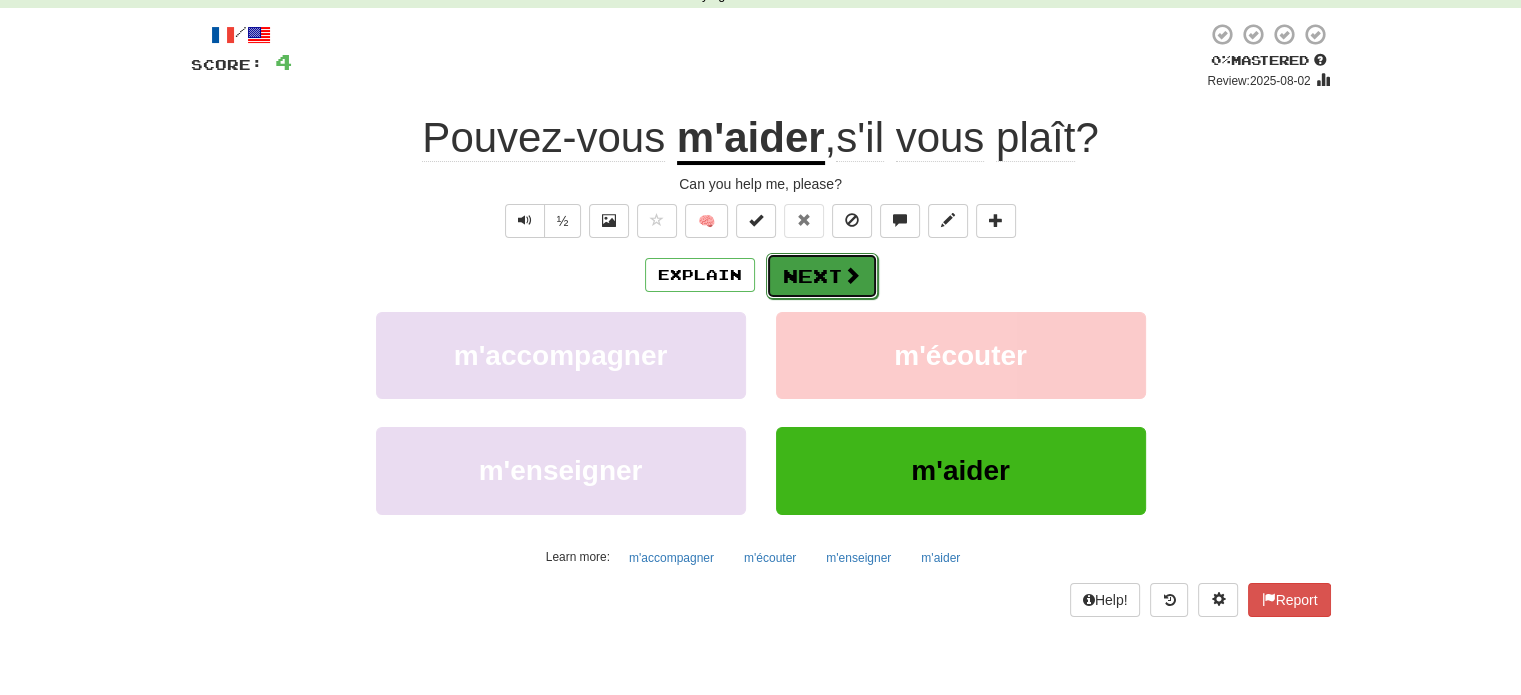 click on "Next" at bounding box center [822, 276] 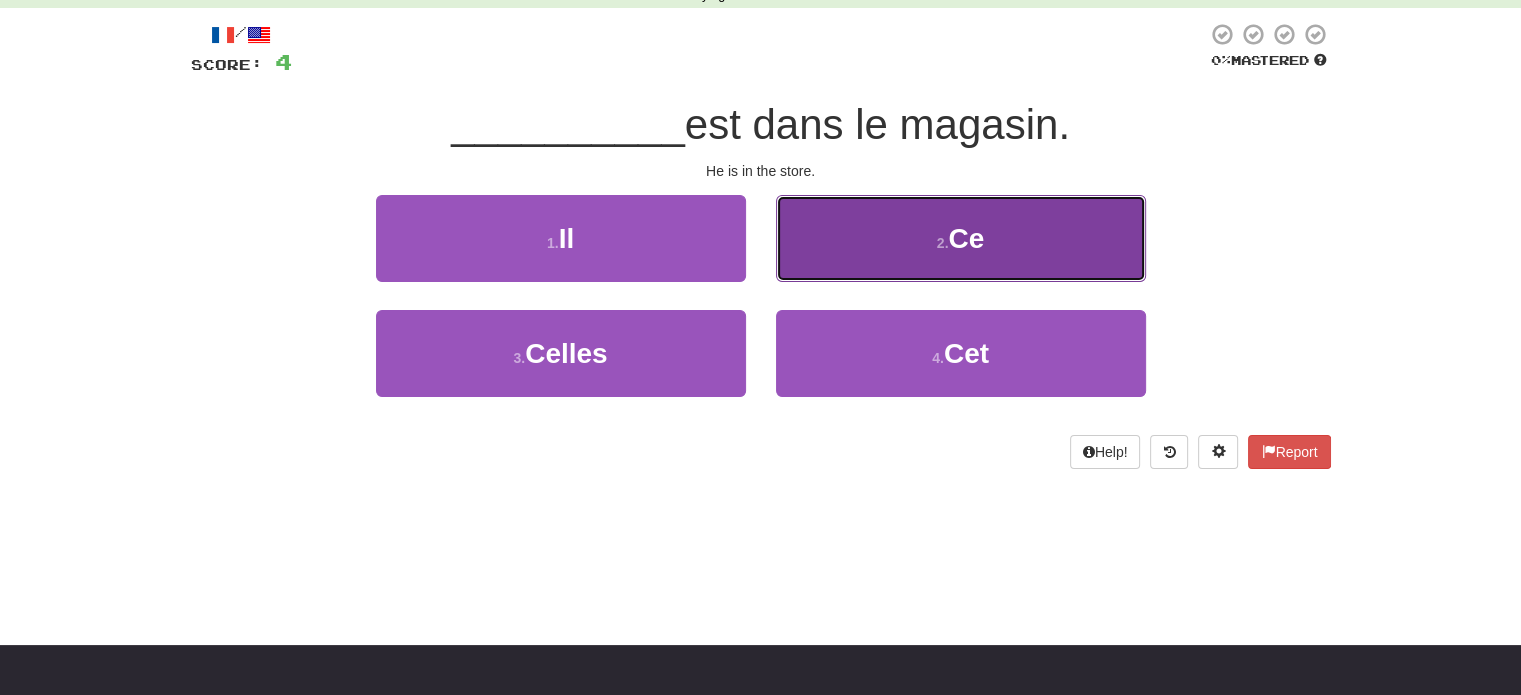 click on "2 .  Ce" at bounding box center [961, 238] 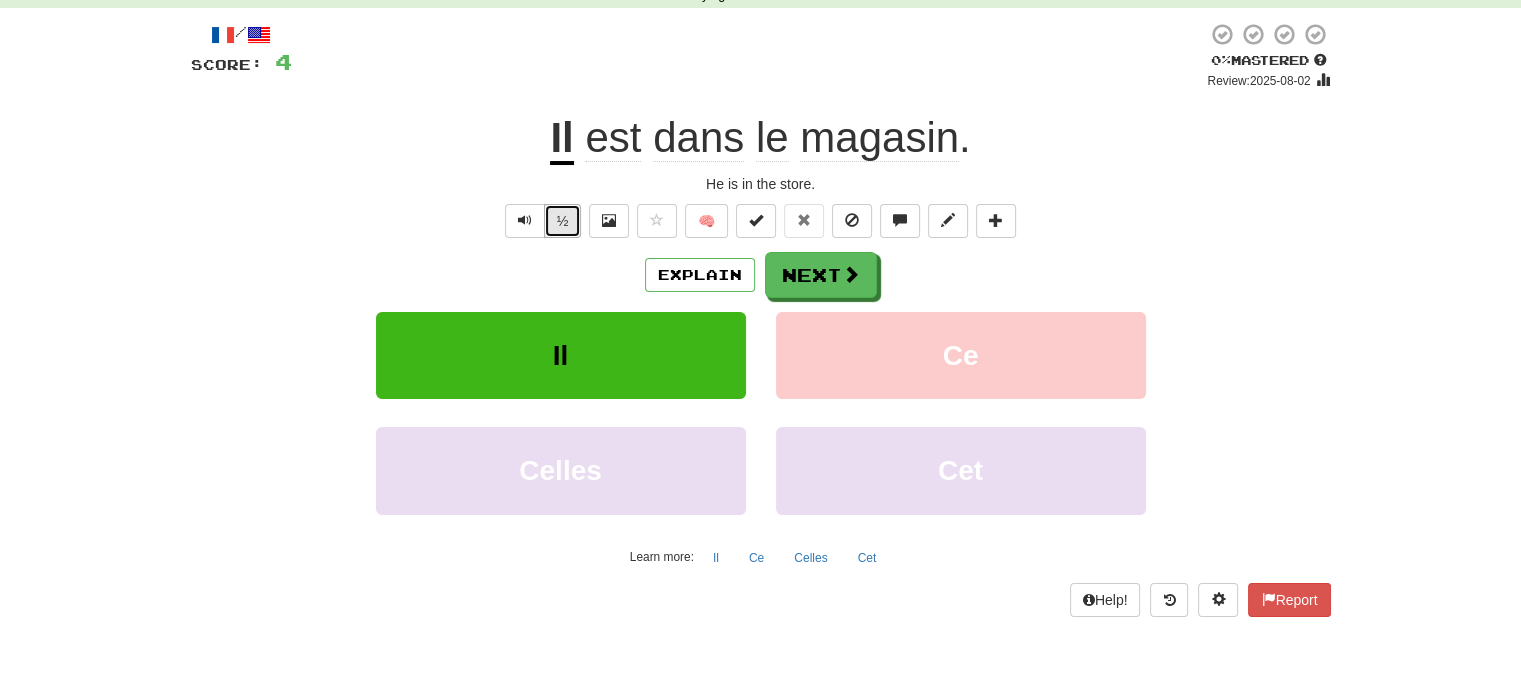 click on "½" at bounding box center (563, 221) 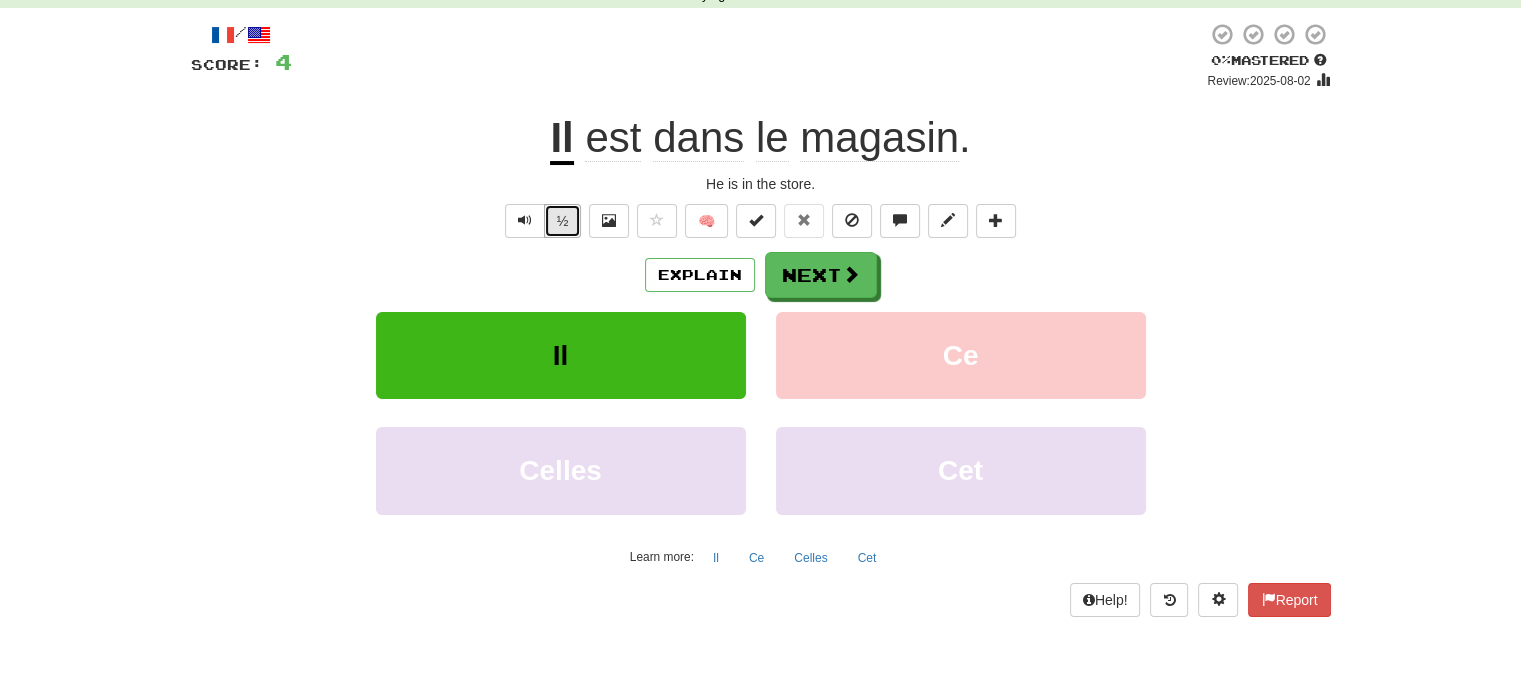 click on "½" at bounding box center (563, 221) 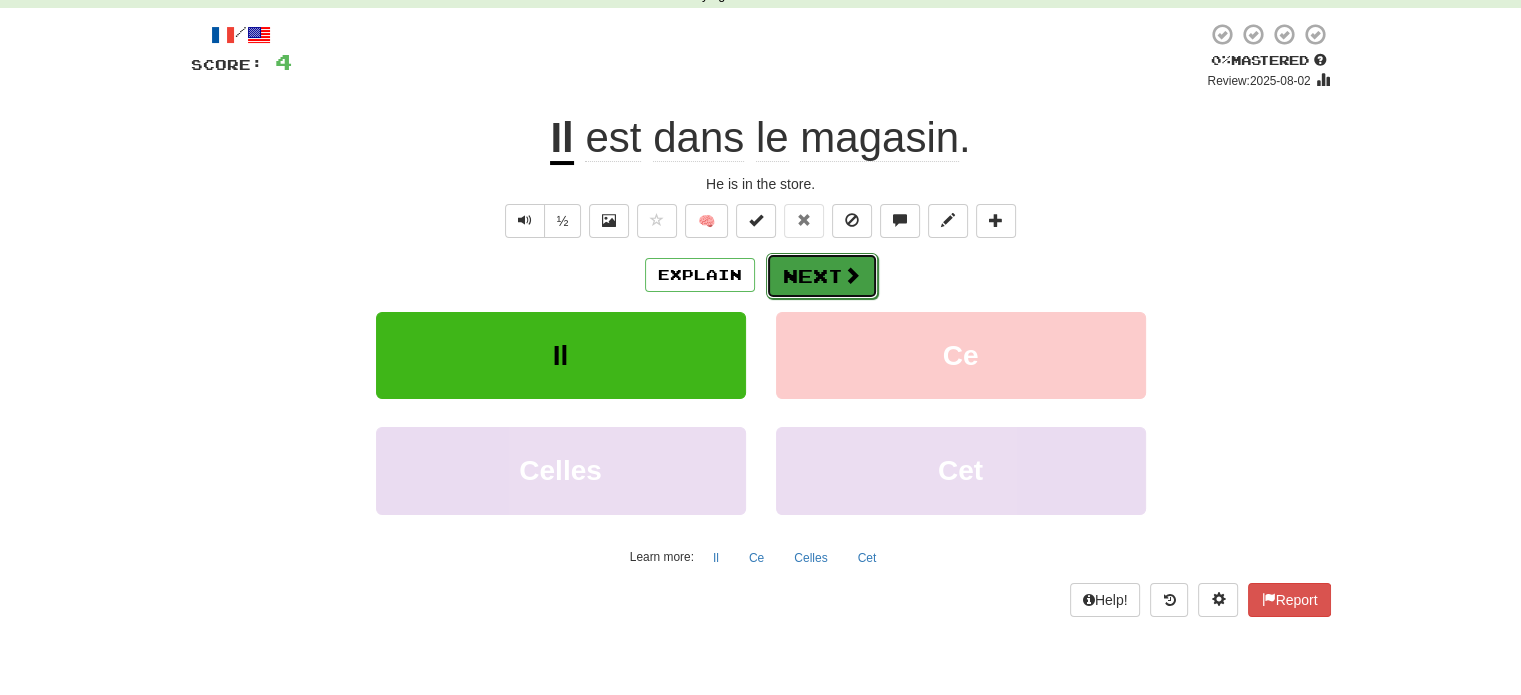 click on "Next" at bounding box center [822, 276] 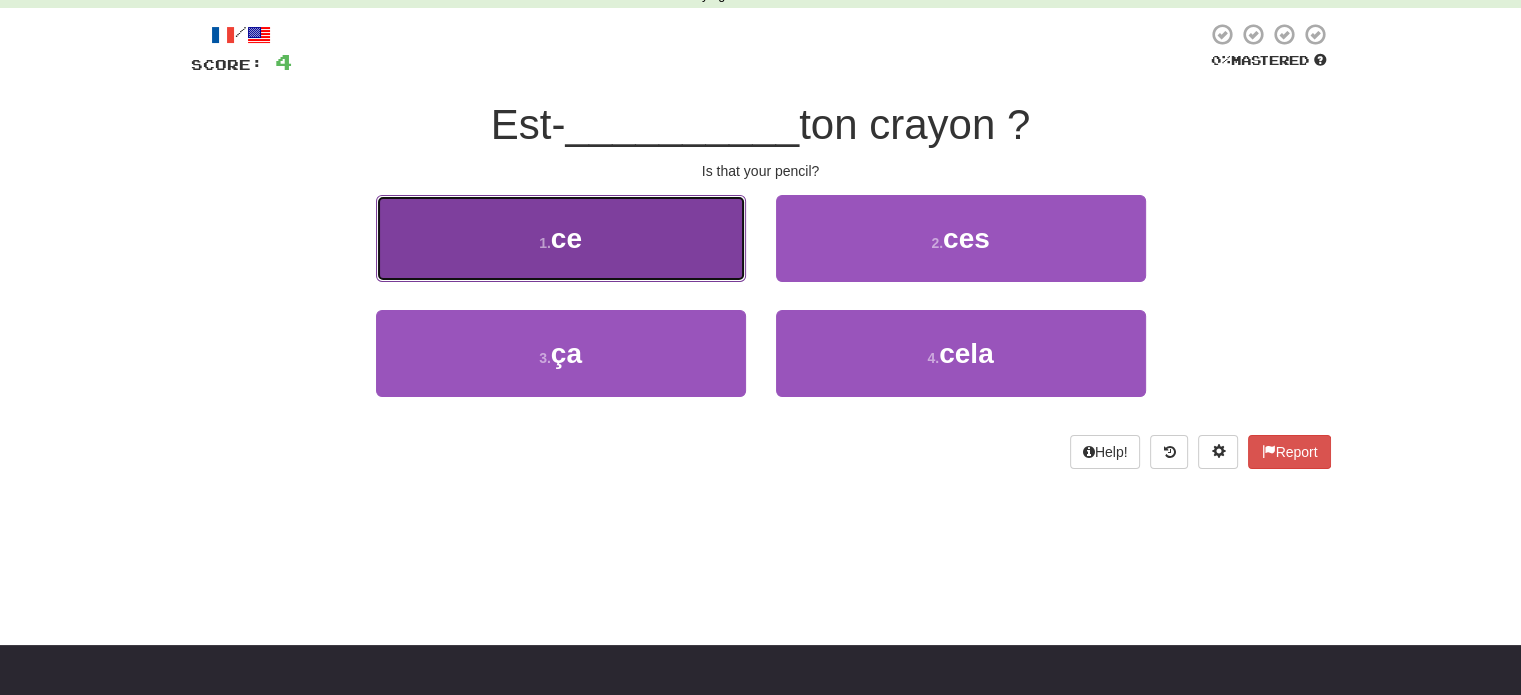 click on "1 .  ce" at bounding box center [561, 238] 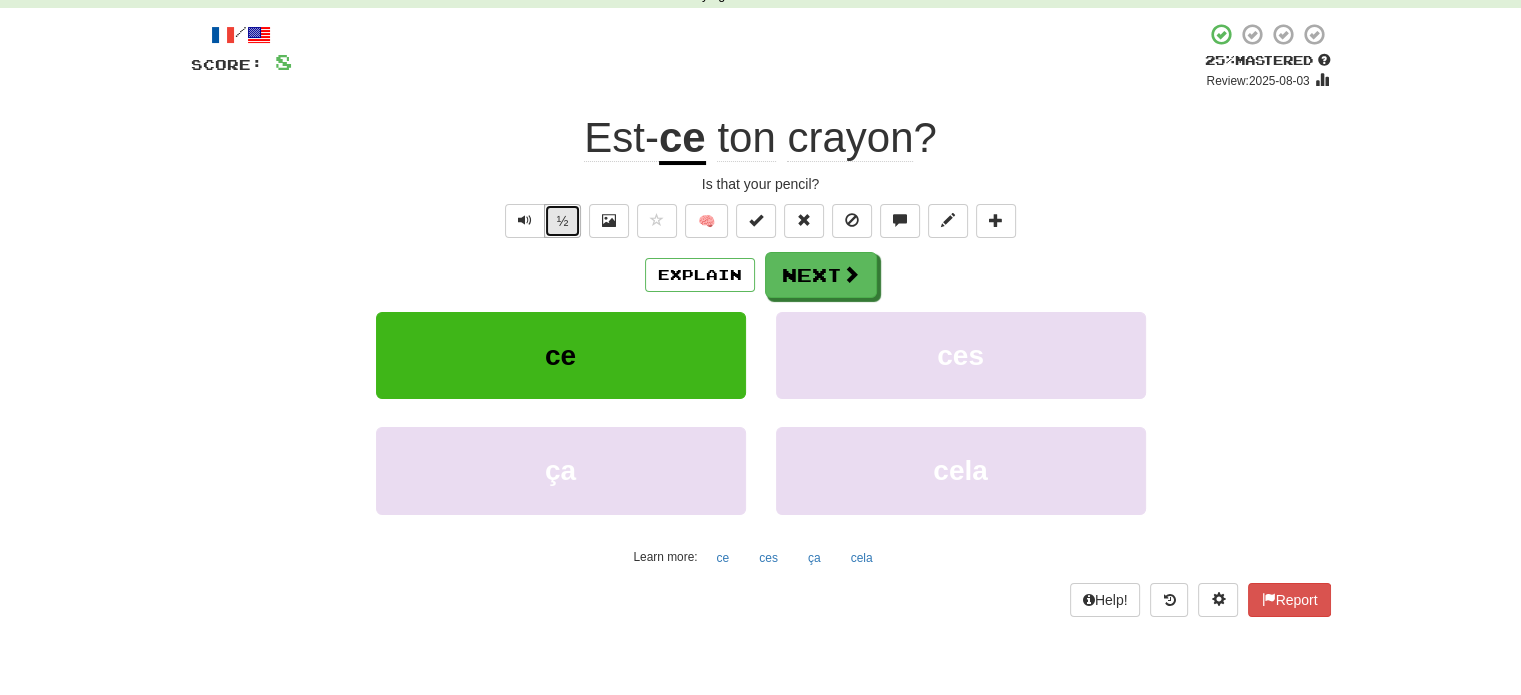 click on "½" at bounding box center [563, 221] 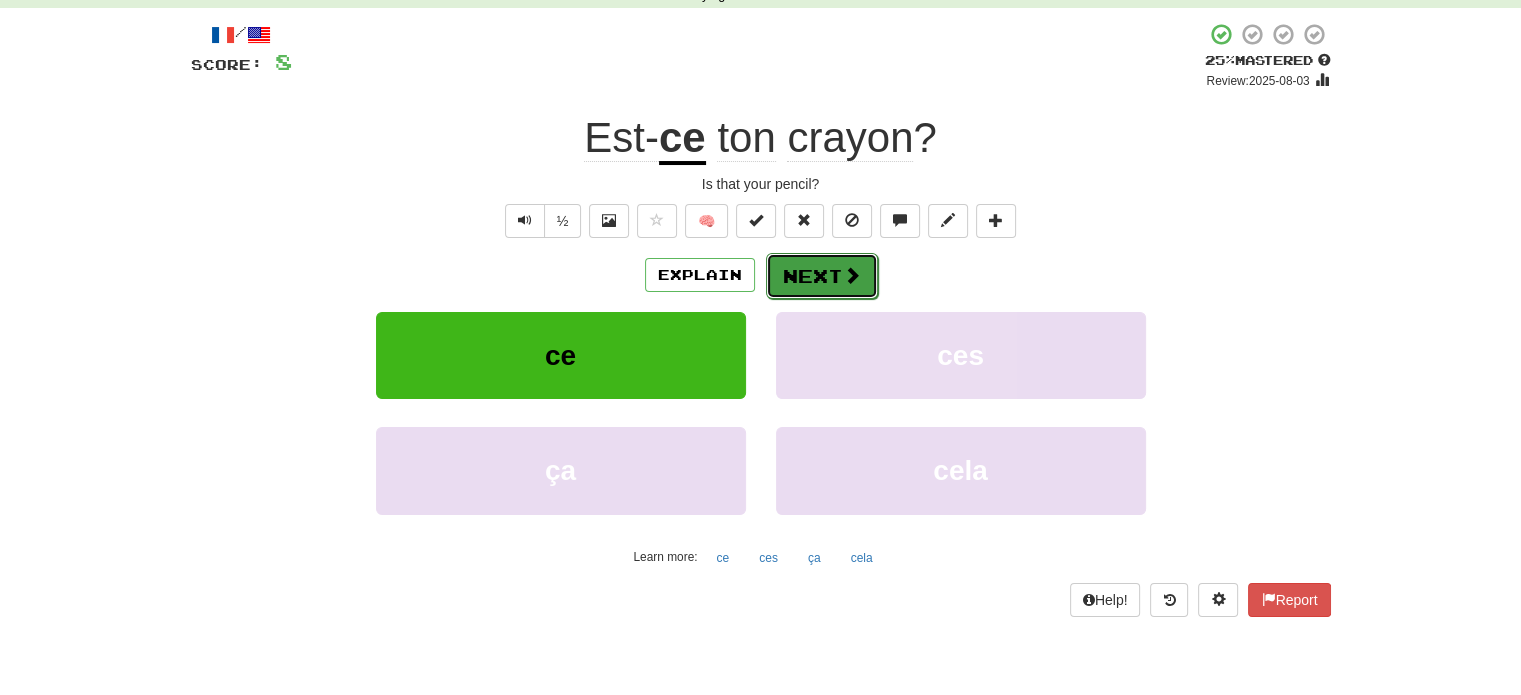 click on "Next" at bounding box center (822, 276) 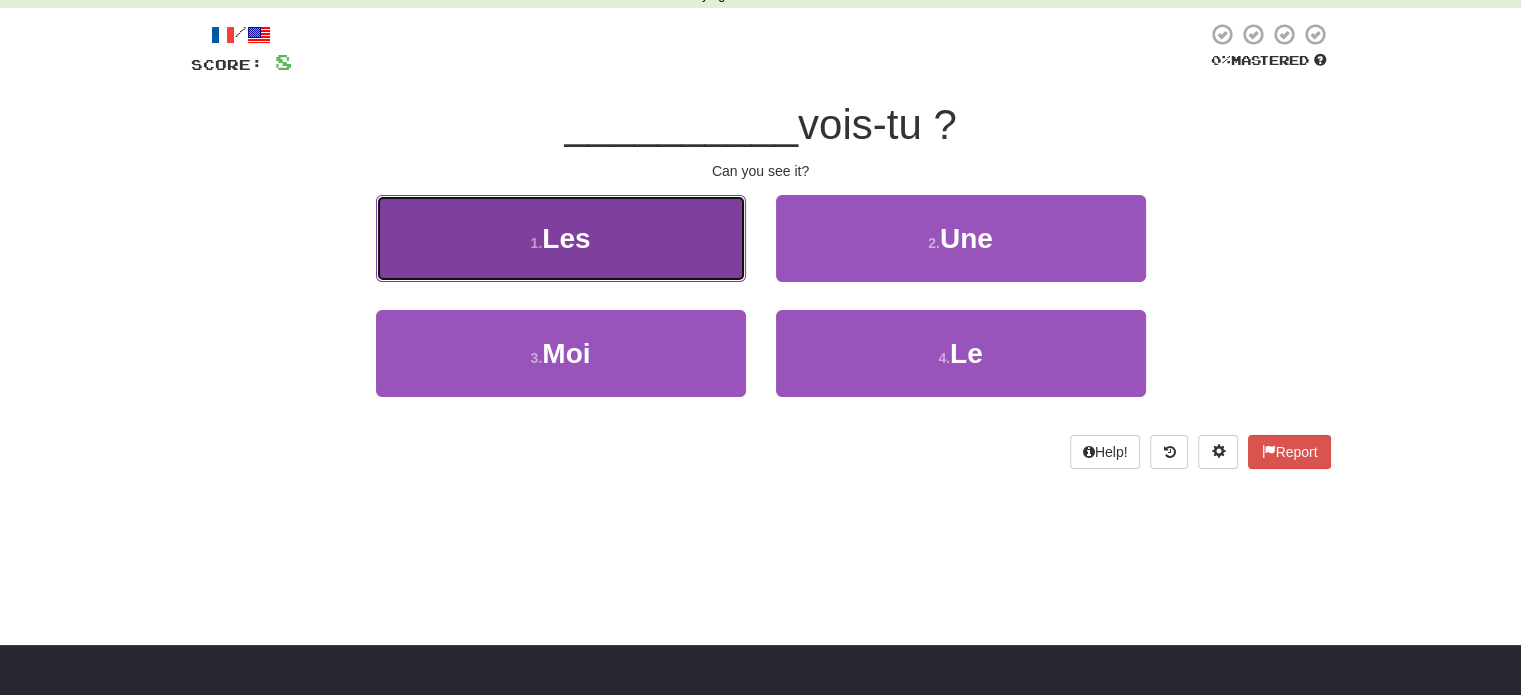 click on "1 .  Les" at bounding box center [561, 238] 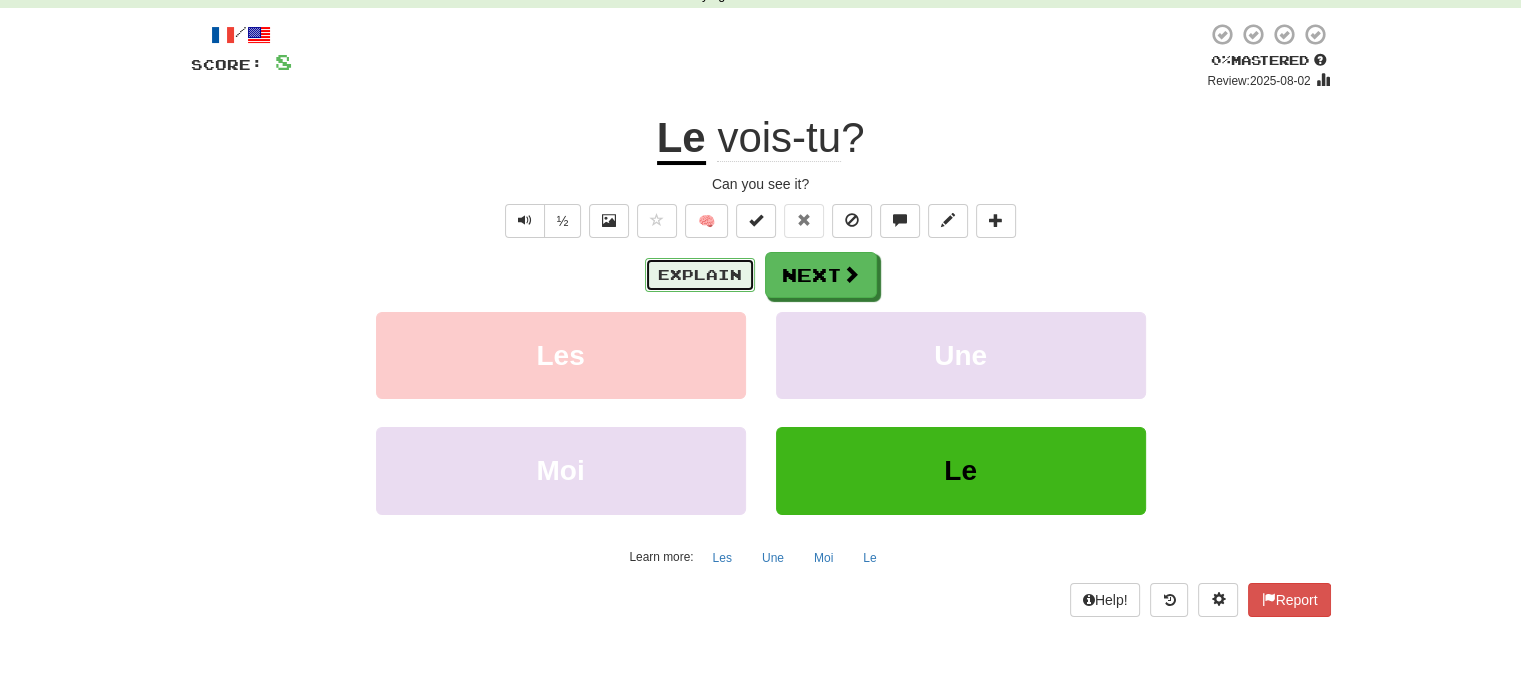 click on "Explain" at bounding box center [700, 275] 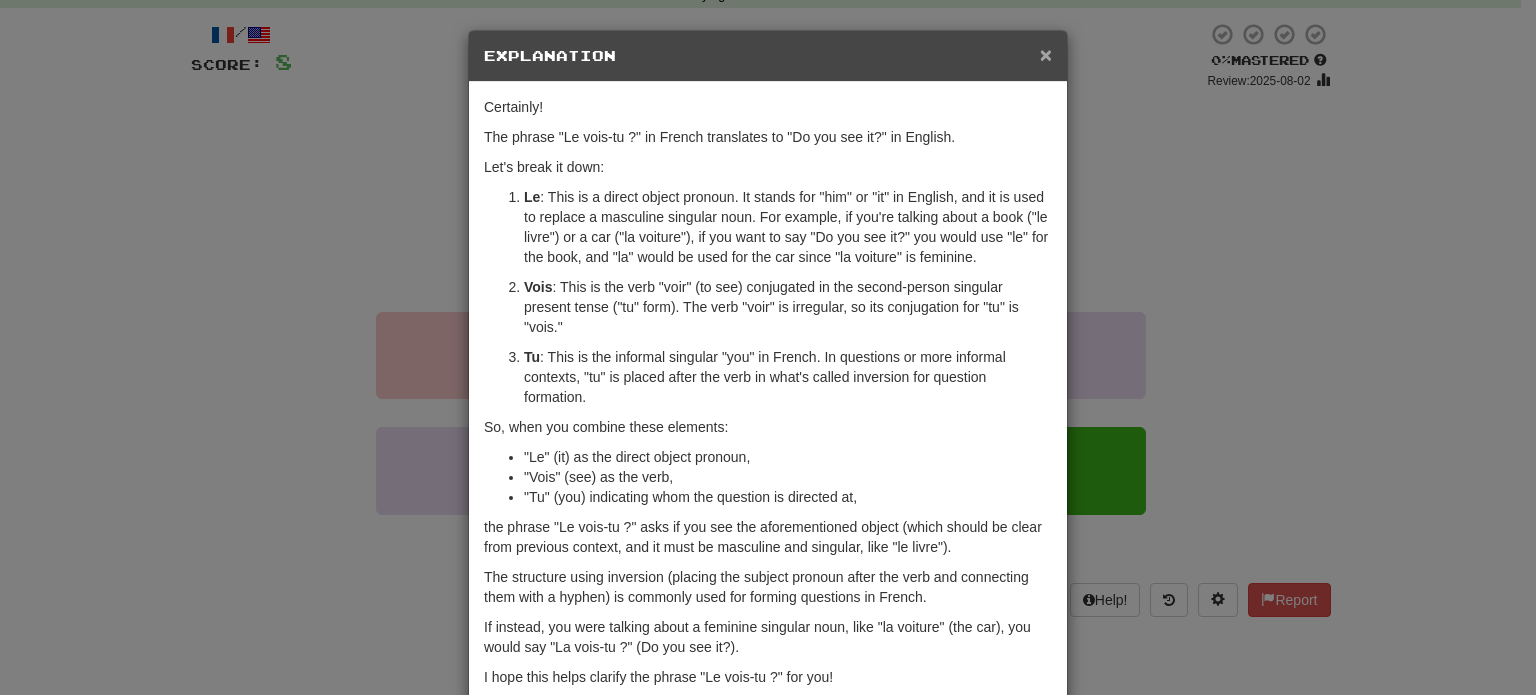 click on "×" at bounding box center [1046, 54] 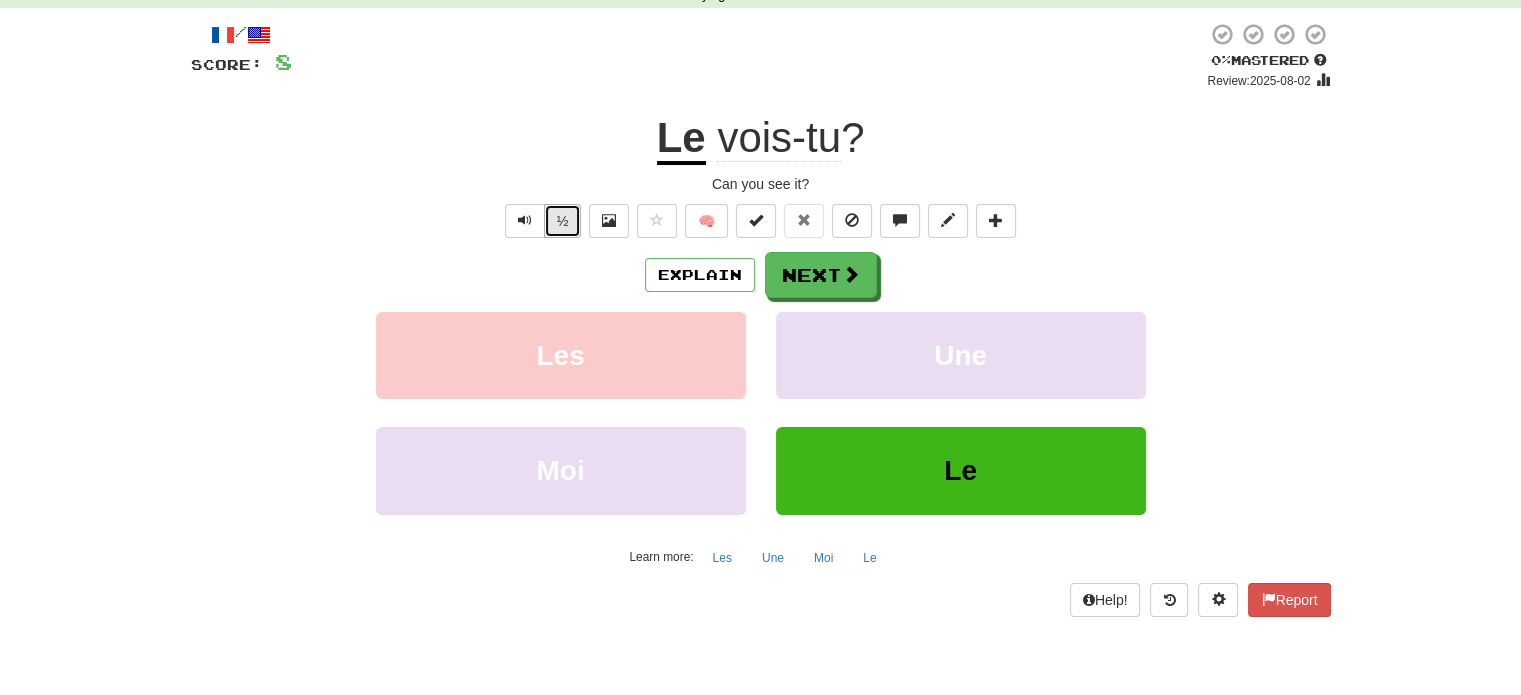 click on "½" at bounding box center (563, 221) 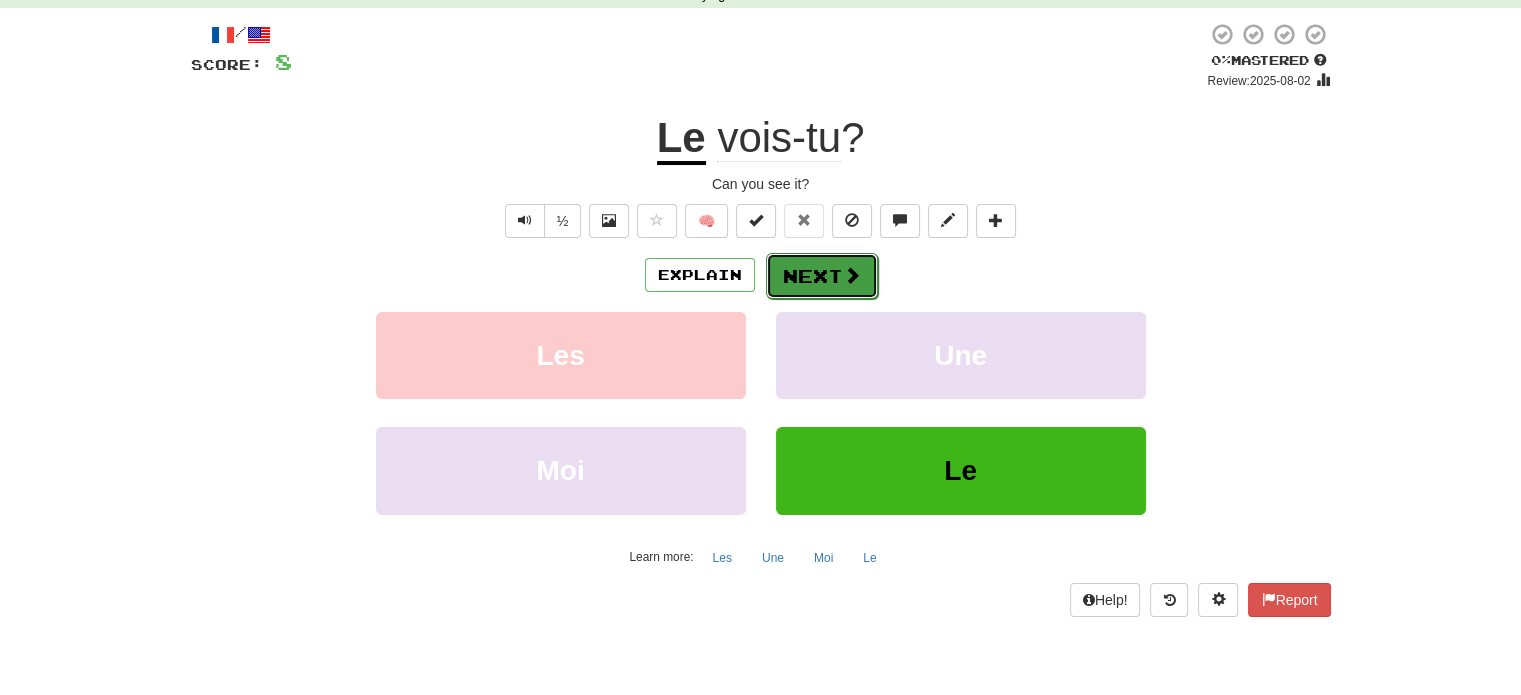 click on "Next" at bounding box center [822, 276] 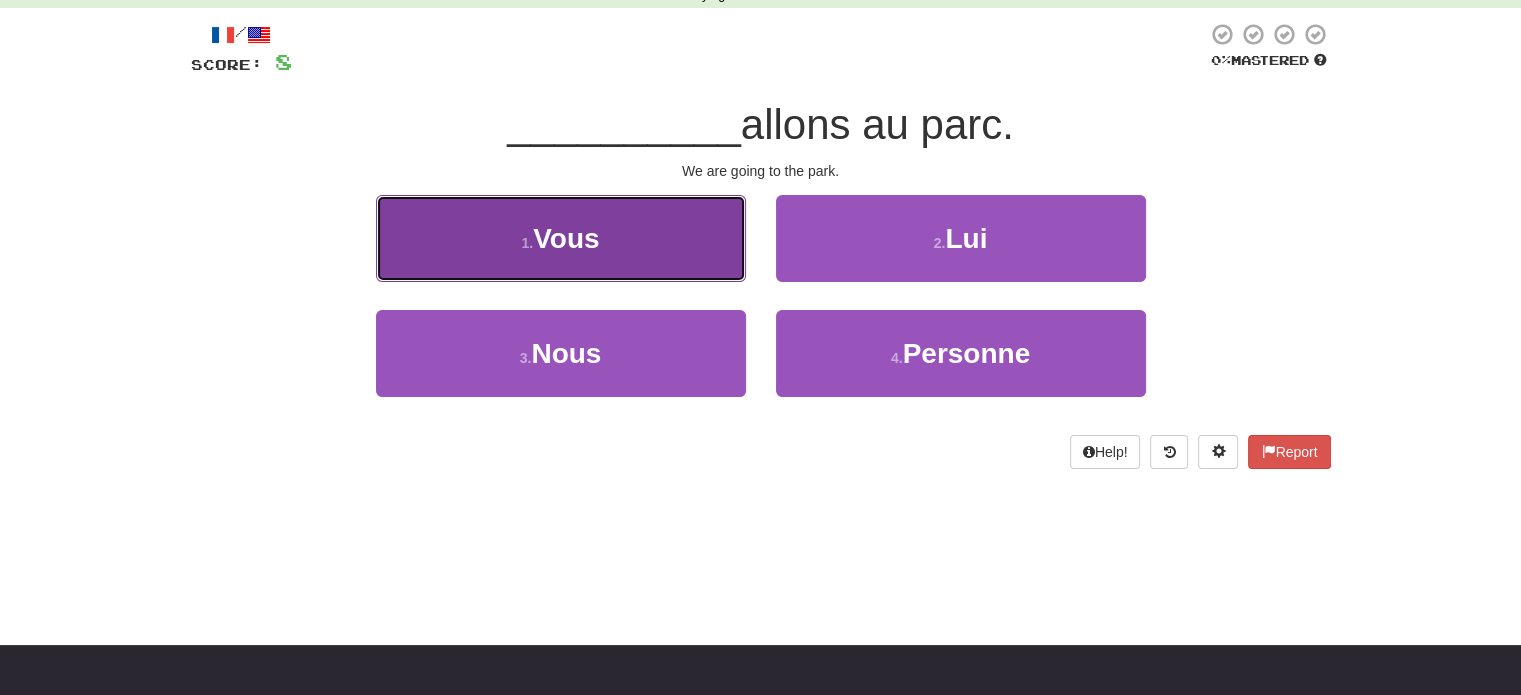 click on "1 .  Vous" at bounding box center [561, 238] 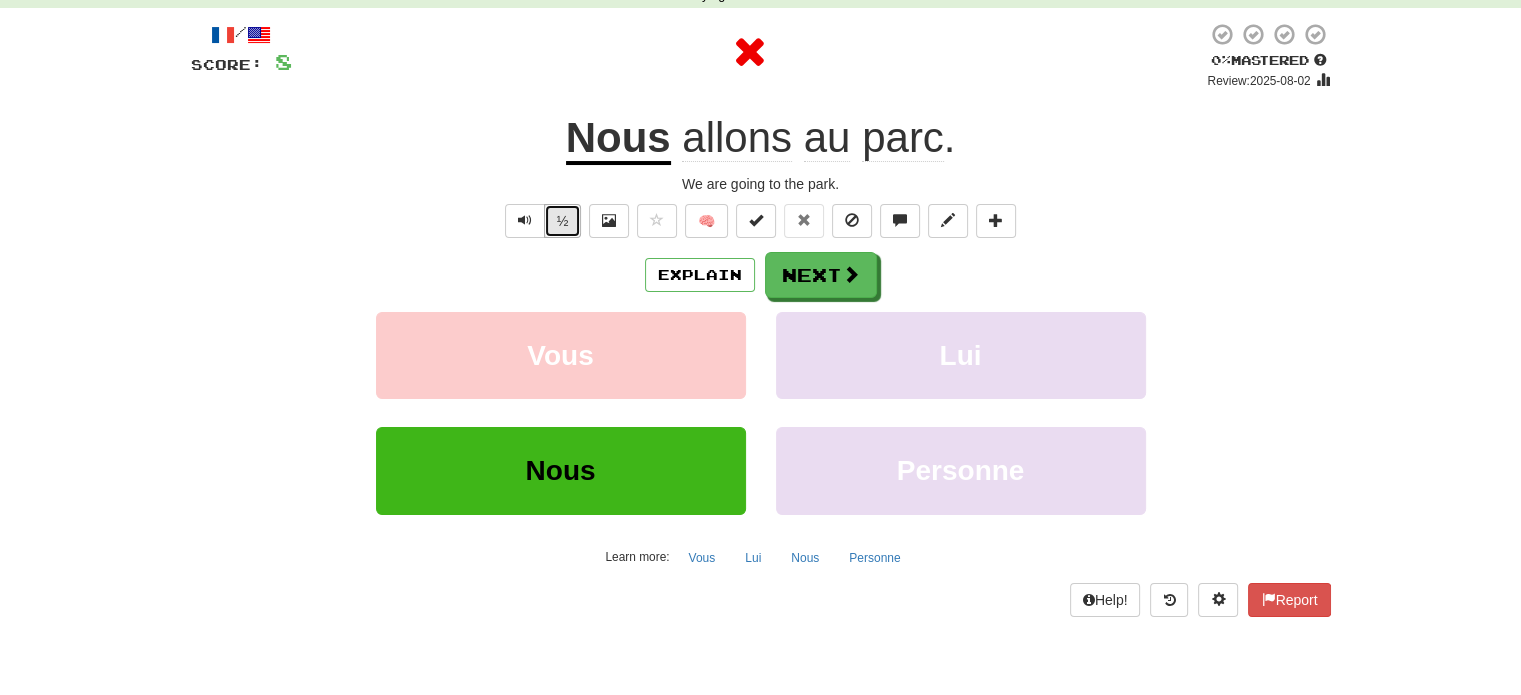 click on "½" at bounding box center [563, 221] 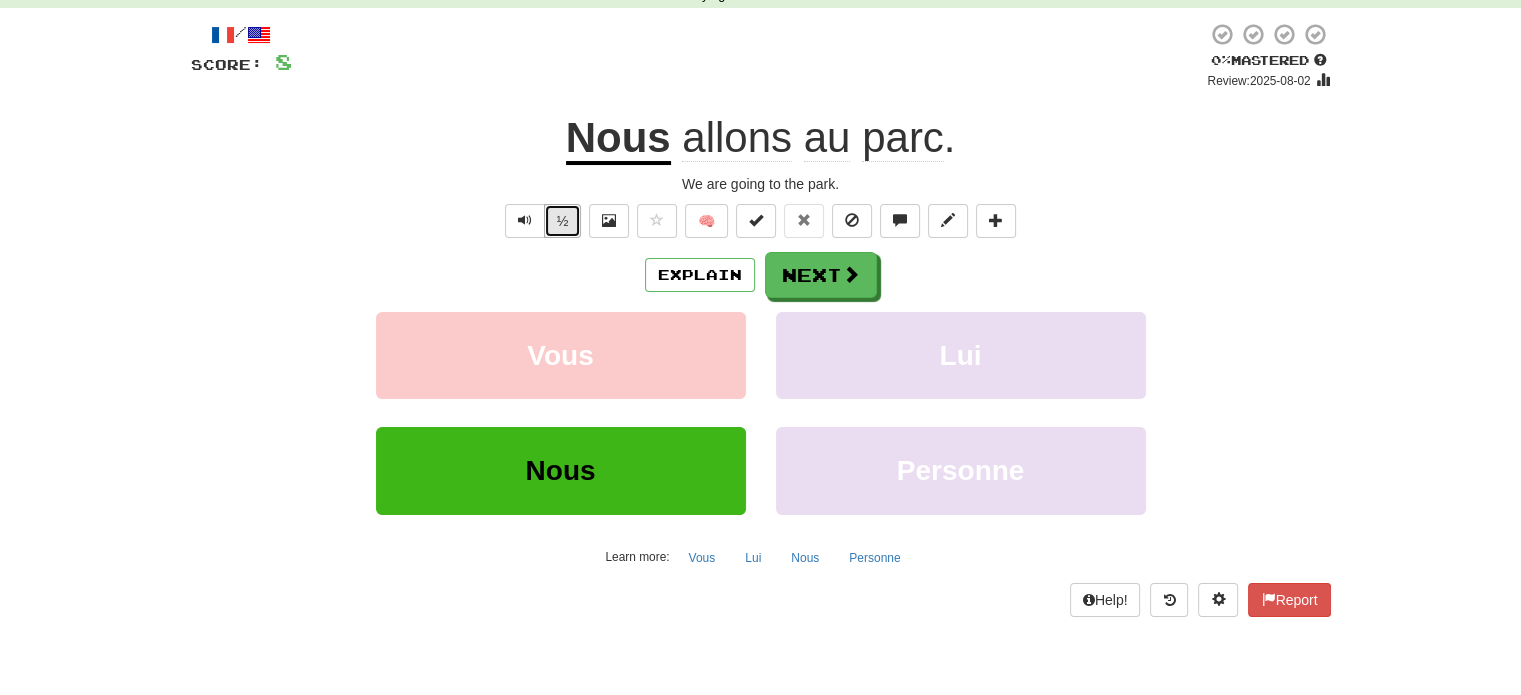 click on "½" at bounding box center [563, 221] 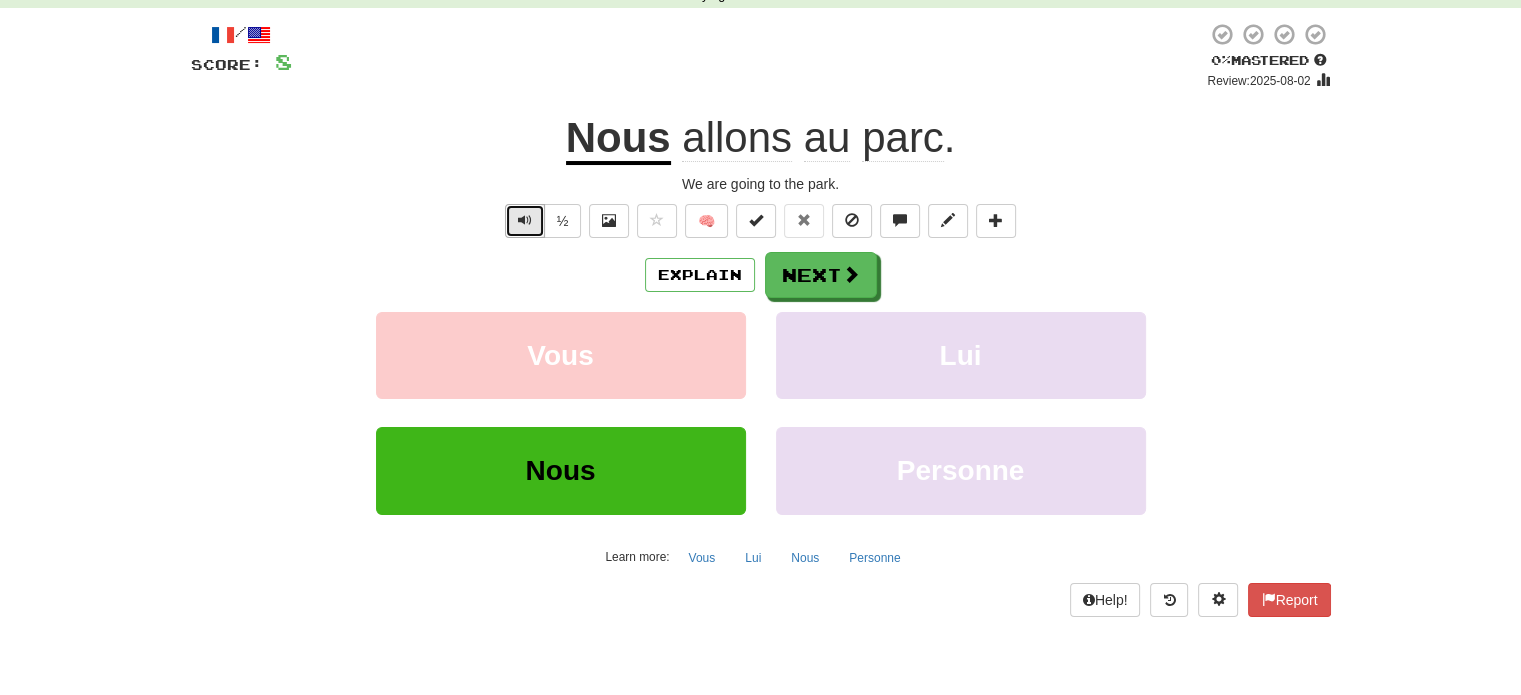 click at bounding box center [525, 220] 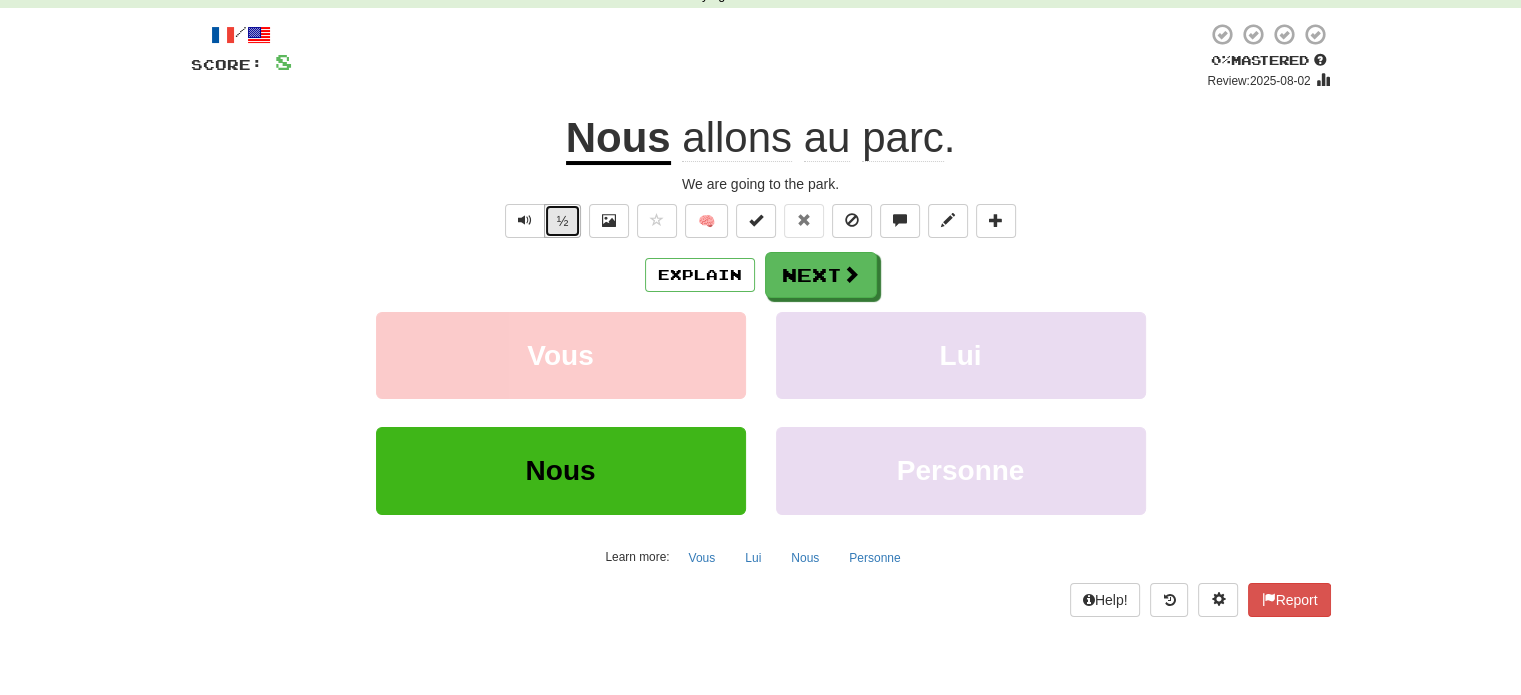 click on "½" at bounding box center [563, 221] 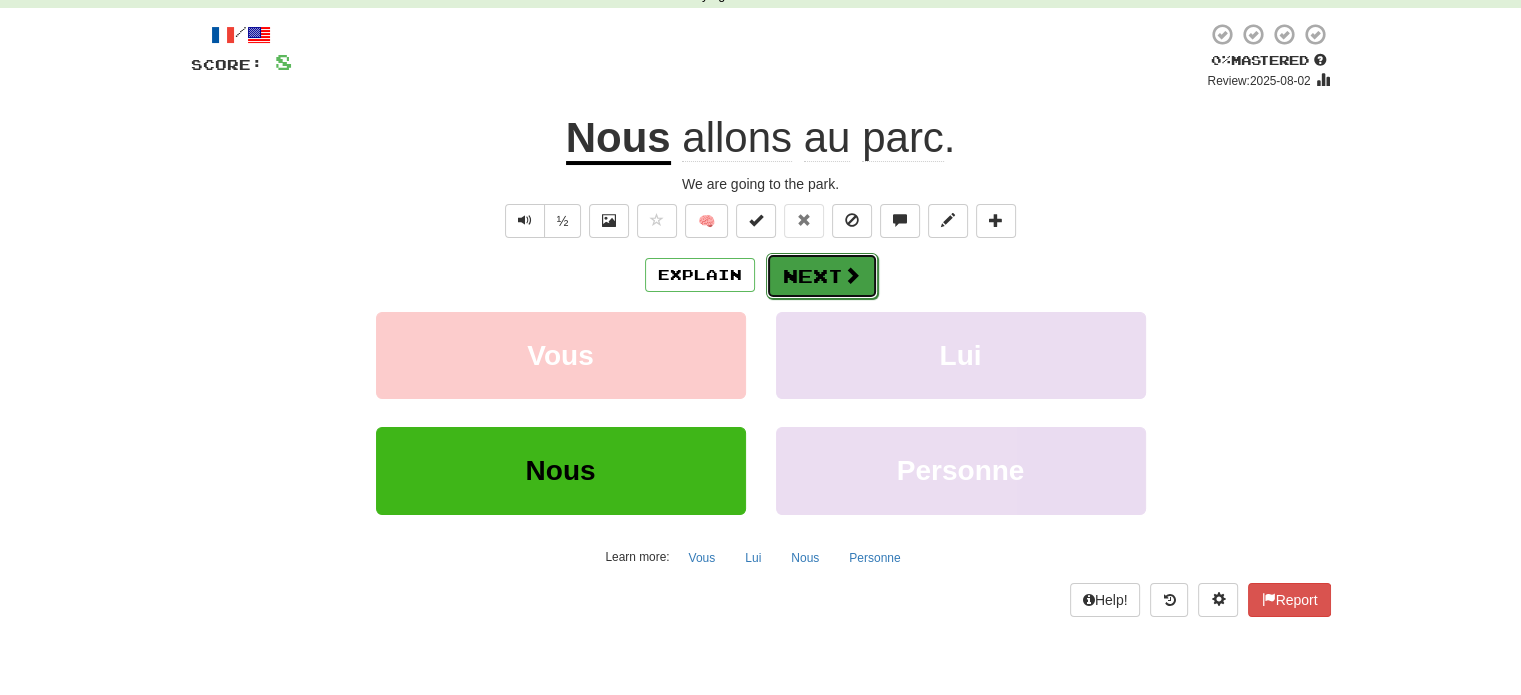 click on "Next" at bounding box center (822, 276) 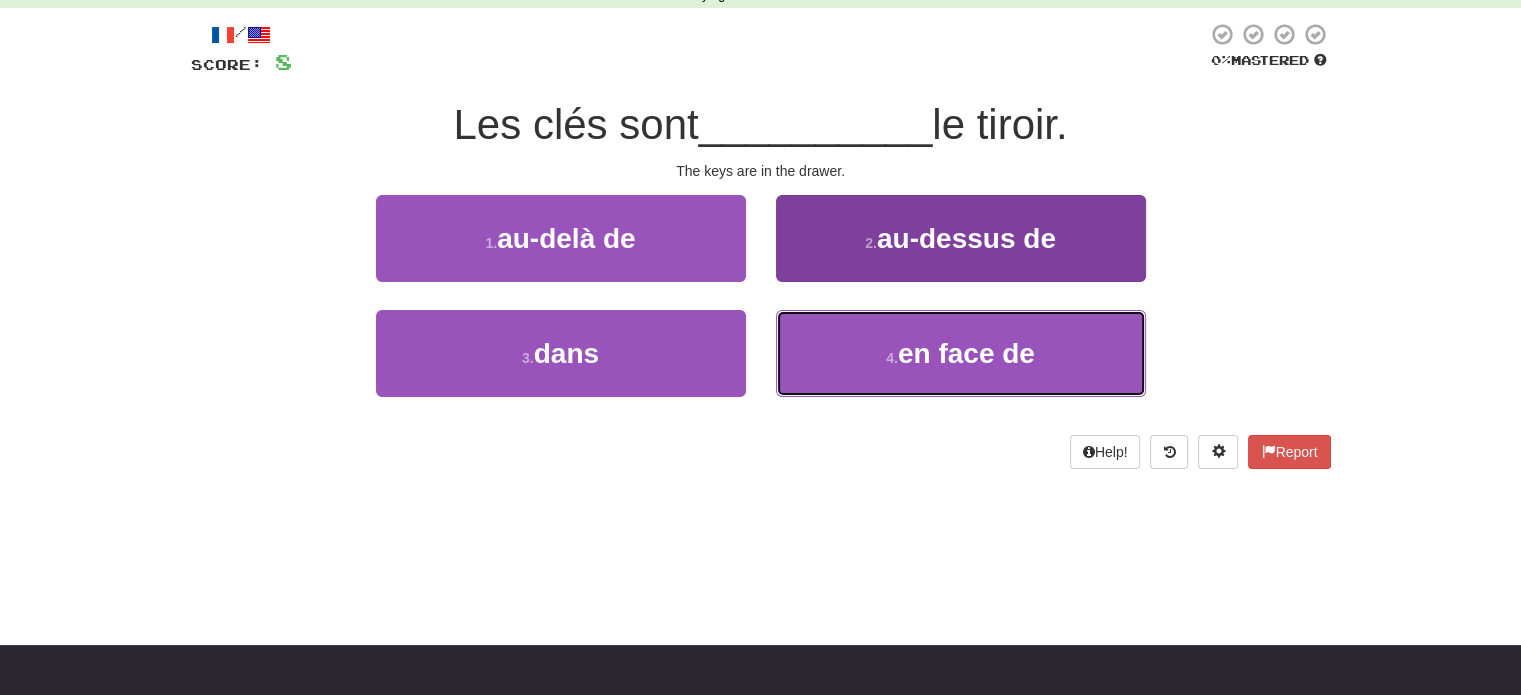 click on "4 .  en face de" at bounding box center (961, 353) 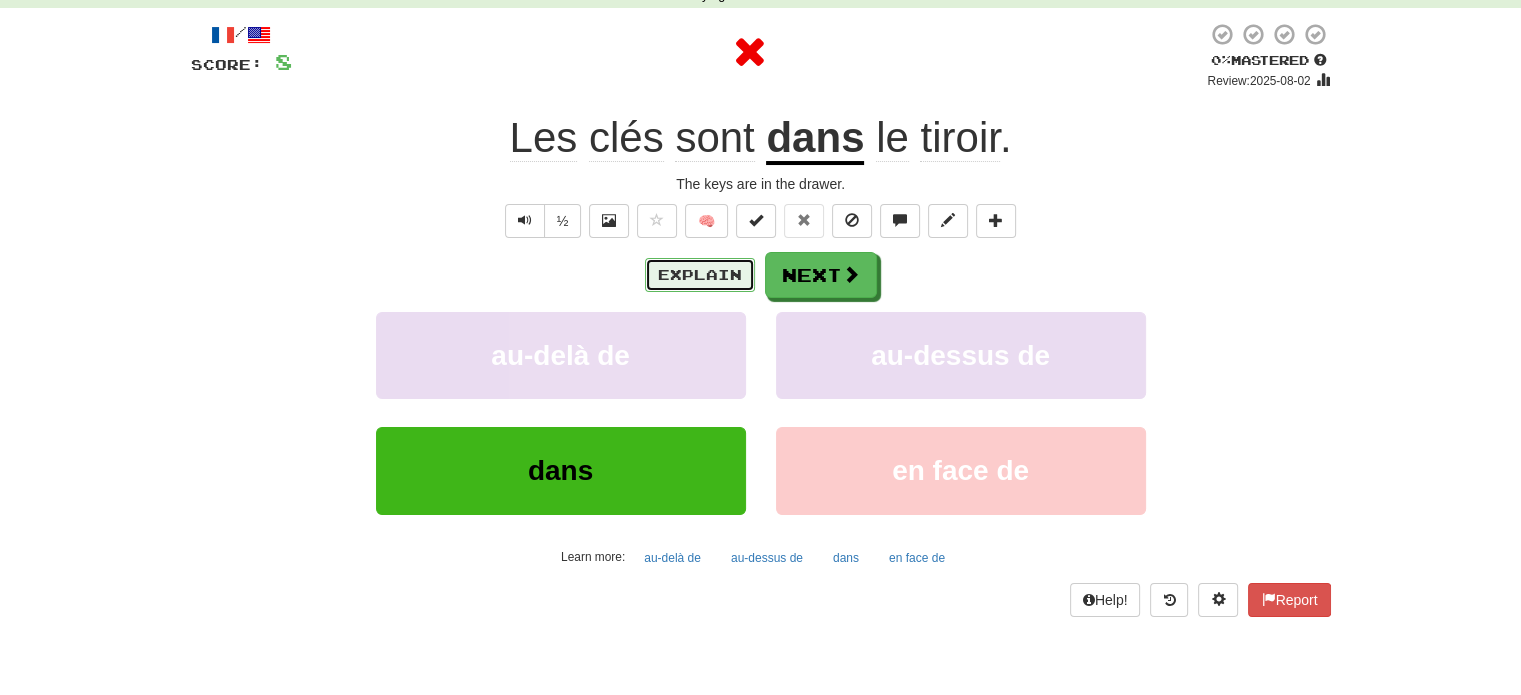 click on "Explain" at bounding box center [700, 275] 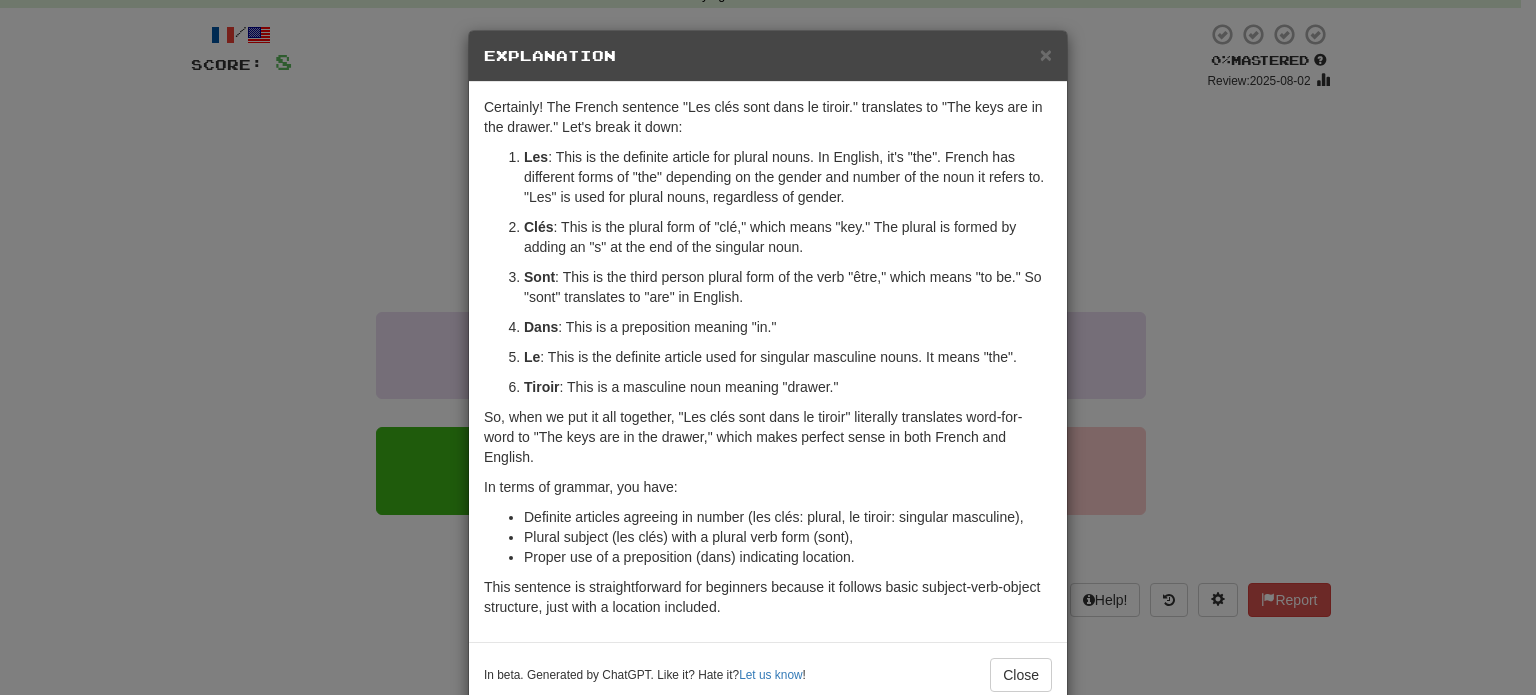 click on "× Explanation" at bounding box center [768, 56] 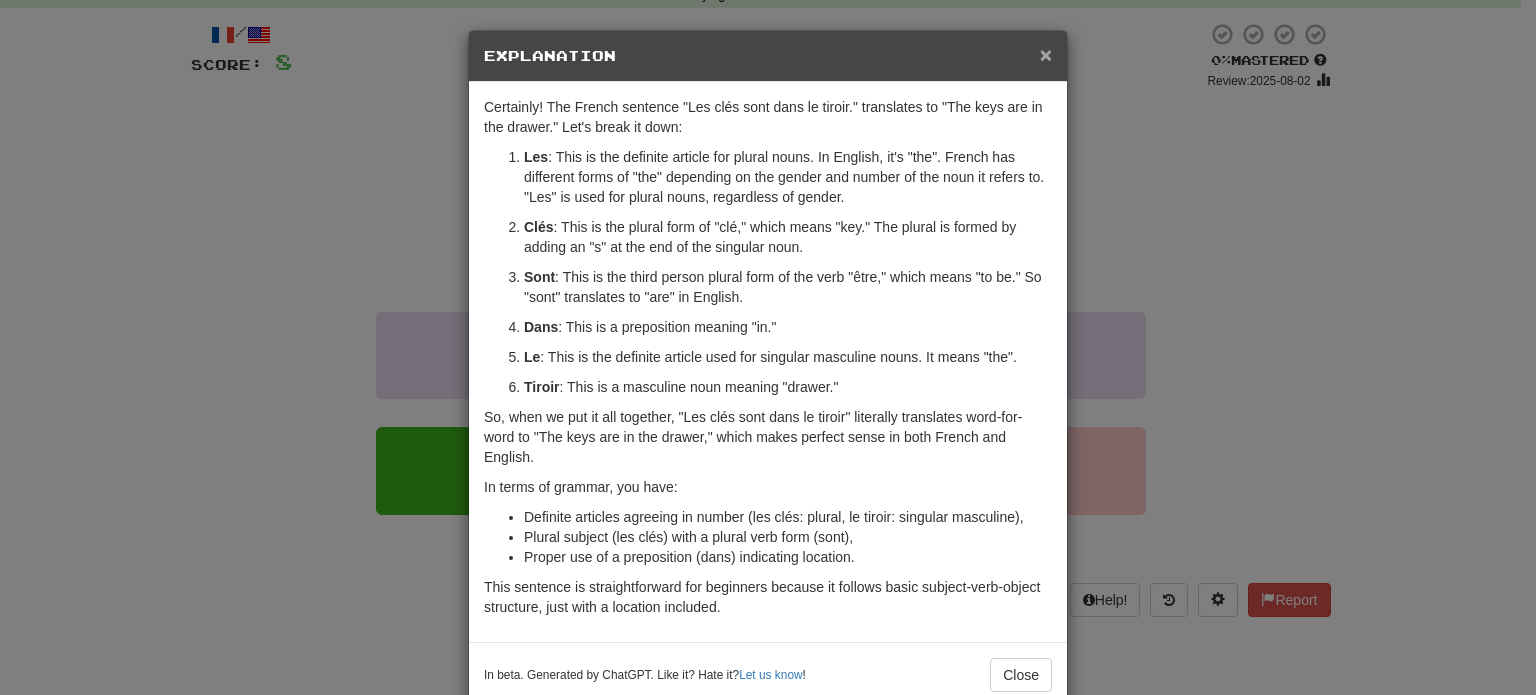 click on "×" at bounding box center [1046, 54] 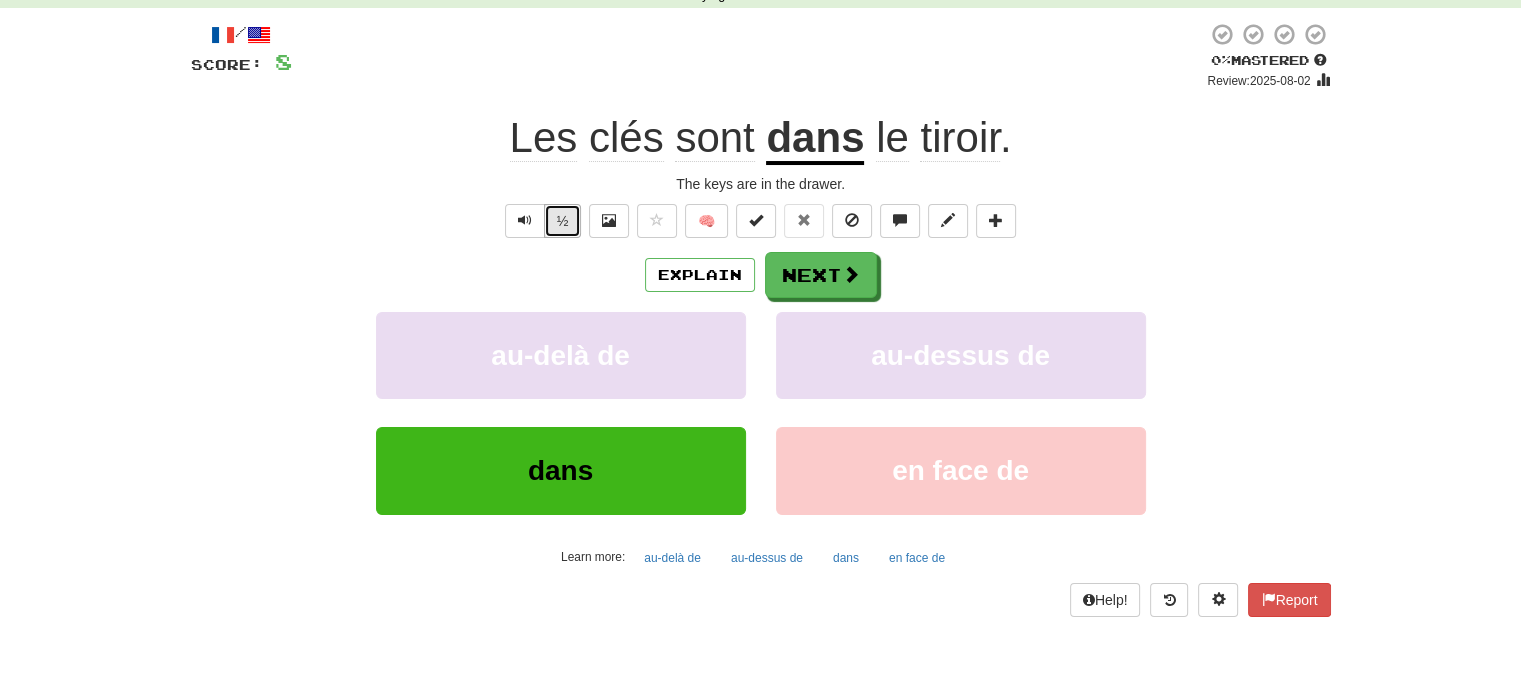 click on "½" at bounding box center (563, 221) 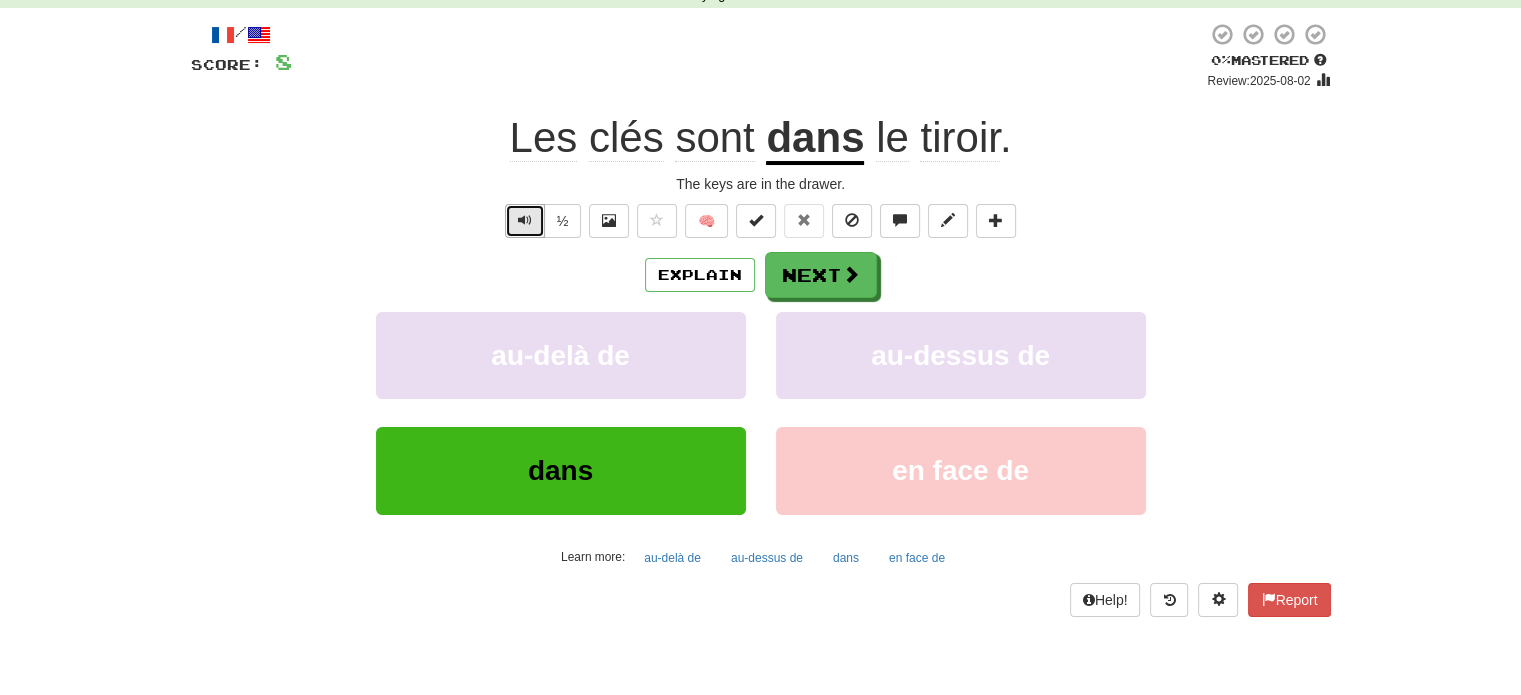 drag, startPoint x: 532, startPoint y: 216, endPoint x: 534, endPoint y: 232, distance: 16.124516 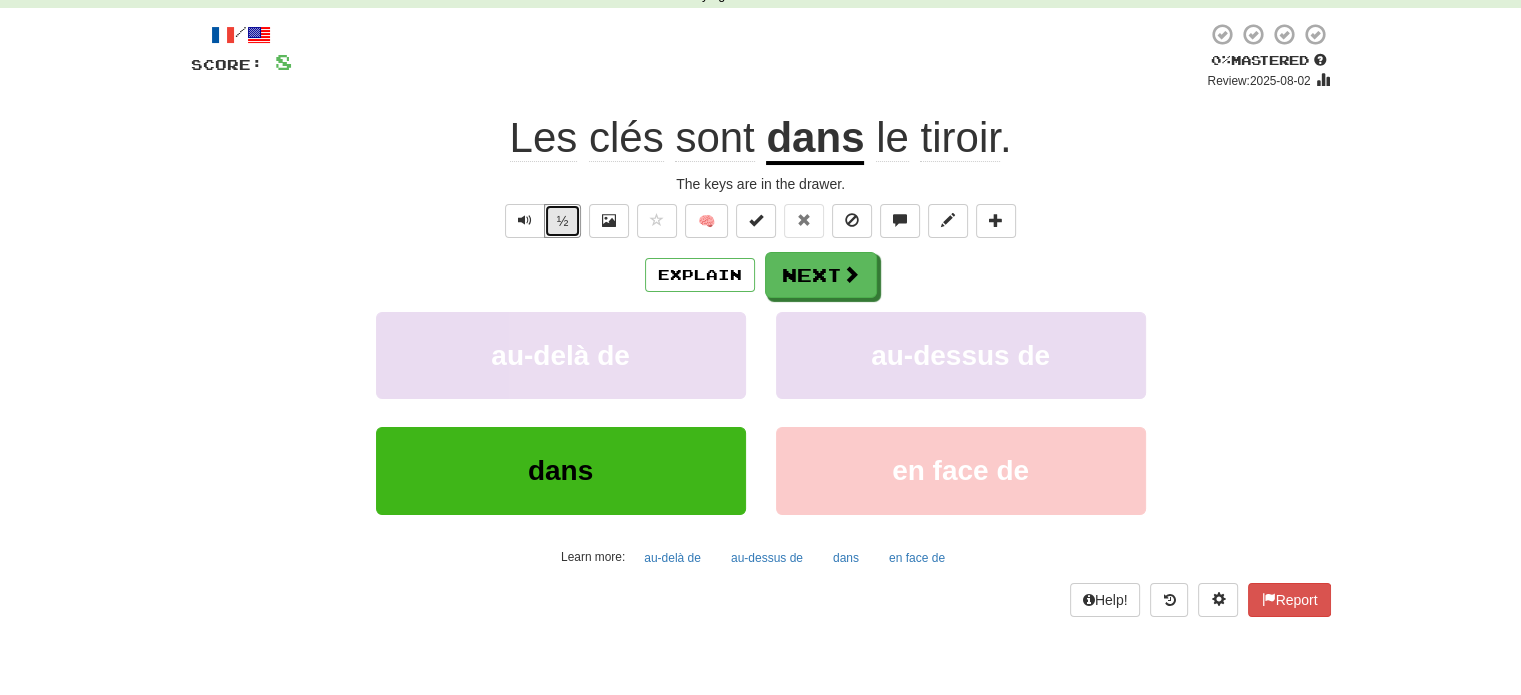 drag, startPoint x: 574, startPoint y: 219, endPoint x: 593, endPoint y: 201, distance: 26.172504 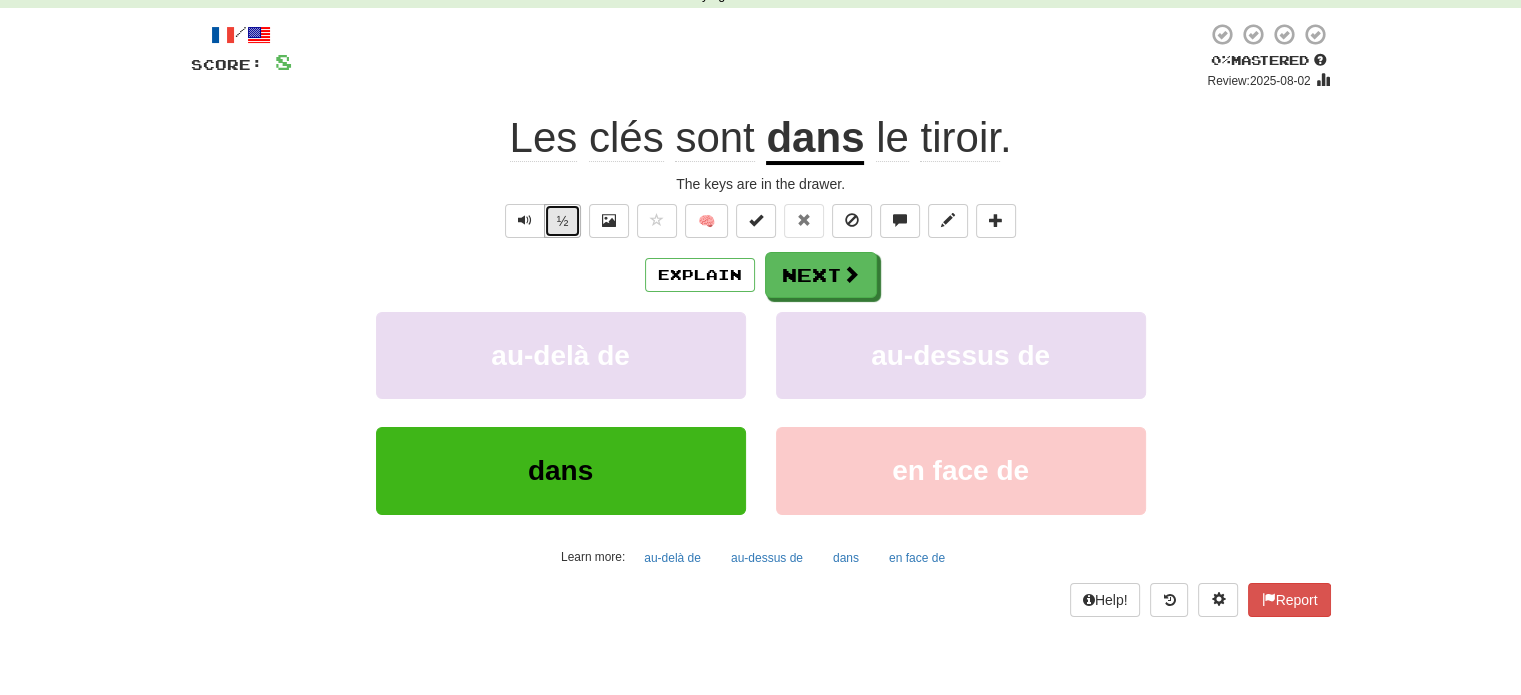 click on "½" at bounding box center [563, 221] 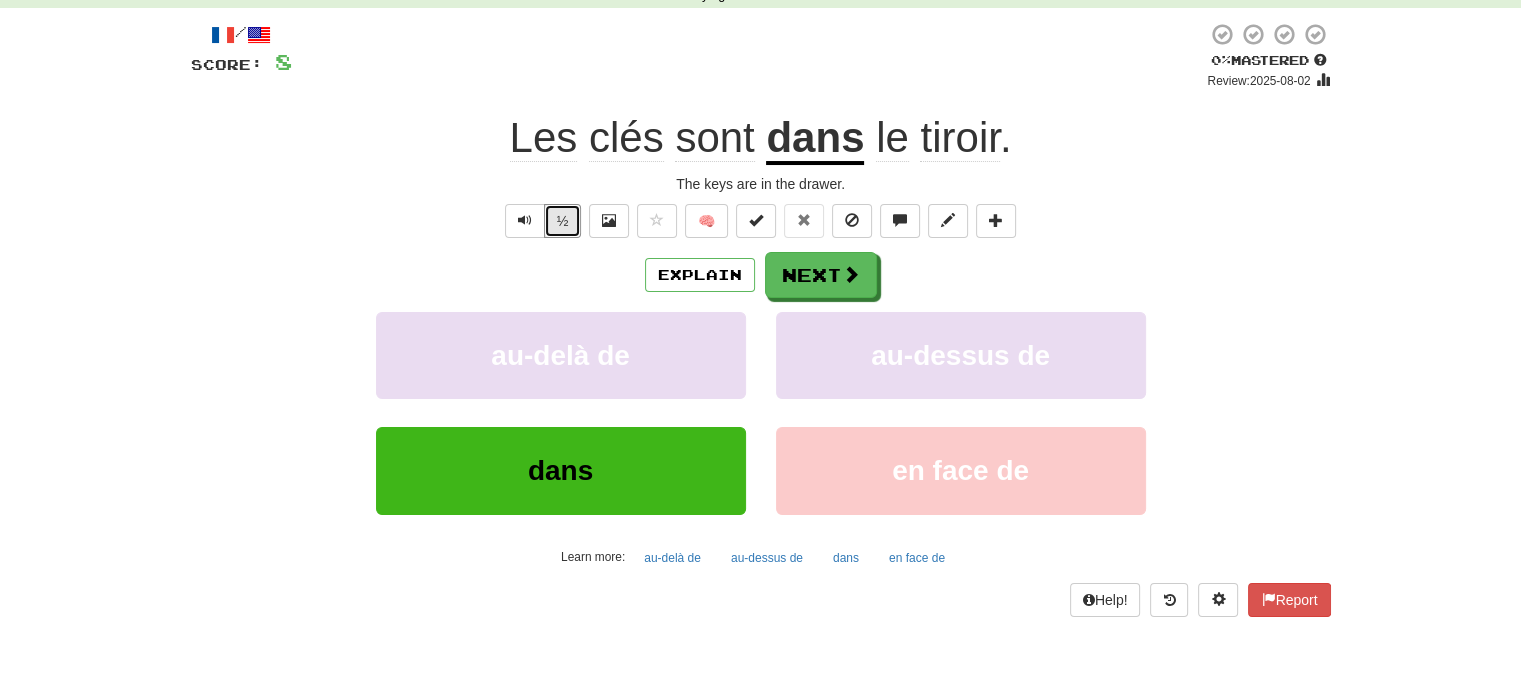 click on "½ 🧠" at bounding box center [761, 221] 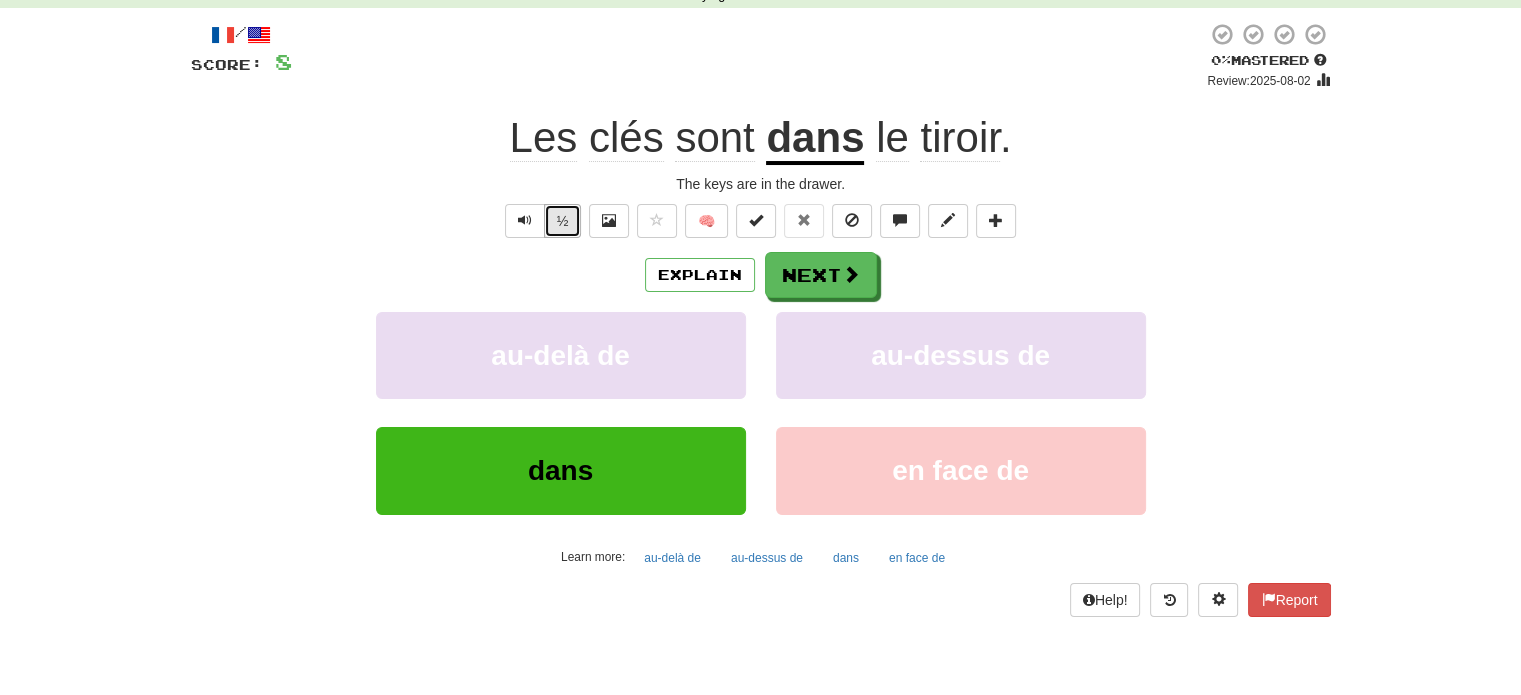 click on "½" at bounding box center [563, 221] 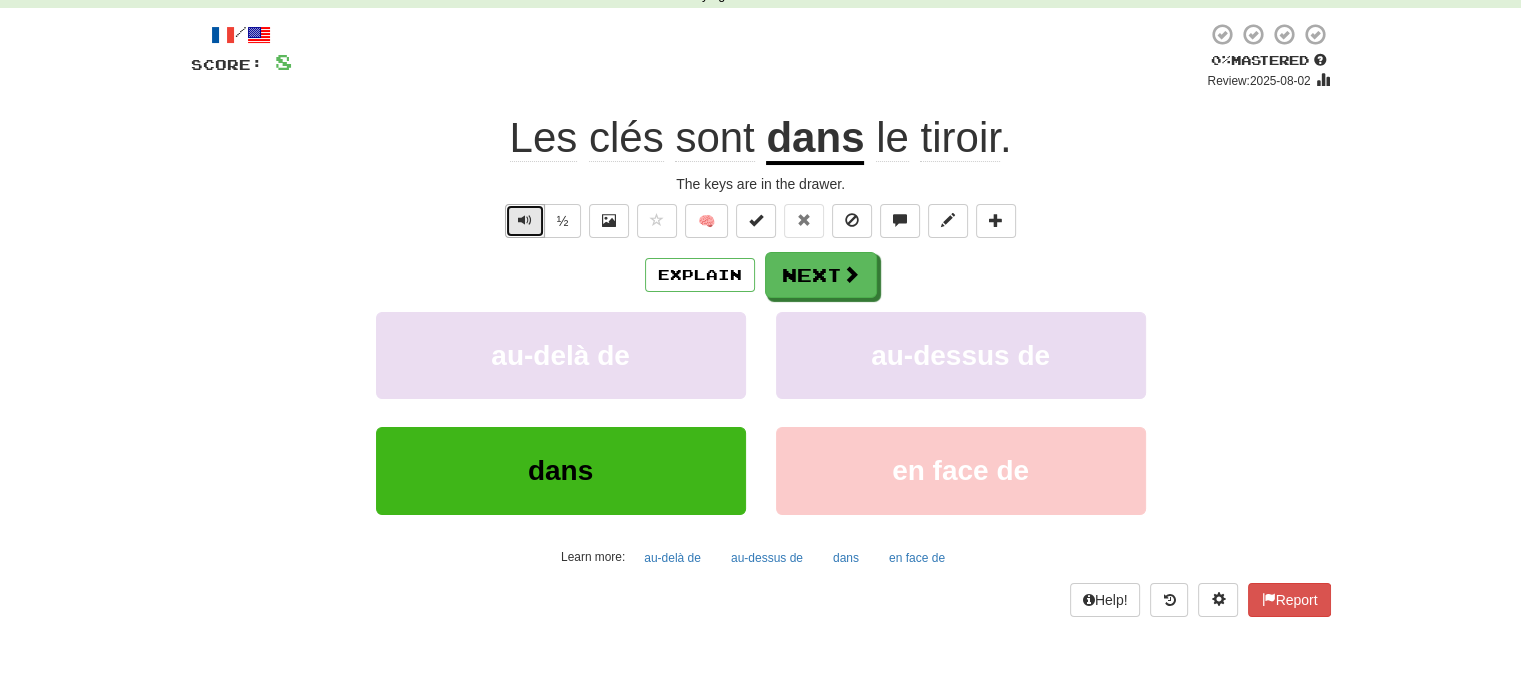 click at bounding box center (525, 221) 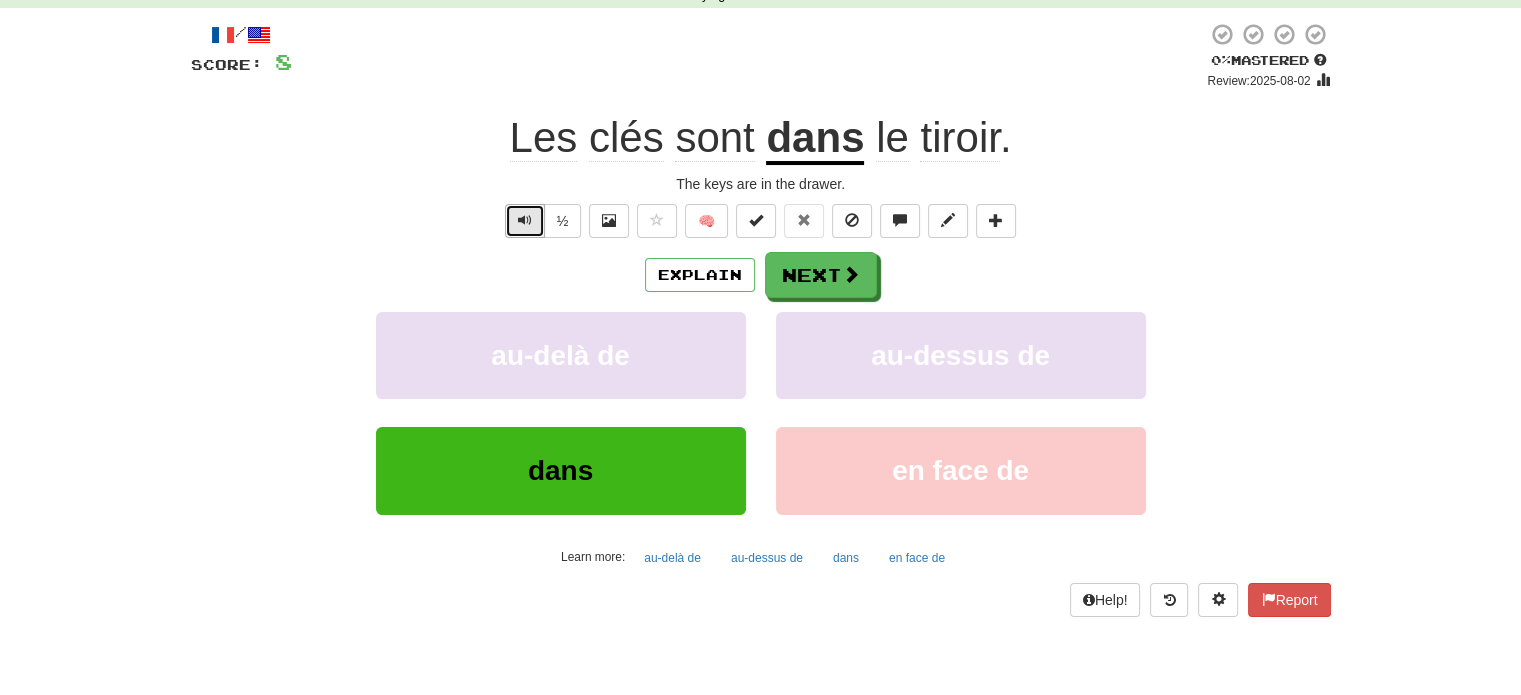 click at bounding box center [525, 221] 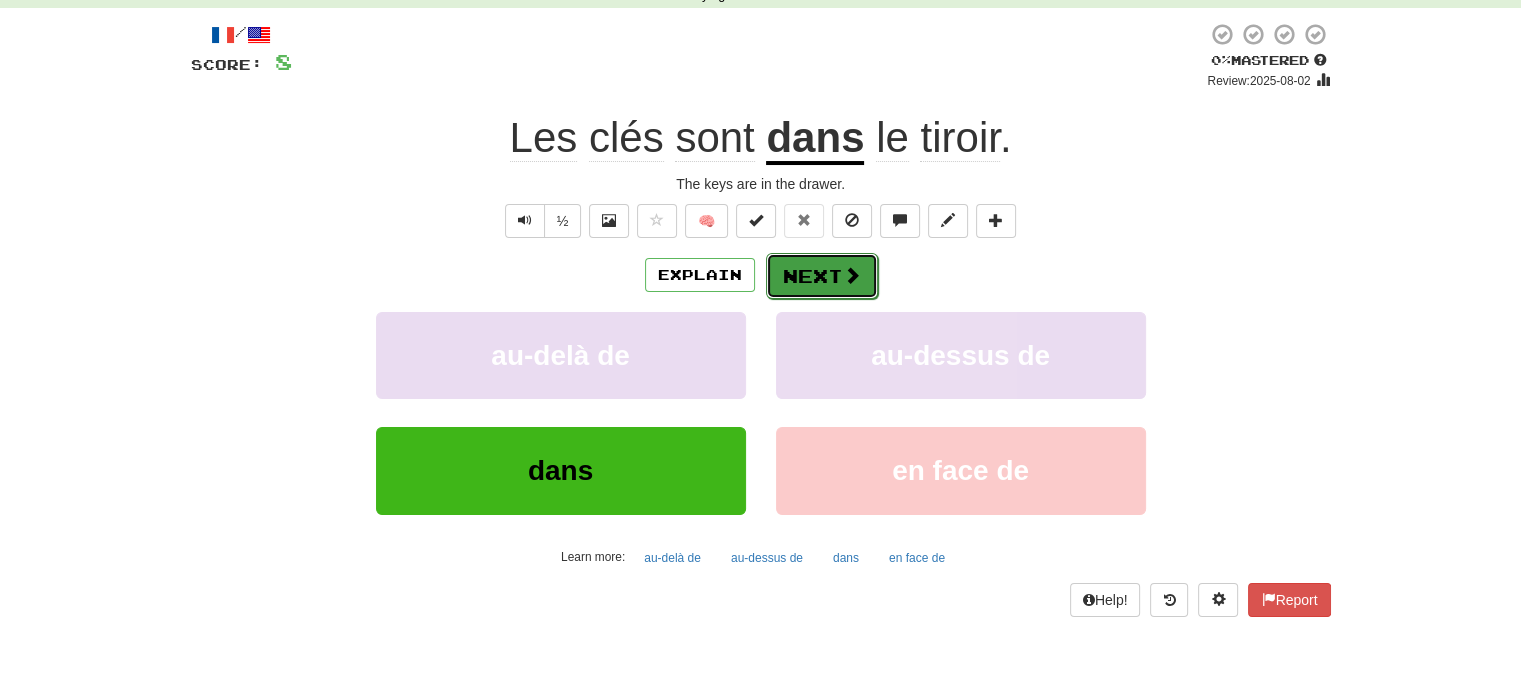 click on "Next" at bounding box center [822, 276] 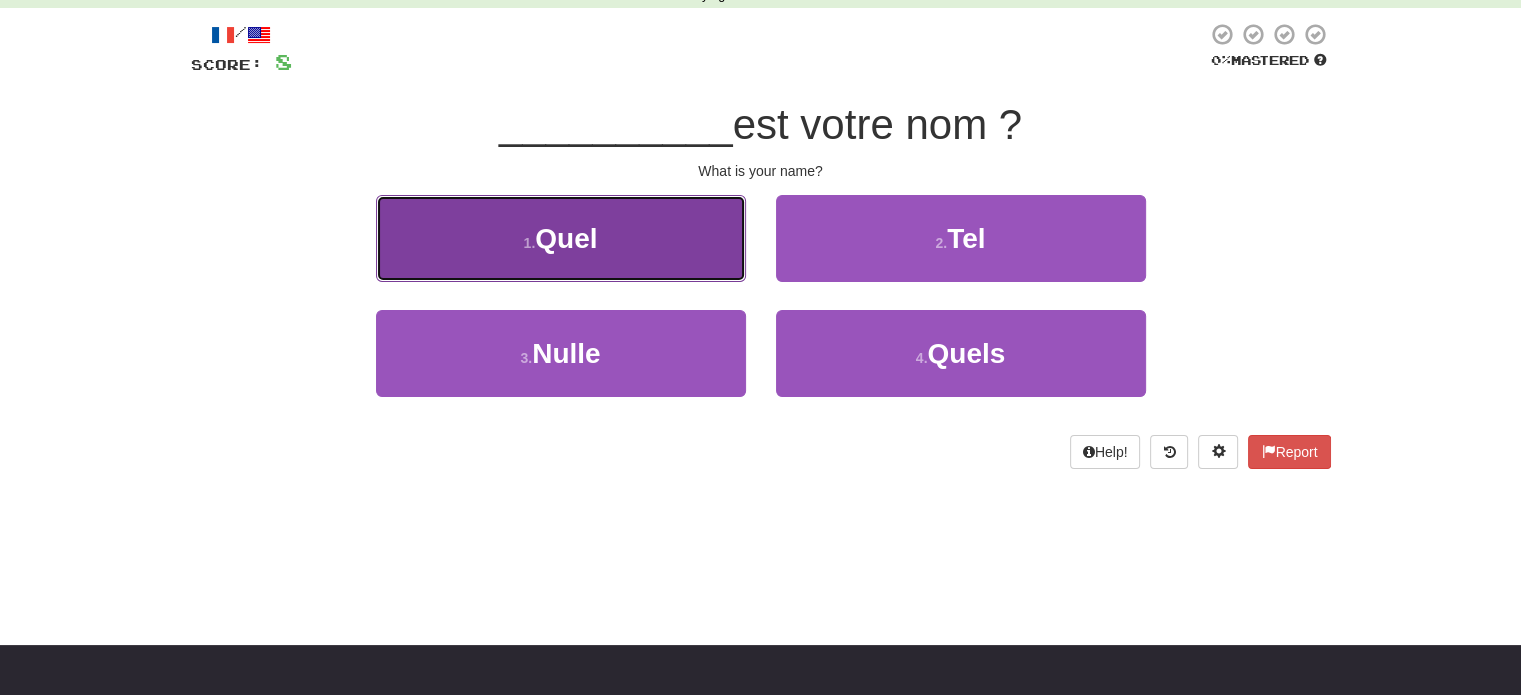 click on "1 .  Quel" at bounding box center [561, 238] 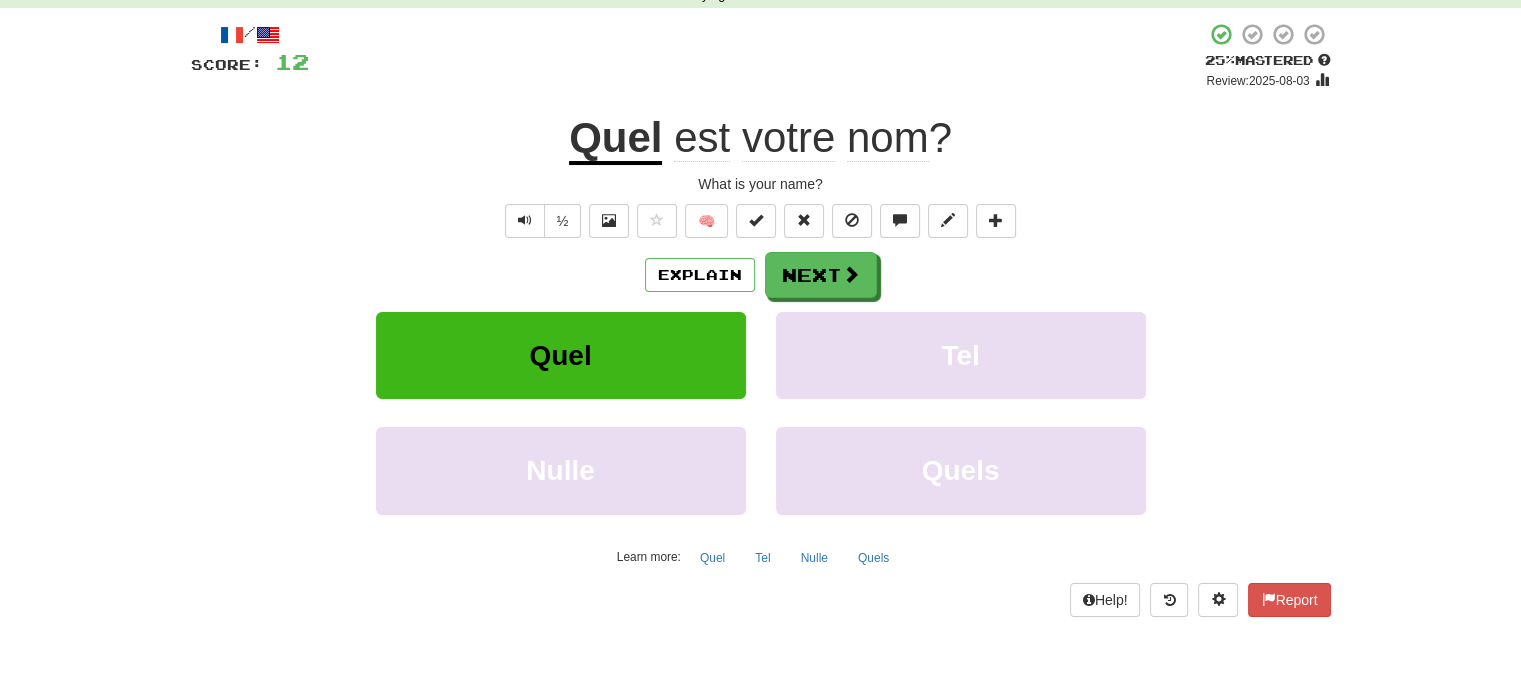 click on "½ 🧠" at bounding box center [761, 221] 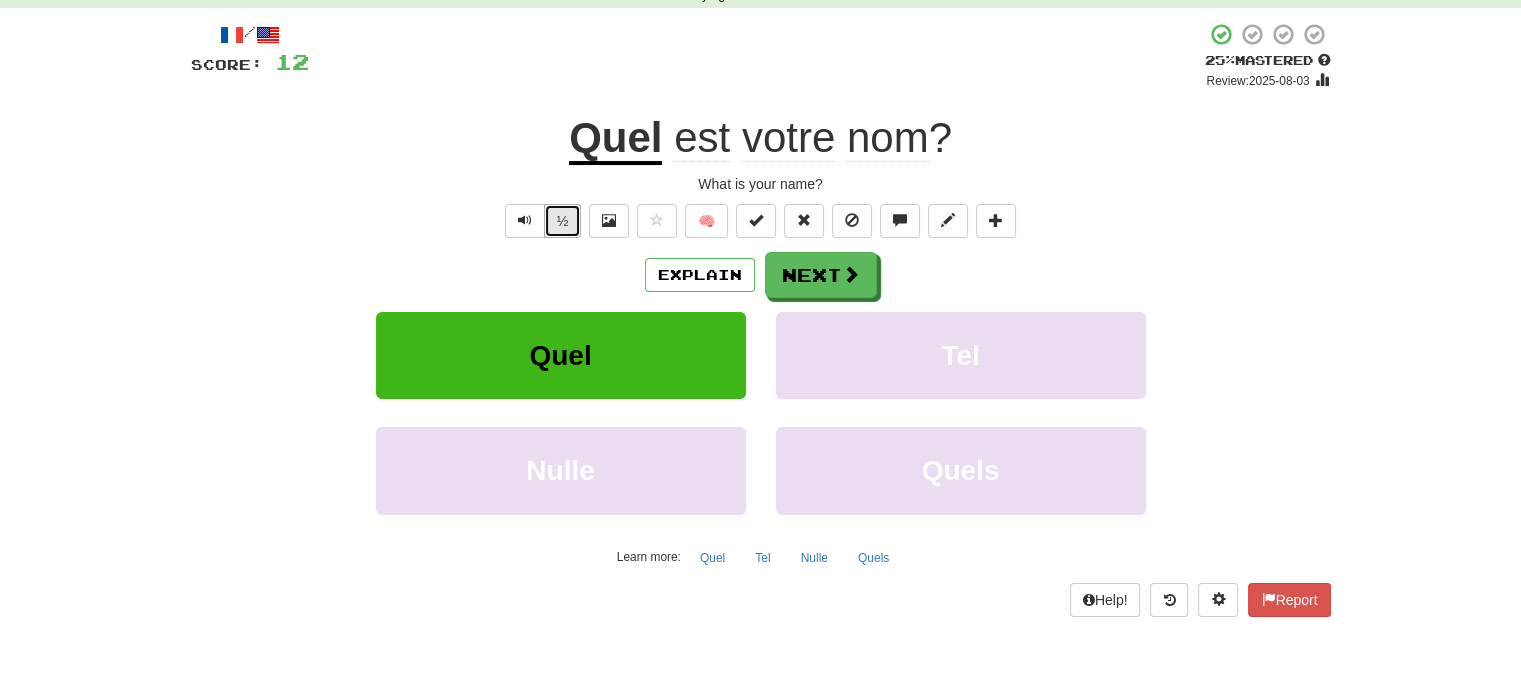 click on "½" at bounding box center [563, 221] 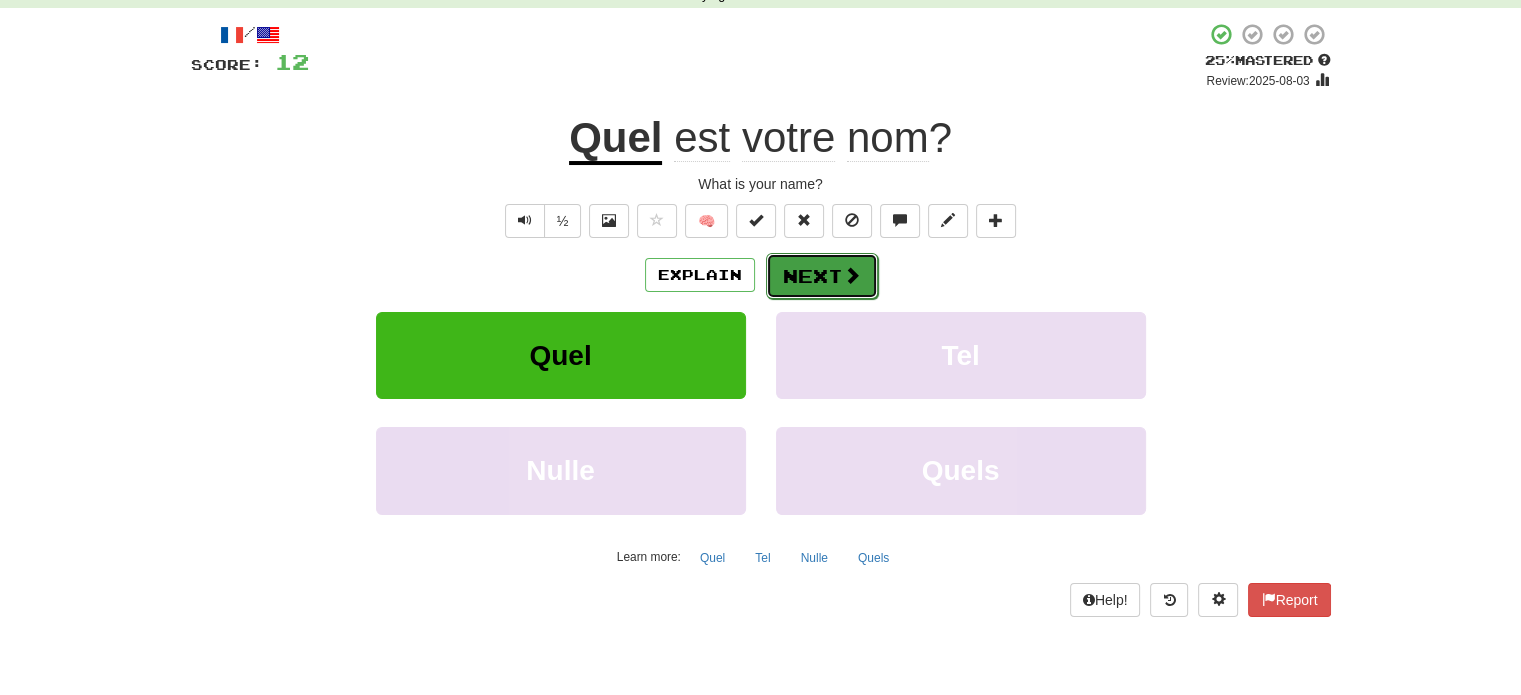 click on "Next" at bounding box center (822, 276) 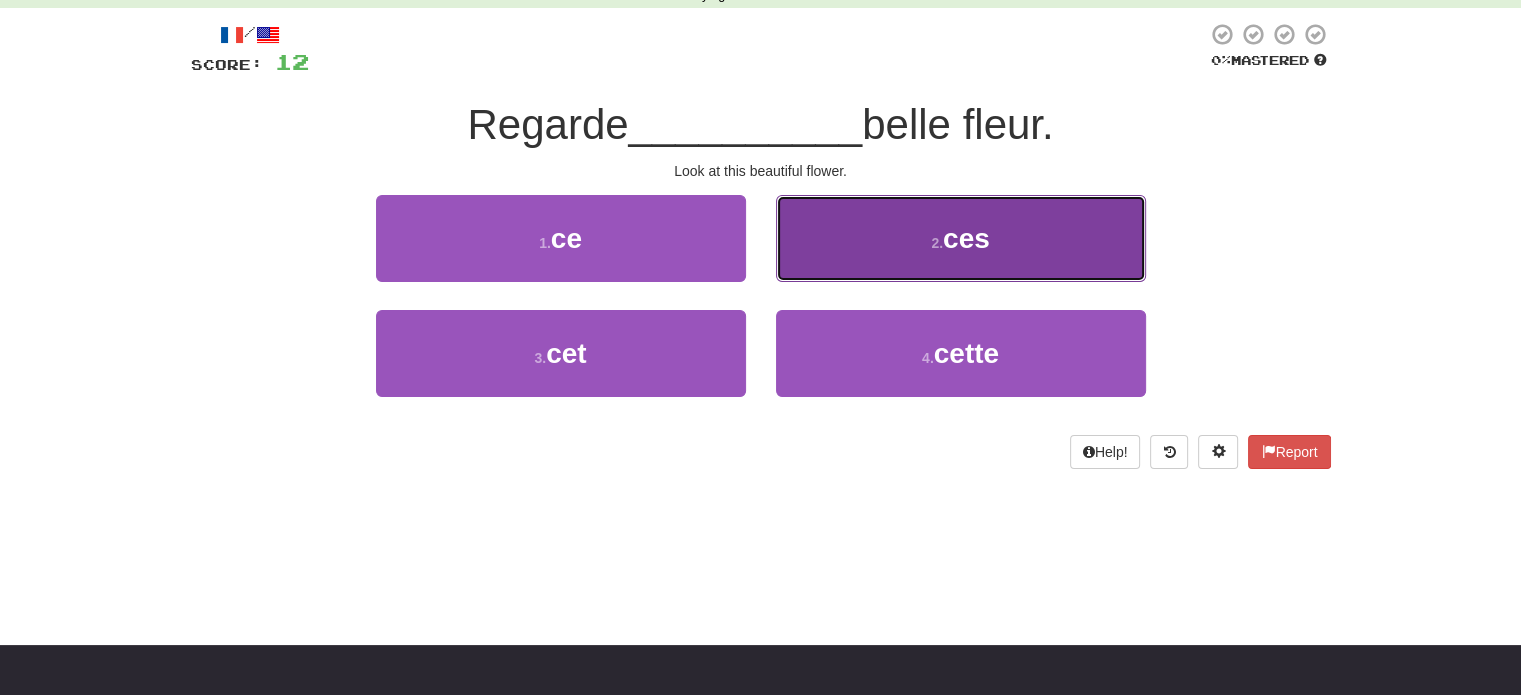click on "2 .  ces" at bounding box center [961, 238] 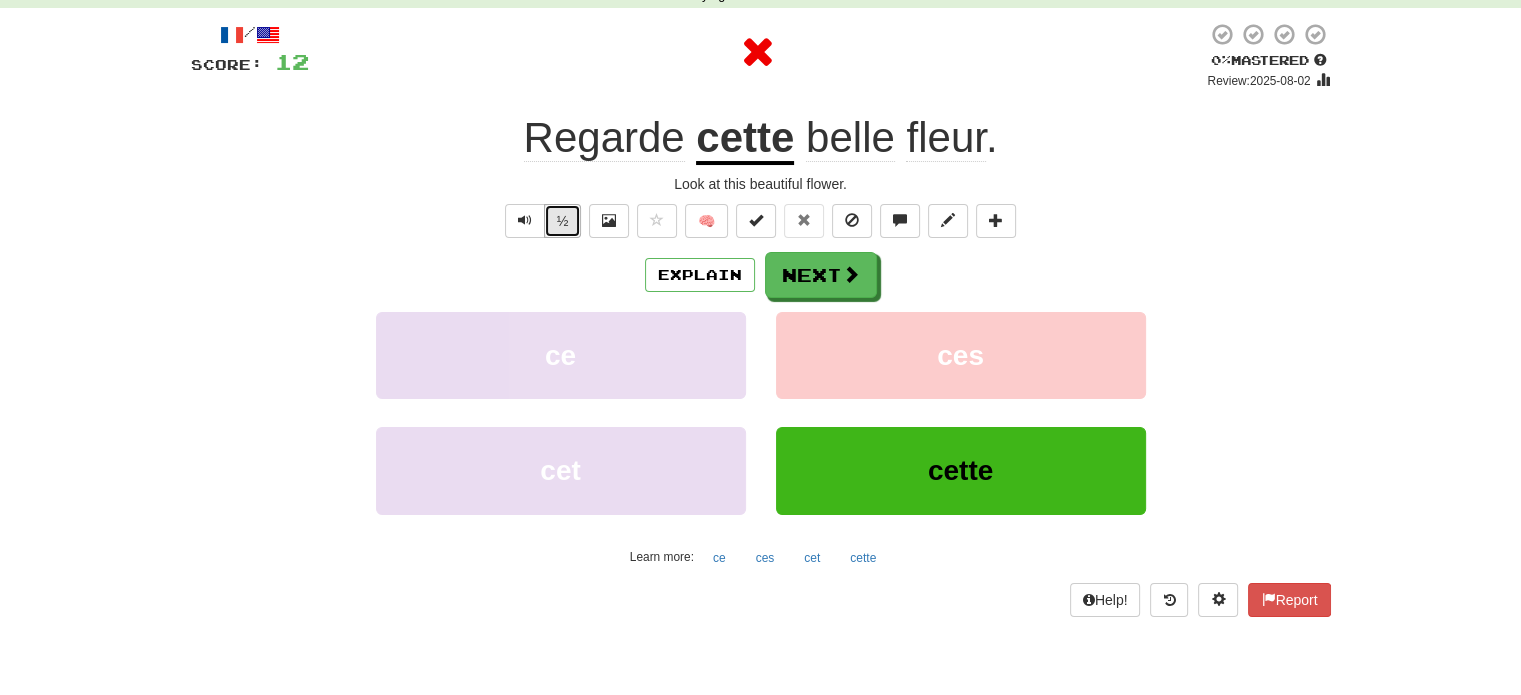 click on "½" at bounding box center (563, 221) 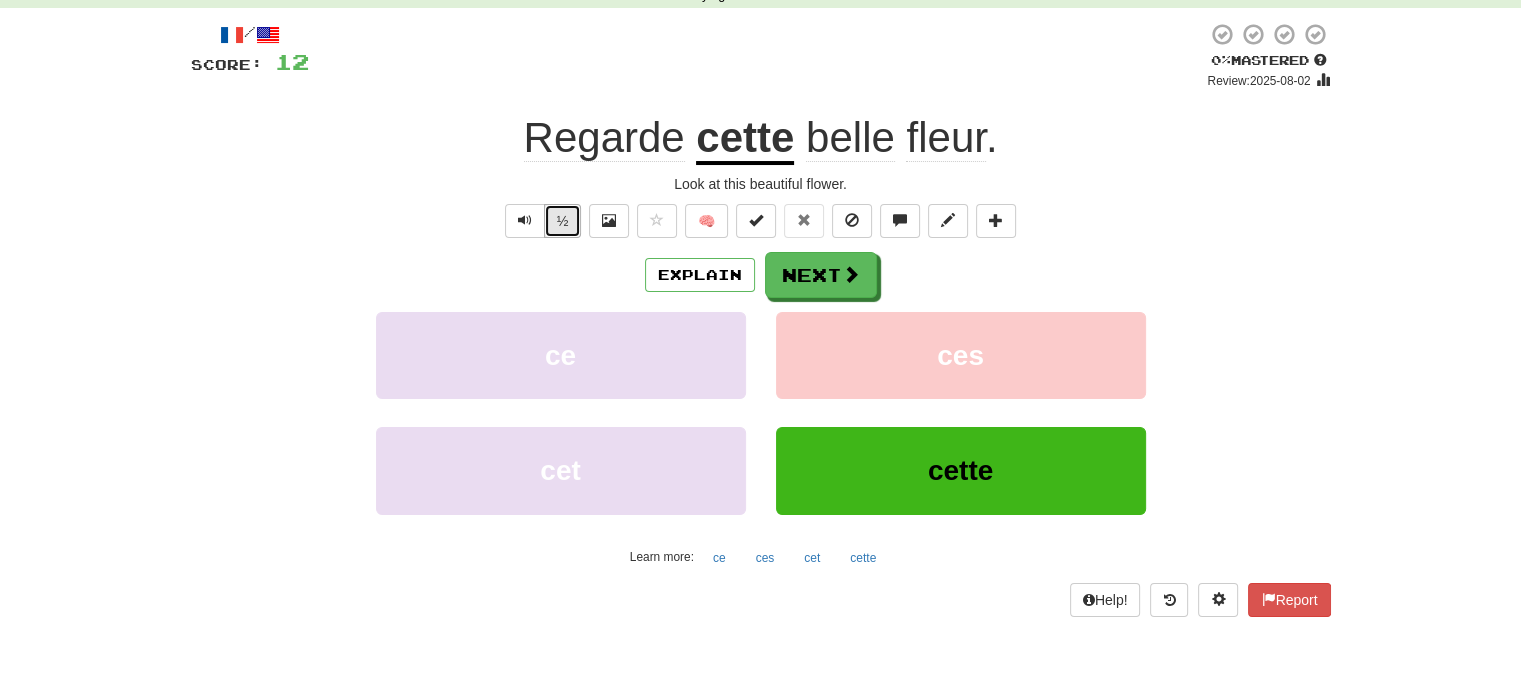 click on "½" at bounding box center (563, 221) 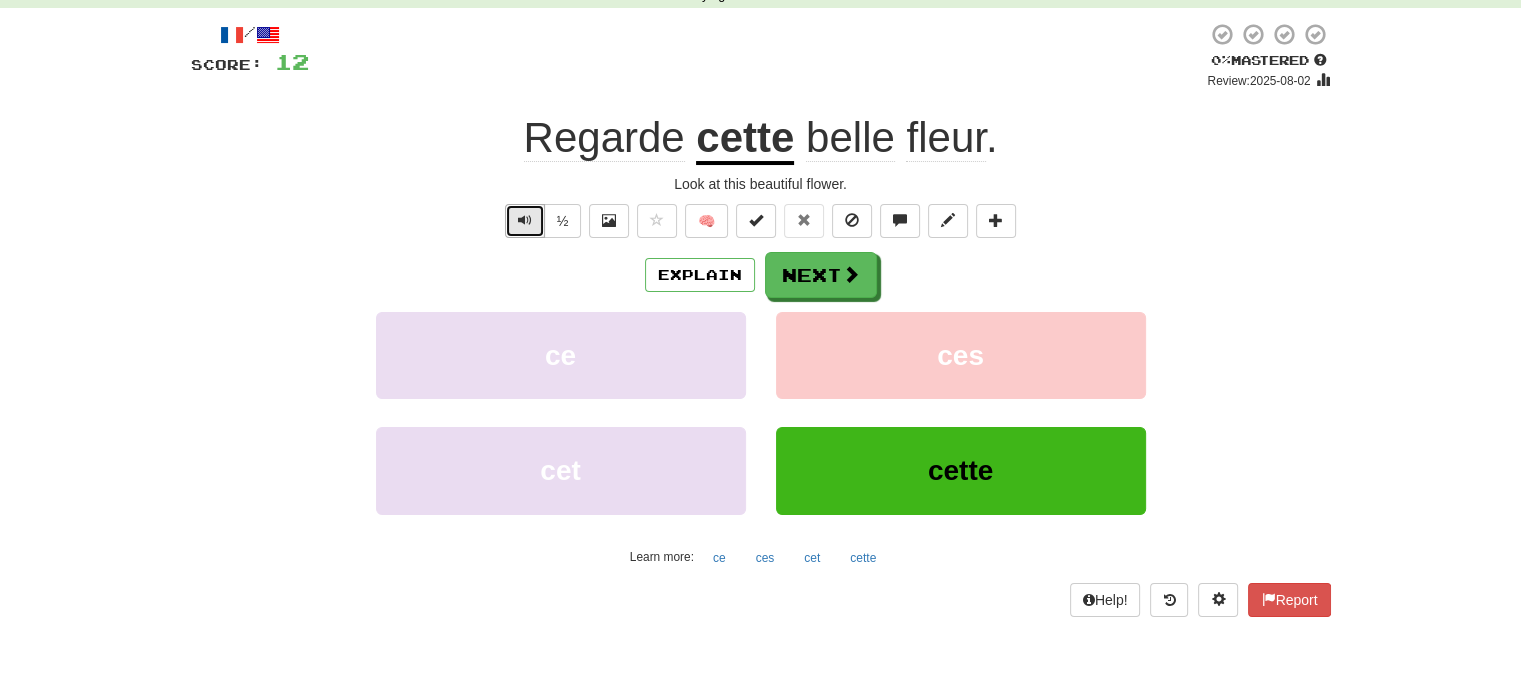 click at bounding box center (525, 221) 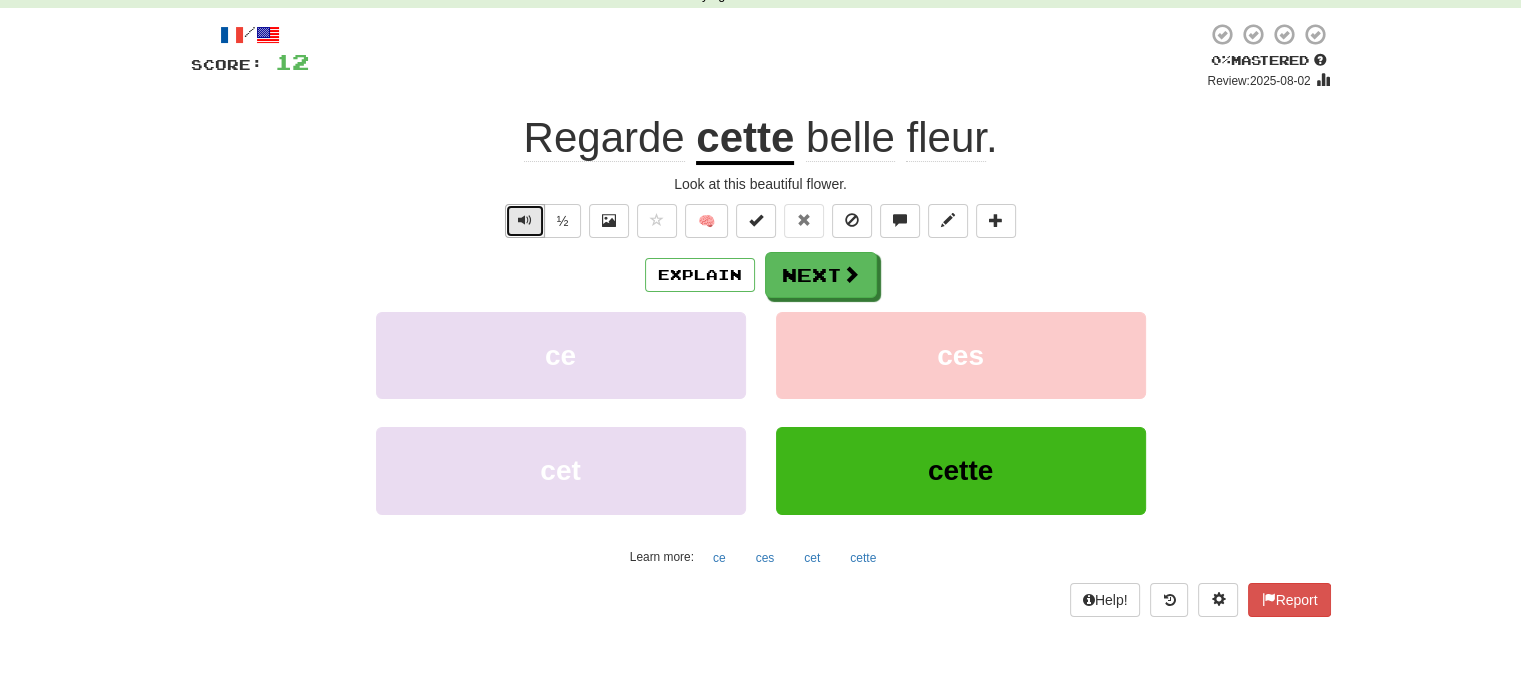 click at bounding box center (525, 221) 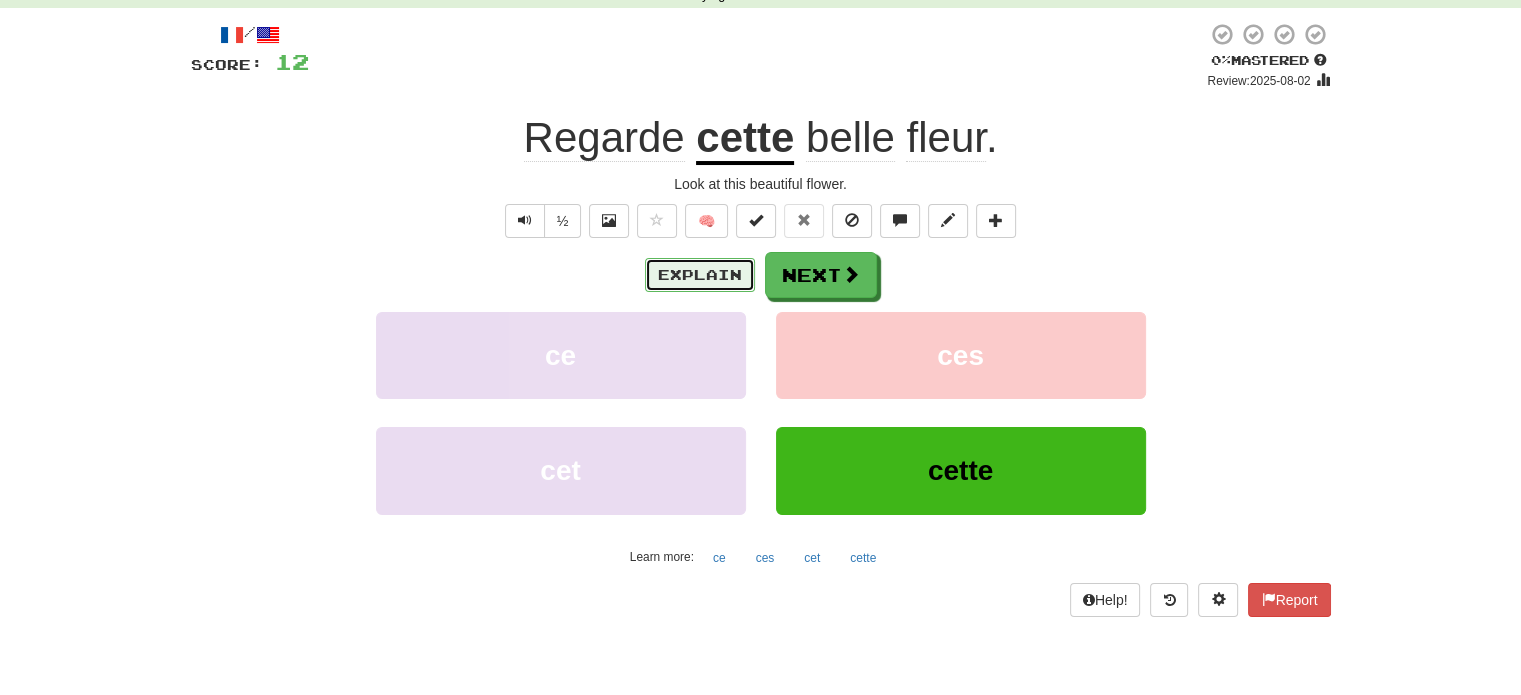 click on "Explain" at bounding box center [700, 275] 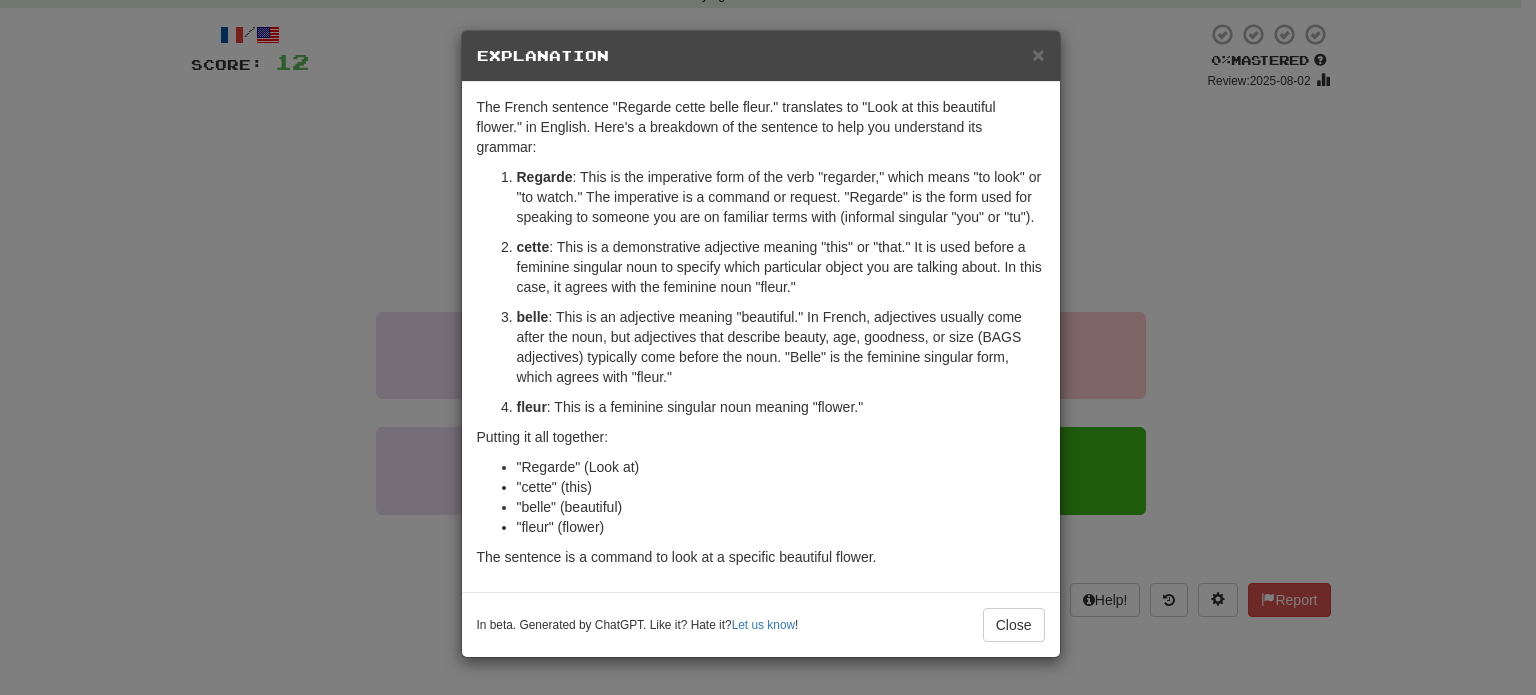 click on "× Explanation" at bounding box center [761, 56] 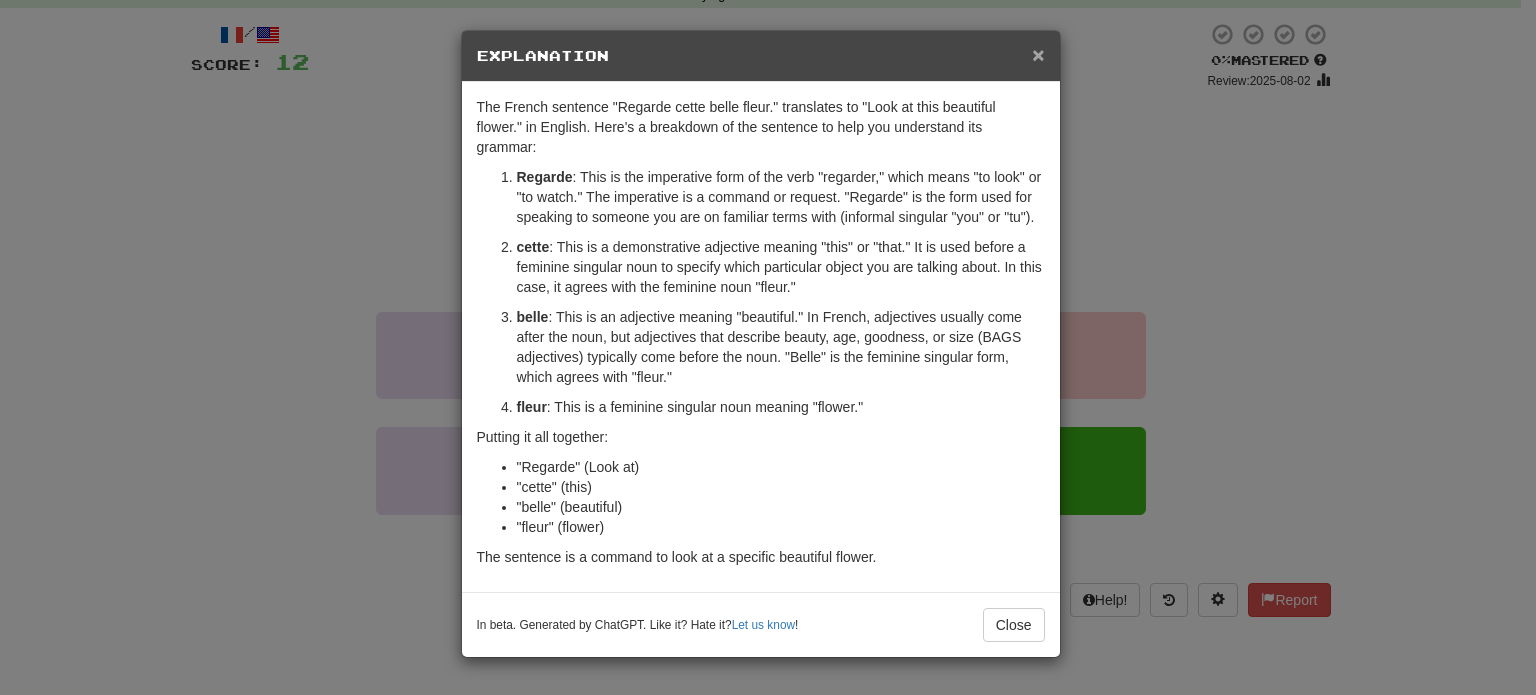 click on "×" at bounding box center (1038, 54) 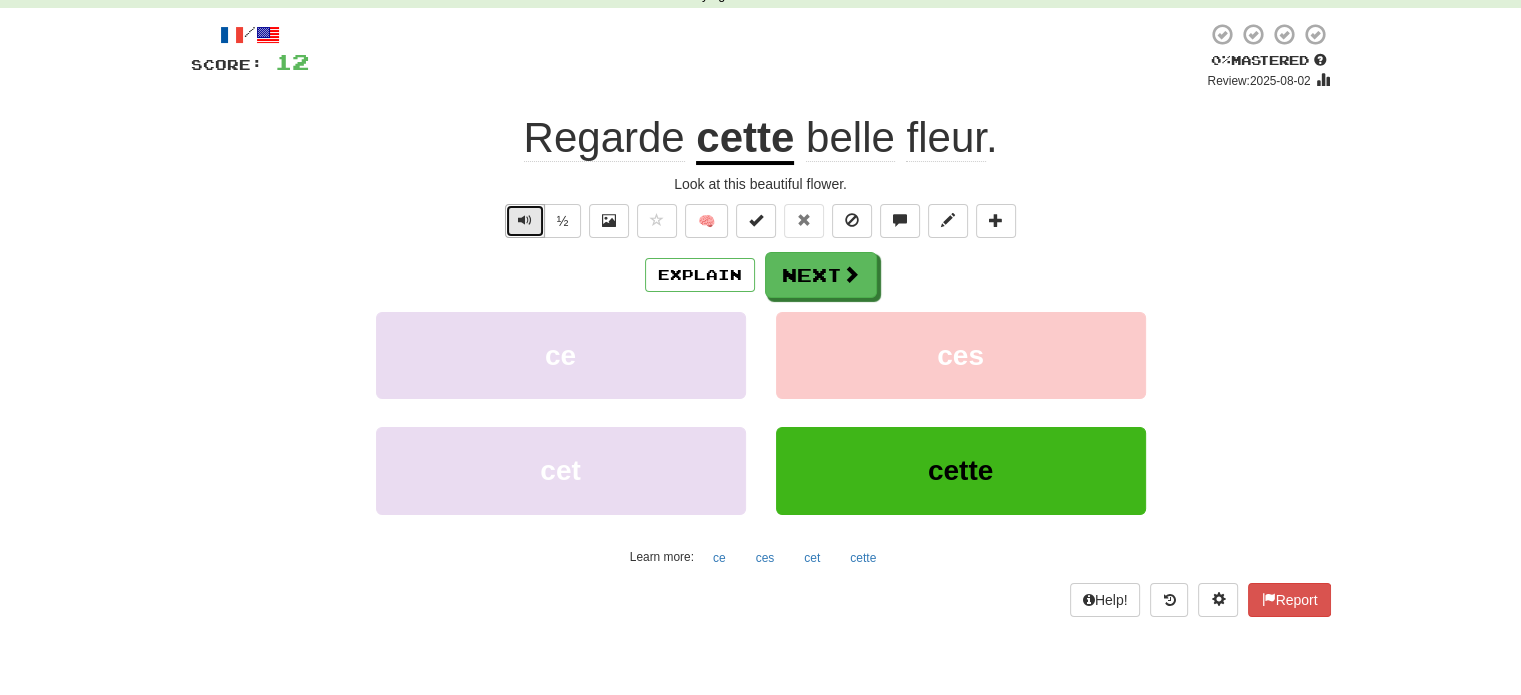 click at bounding box center (525, 221) 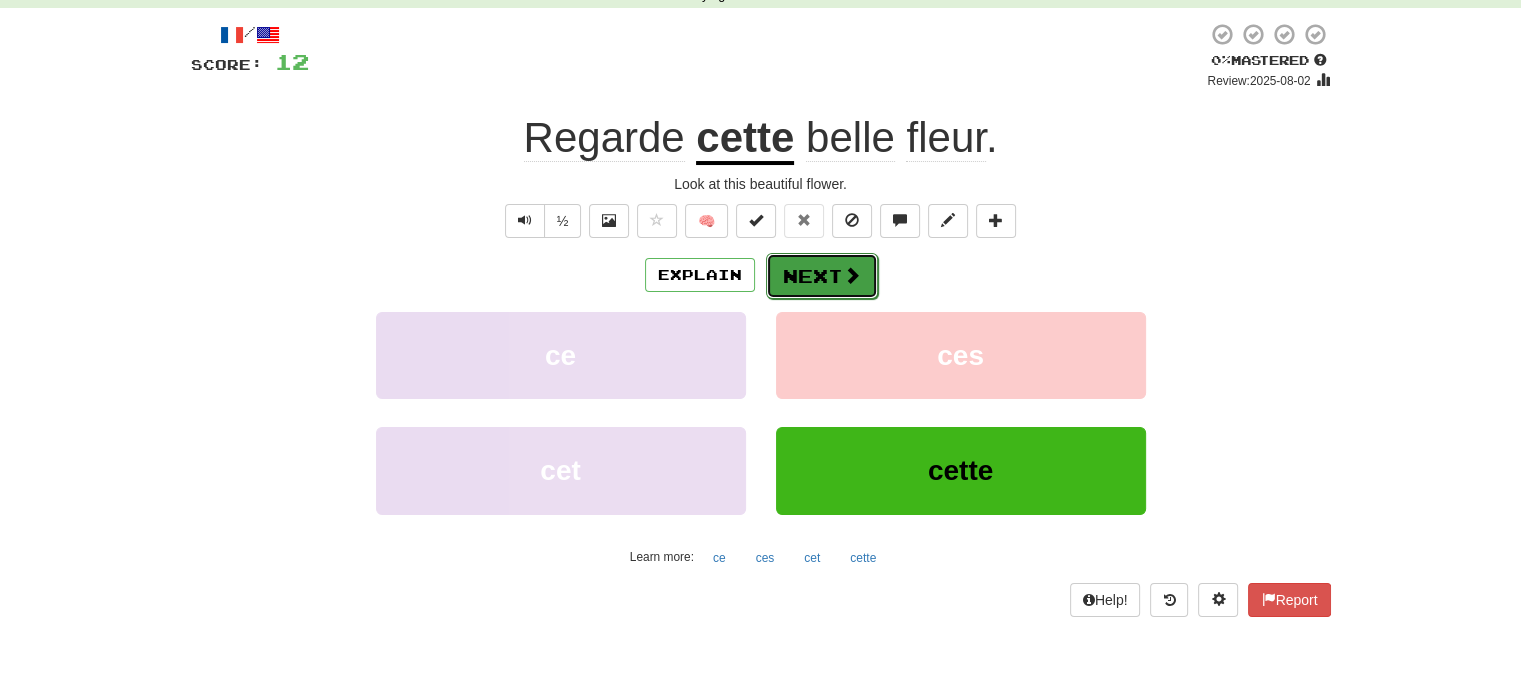 click at bounding box center (852, 275) 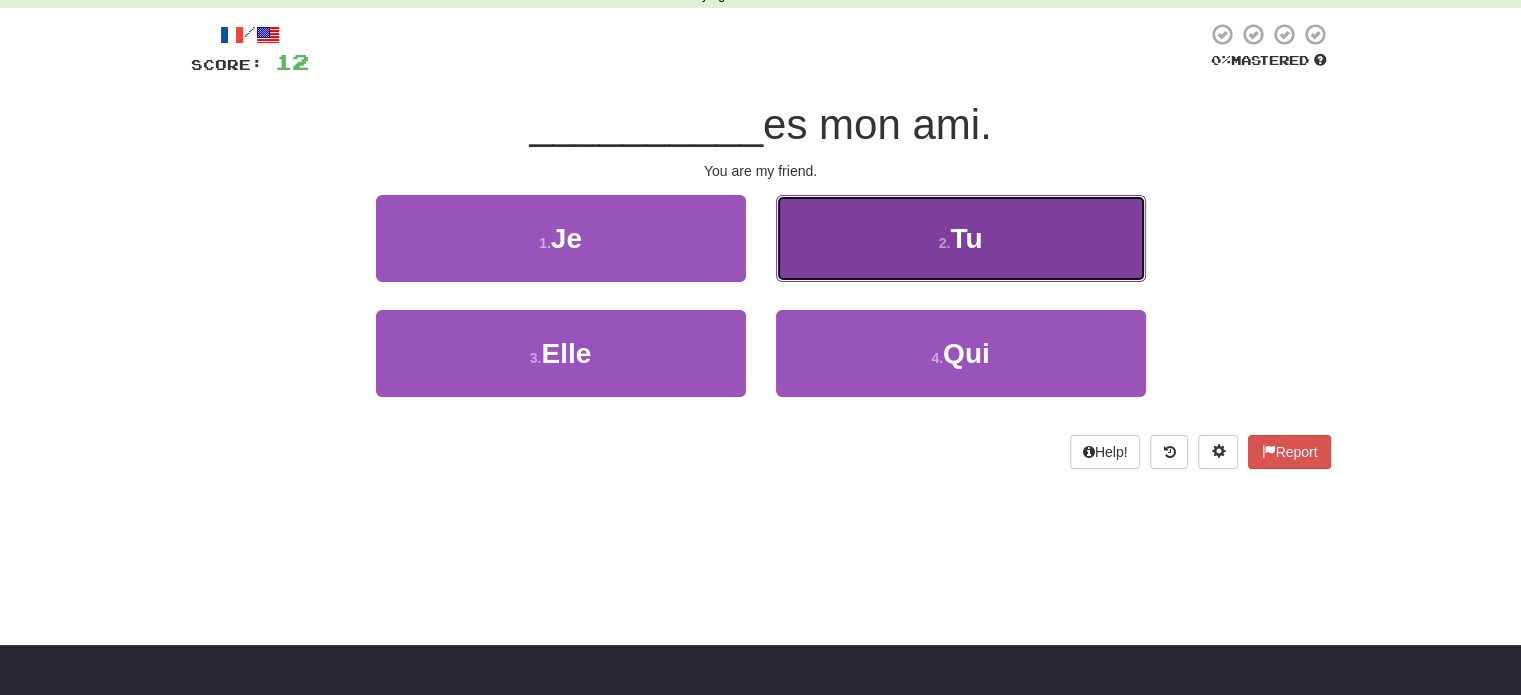 click on "2 .  Tu" at bounding box center [961, 238] 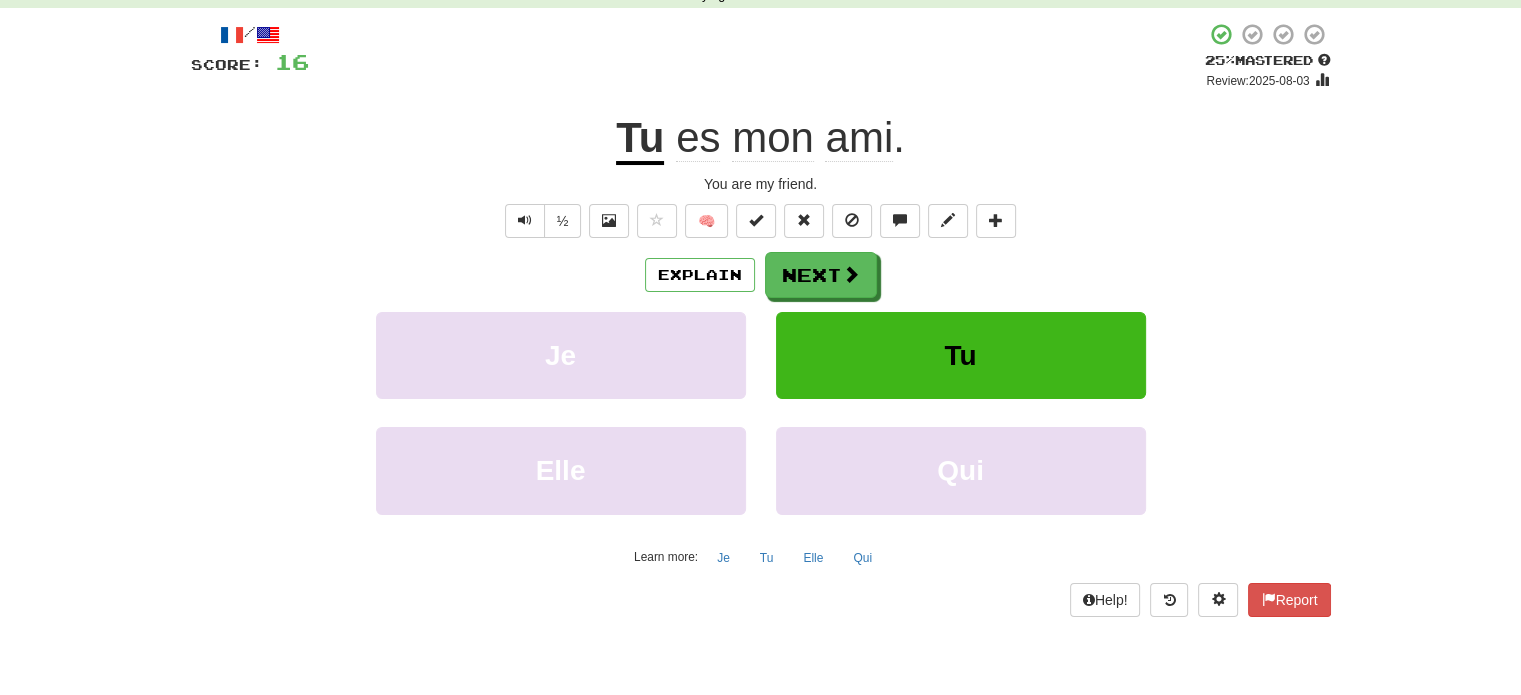click on "Explain Next" at bounding box center (761, 275) 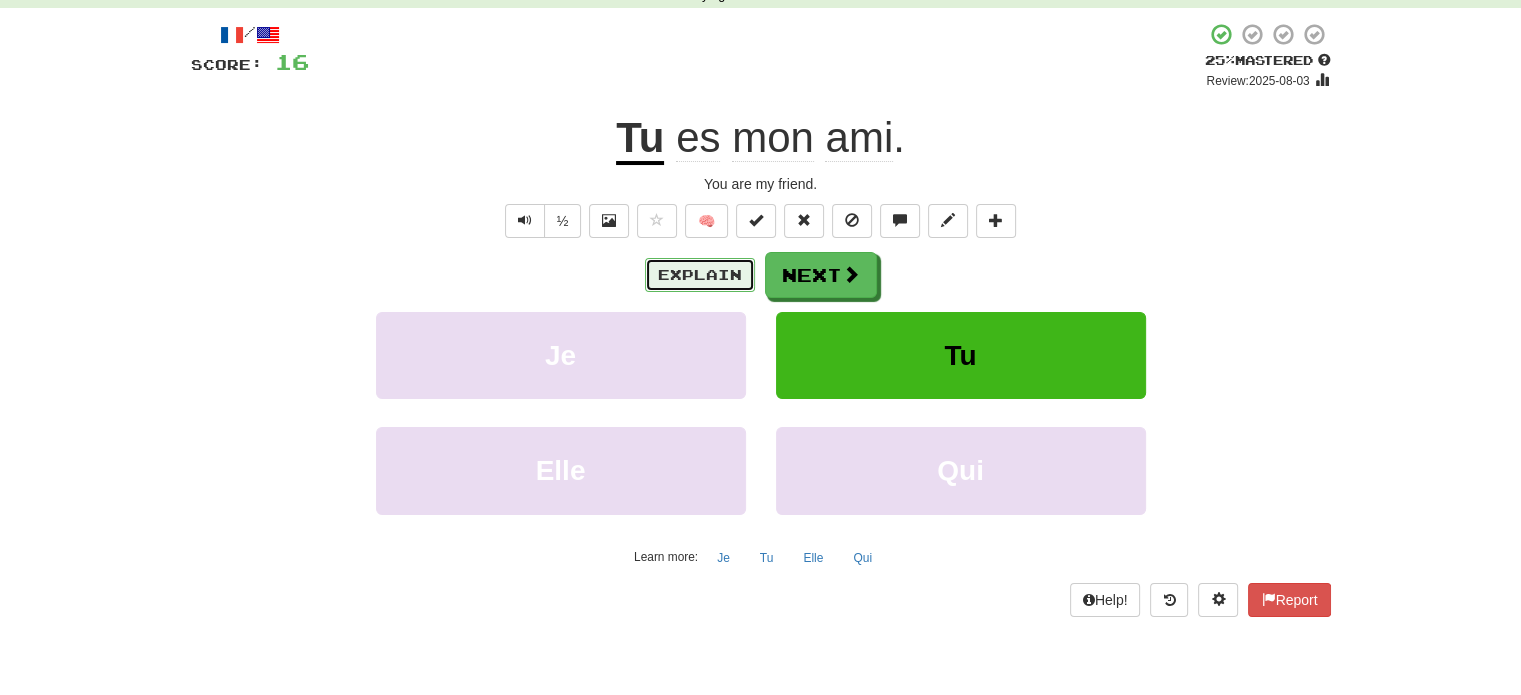 click on "Explain" at bounding box center (700, 275) 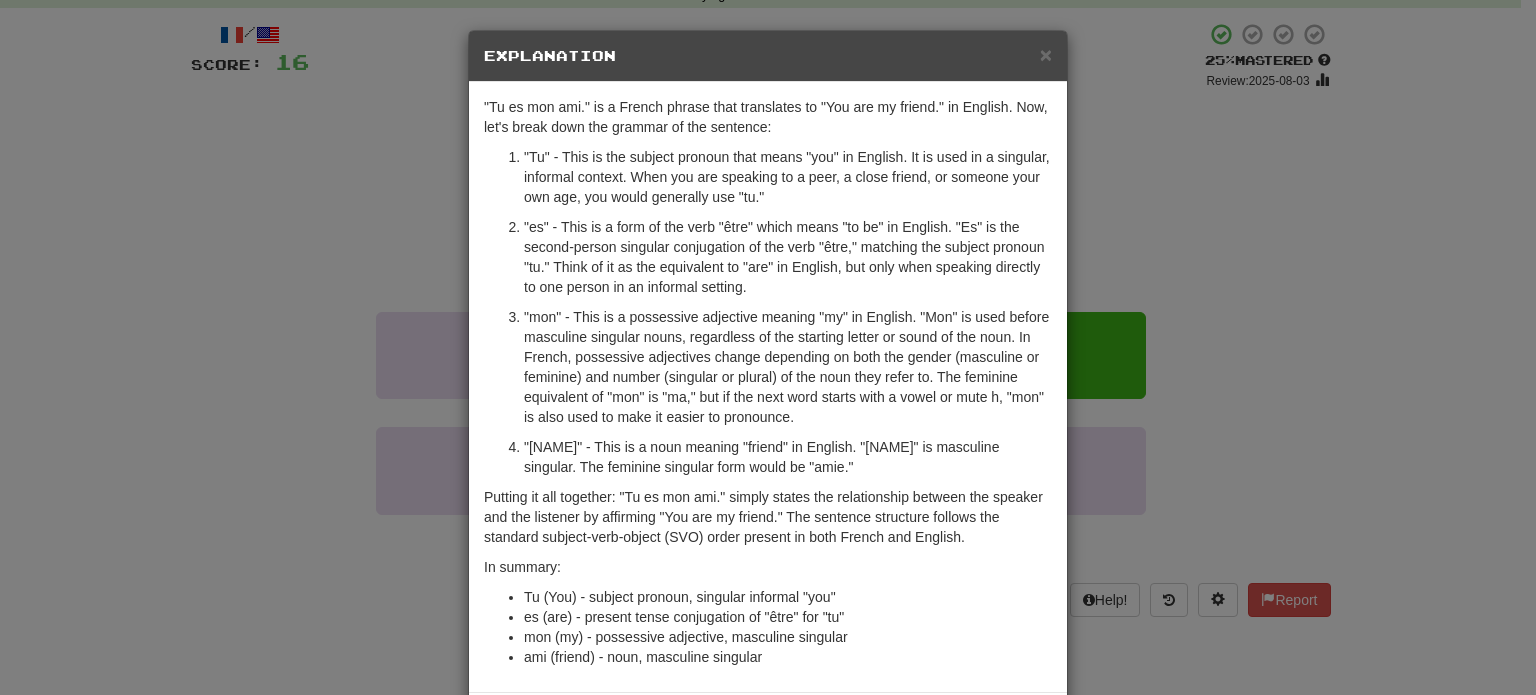 click on "Explanation" at bounding box center (768, 56) 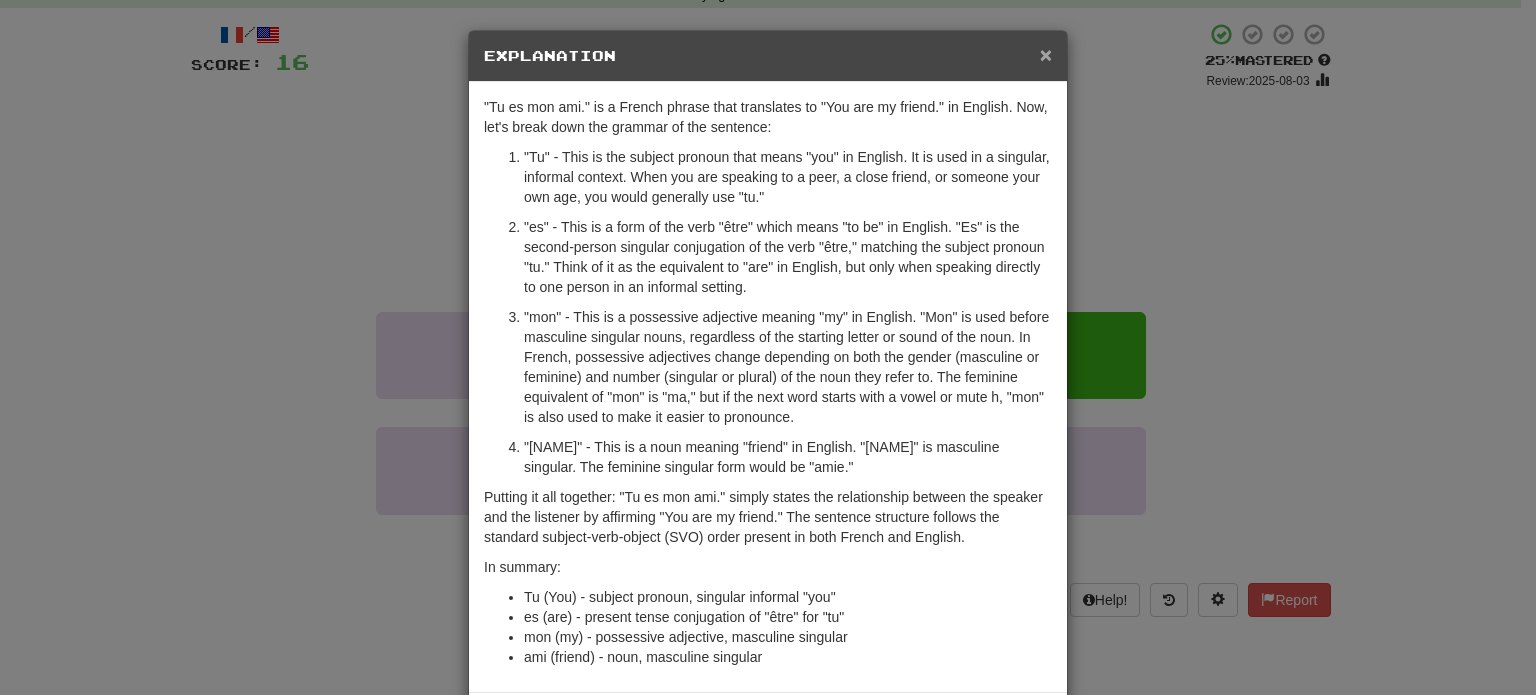 click on "×" at bounding box center [1046, 54] 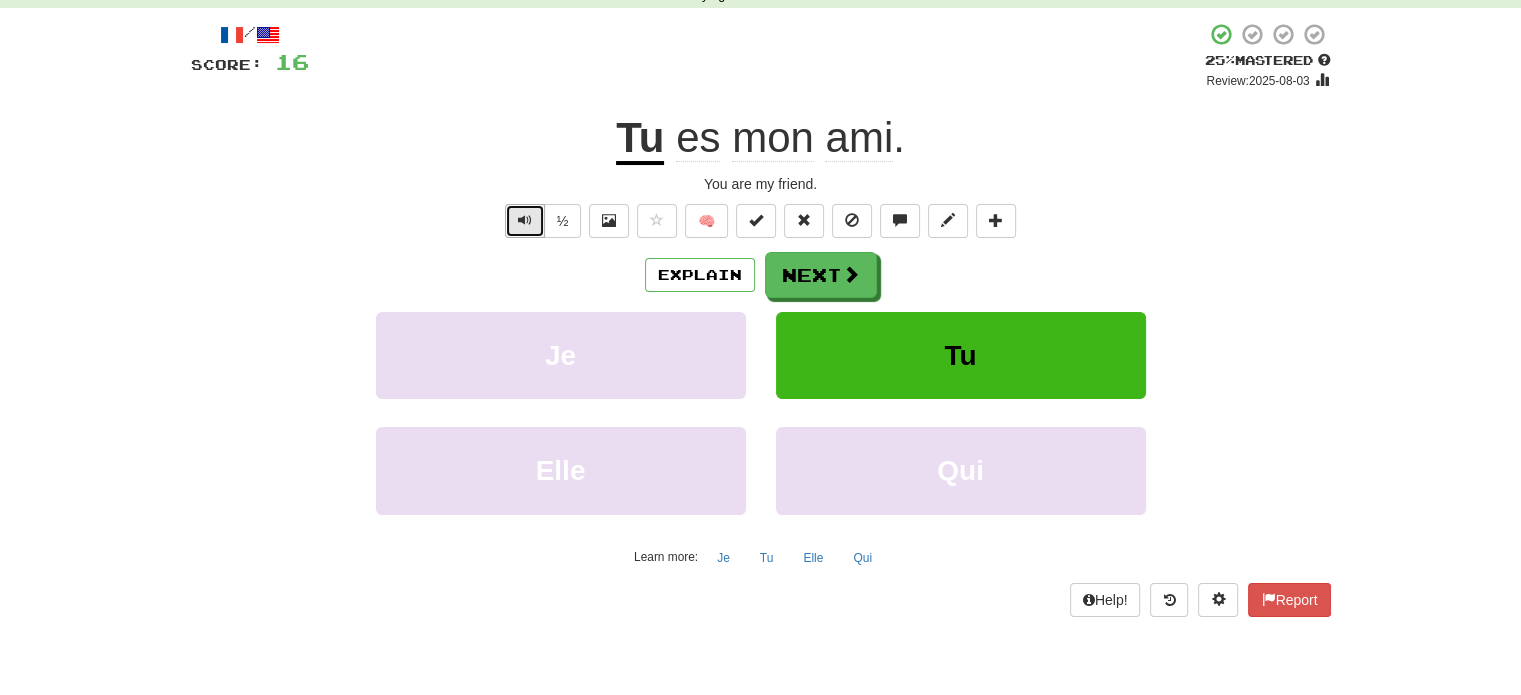 click at bounding box center (525, 221) 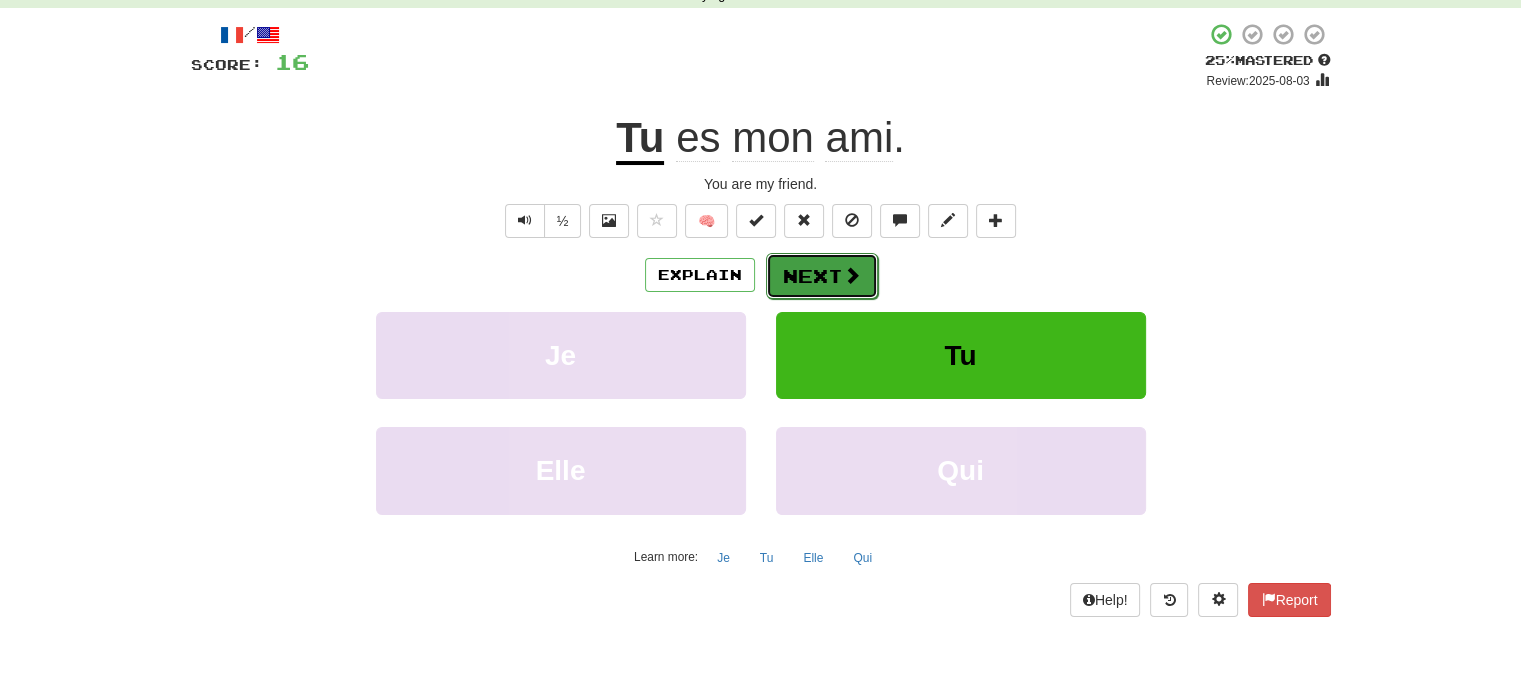 click on "Next" at bounding box center (822, 276) 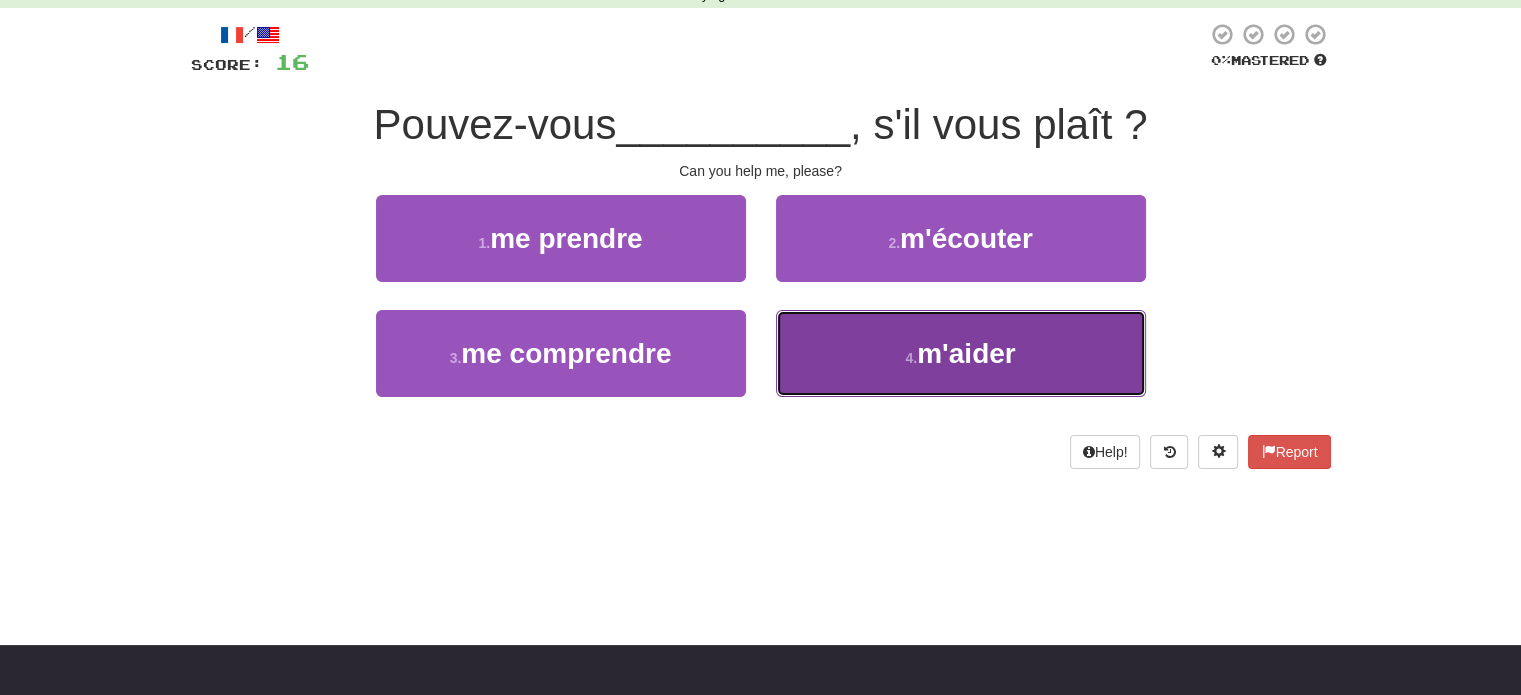 click on "4 .  m'aider" at bounding box center (961, 353) 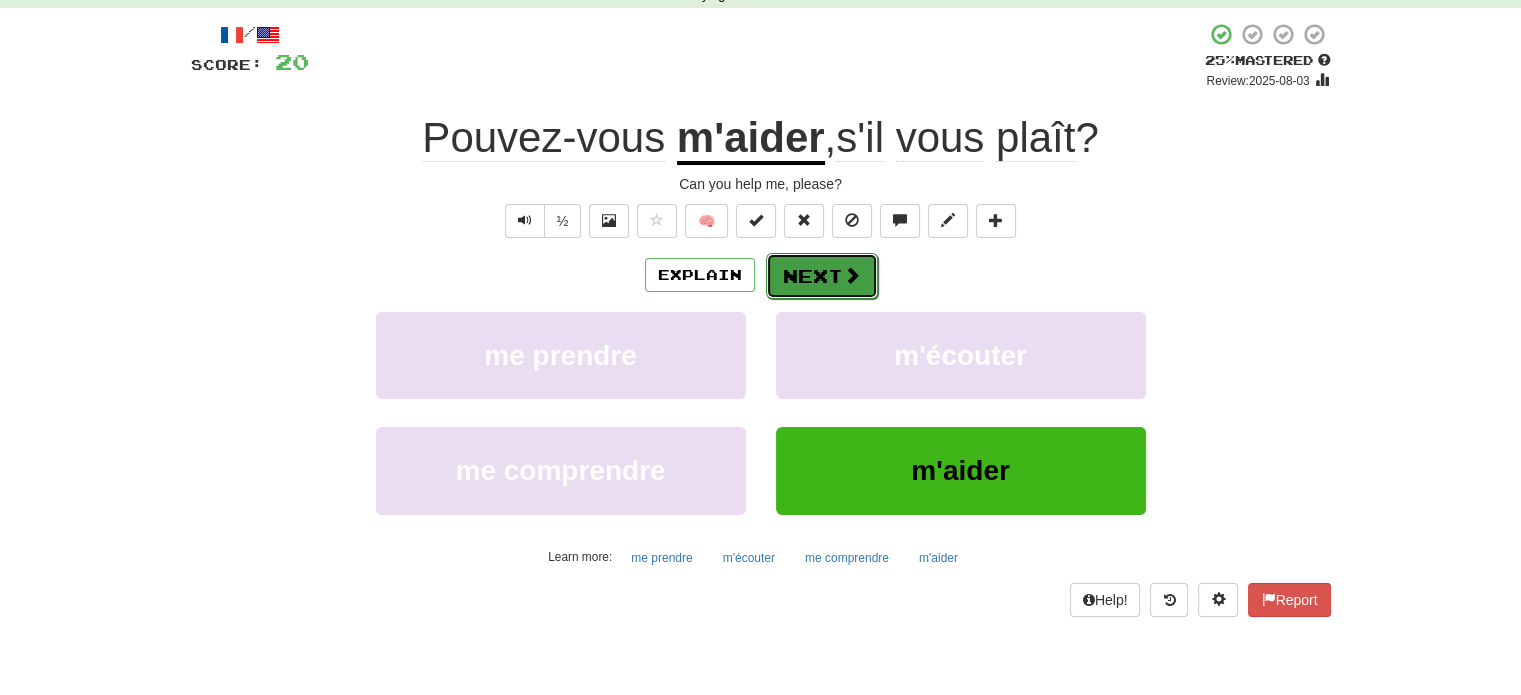 click on "Next" at bounding box center (822, 276) 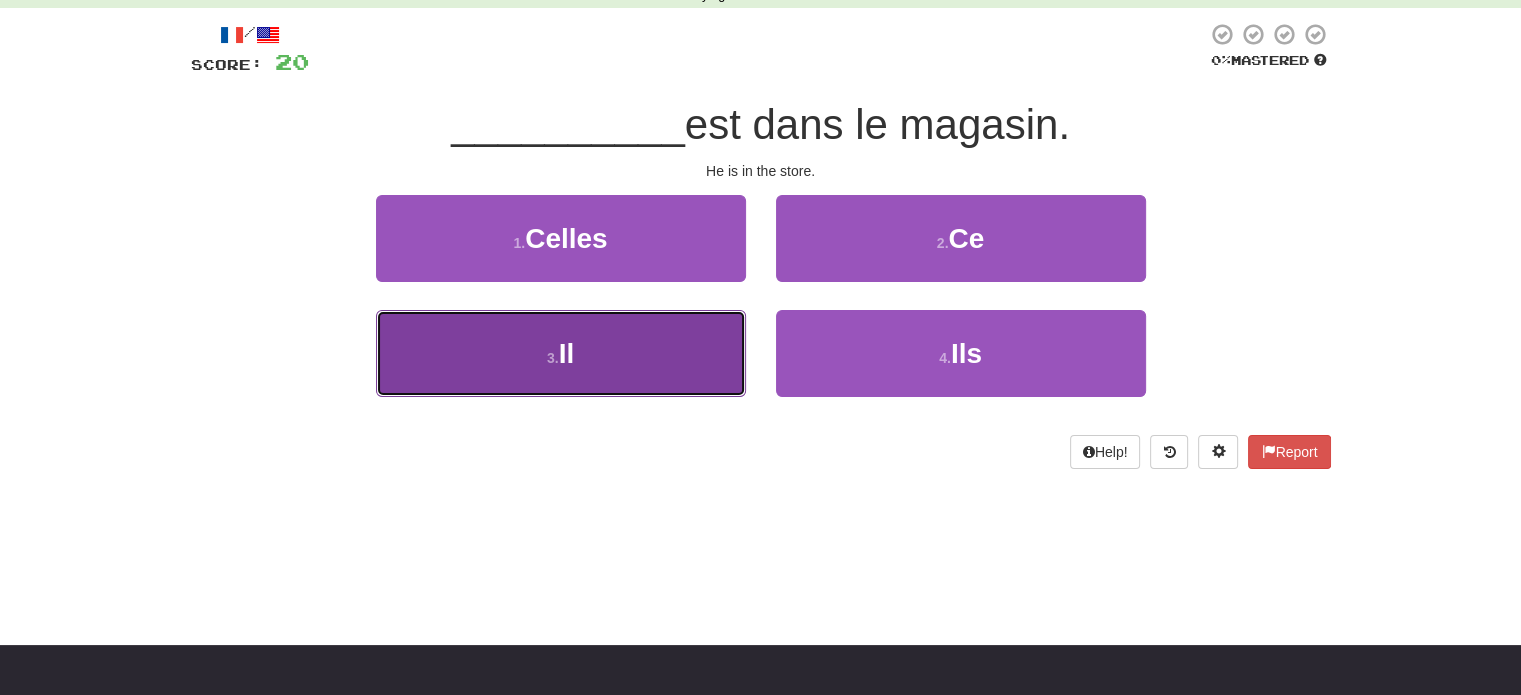 click on "3 .  Il" at bounding box center (561, 353) 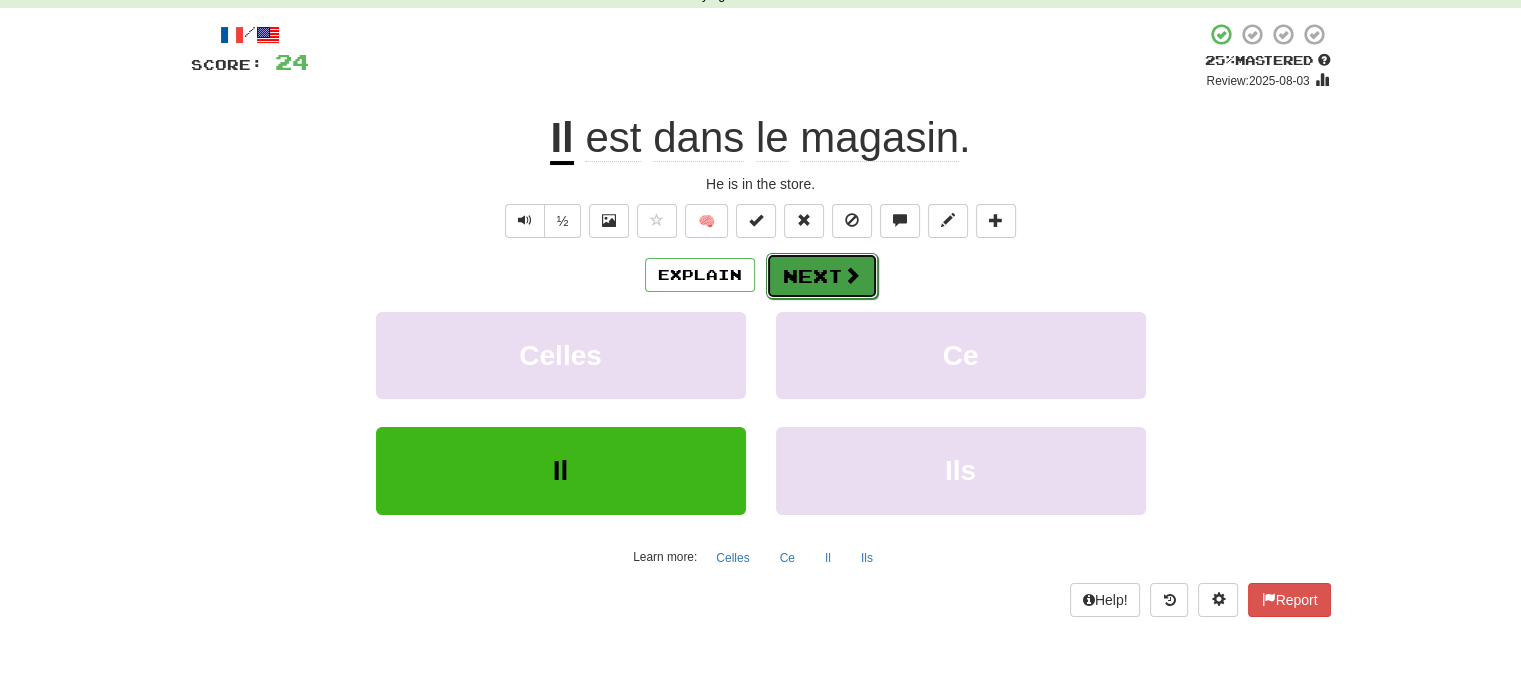 click on "Next" at bounding box center (822, 276) 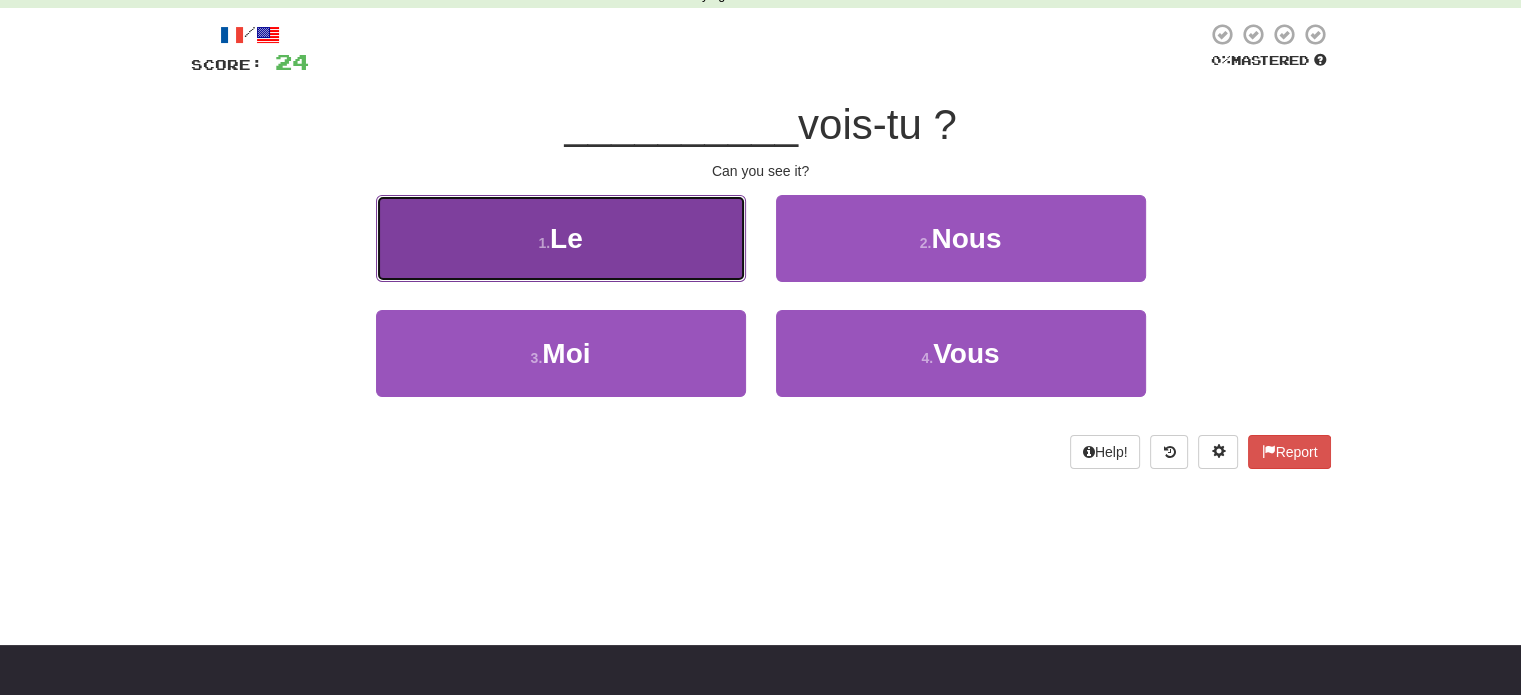 click on "1 .  Le" at bounding box center [561, 238] 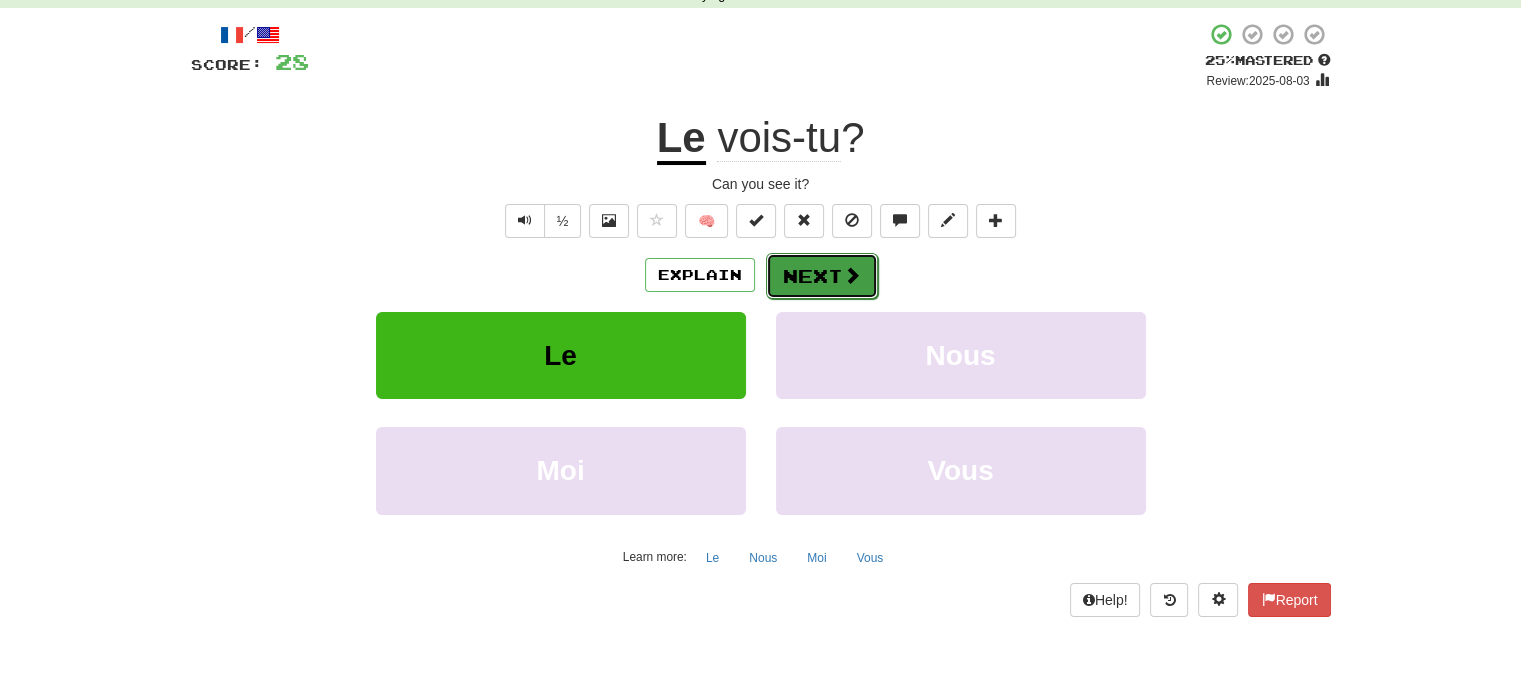 click on "Next" at bounding box center [822, 276] 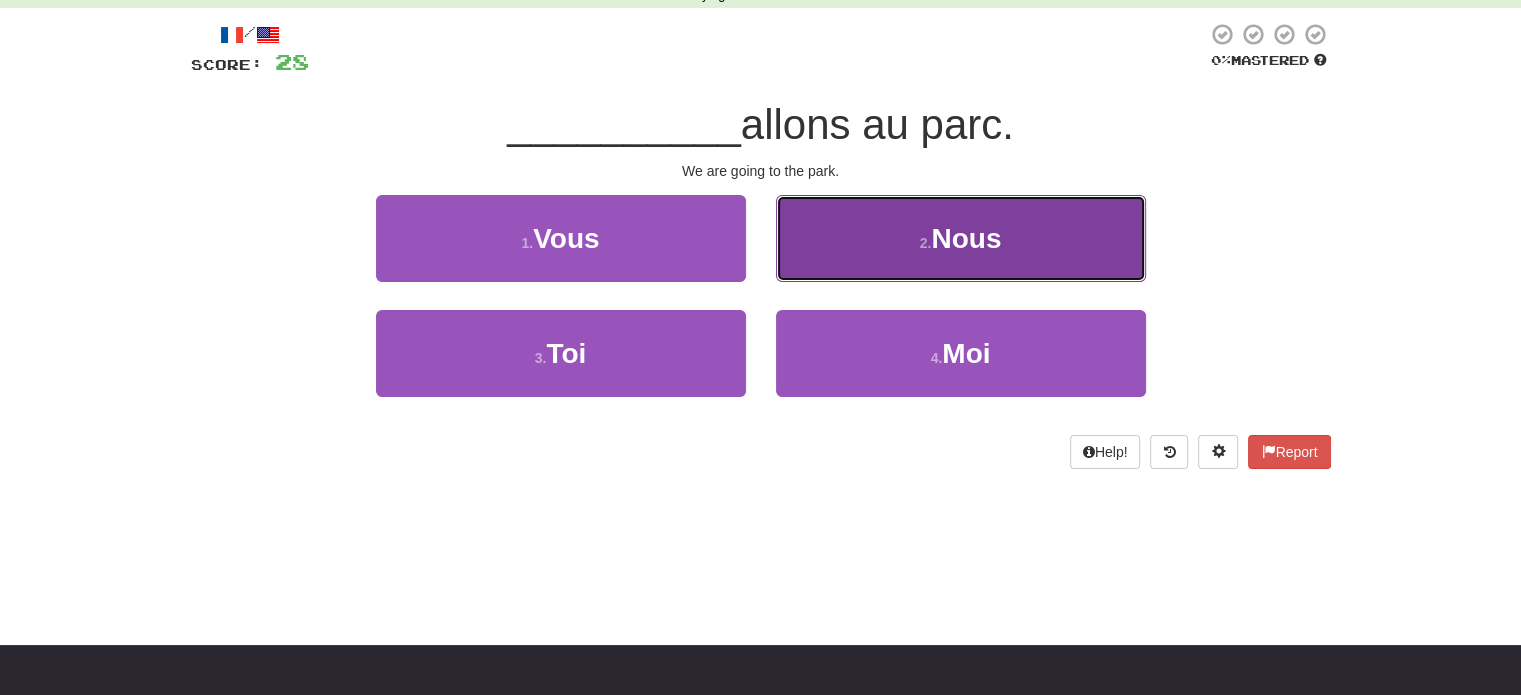 click on "2 .  Nous" at bounding box center [961, 238] 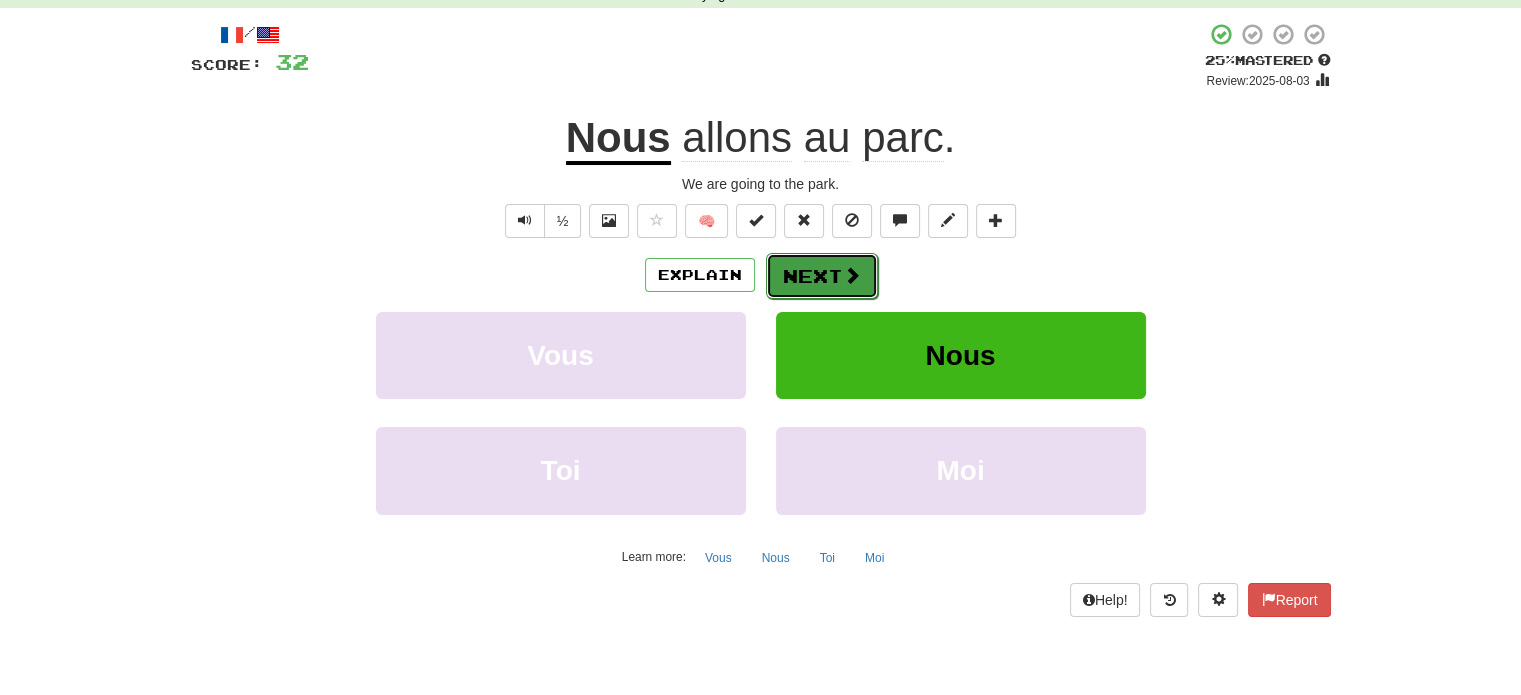 click on "Next" at bounding box center [822, 276] 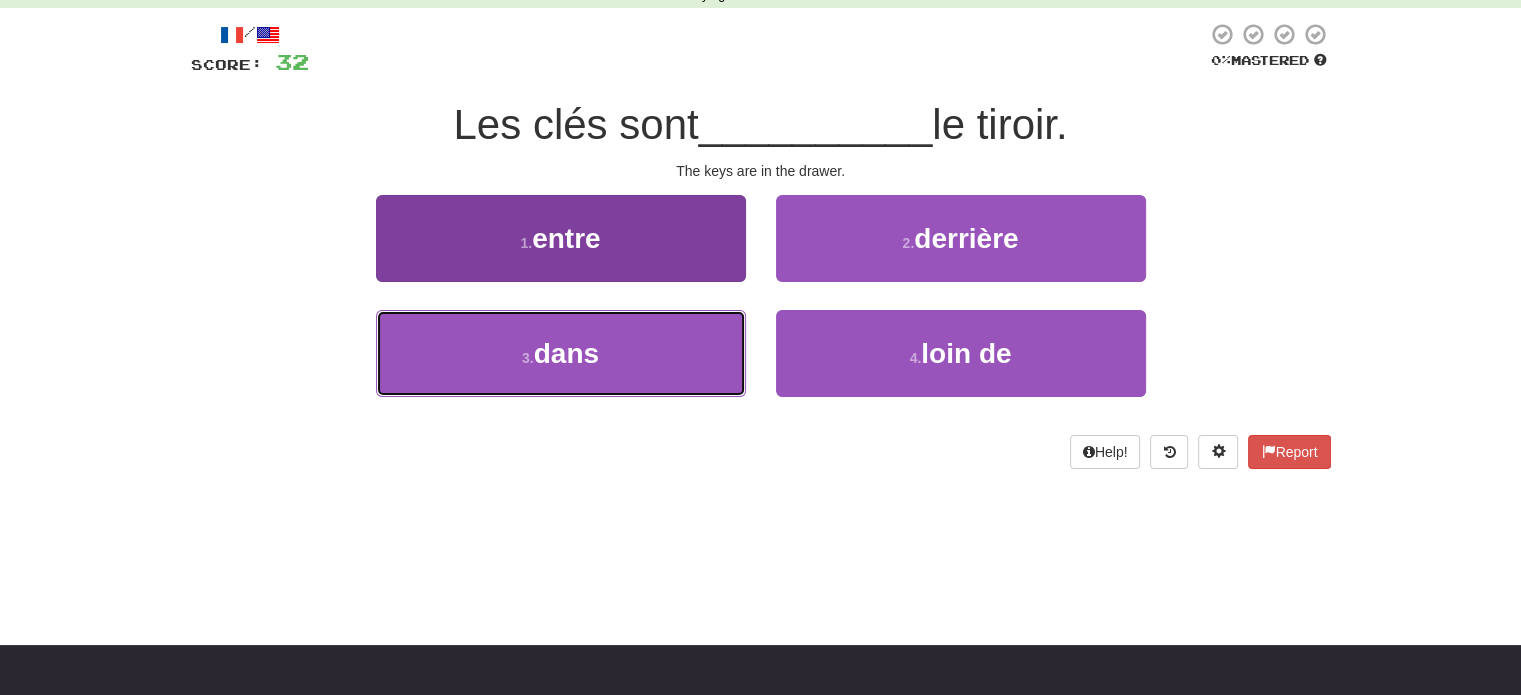 click on "3 .  dans" at bounding box center [561, 353] 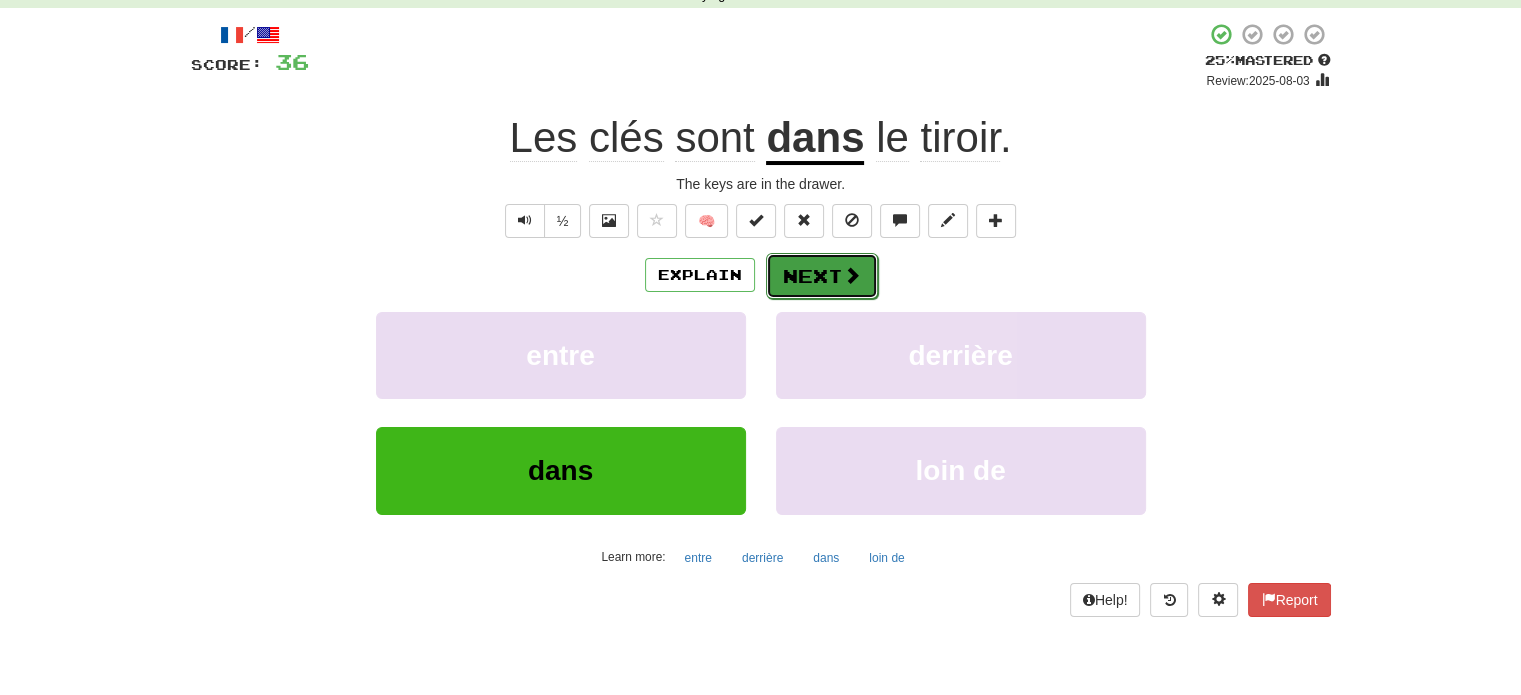 click on "Next" at bounding box center [822, 276] 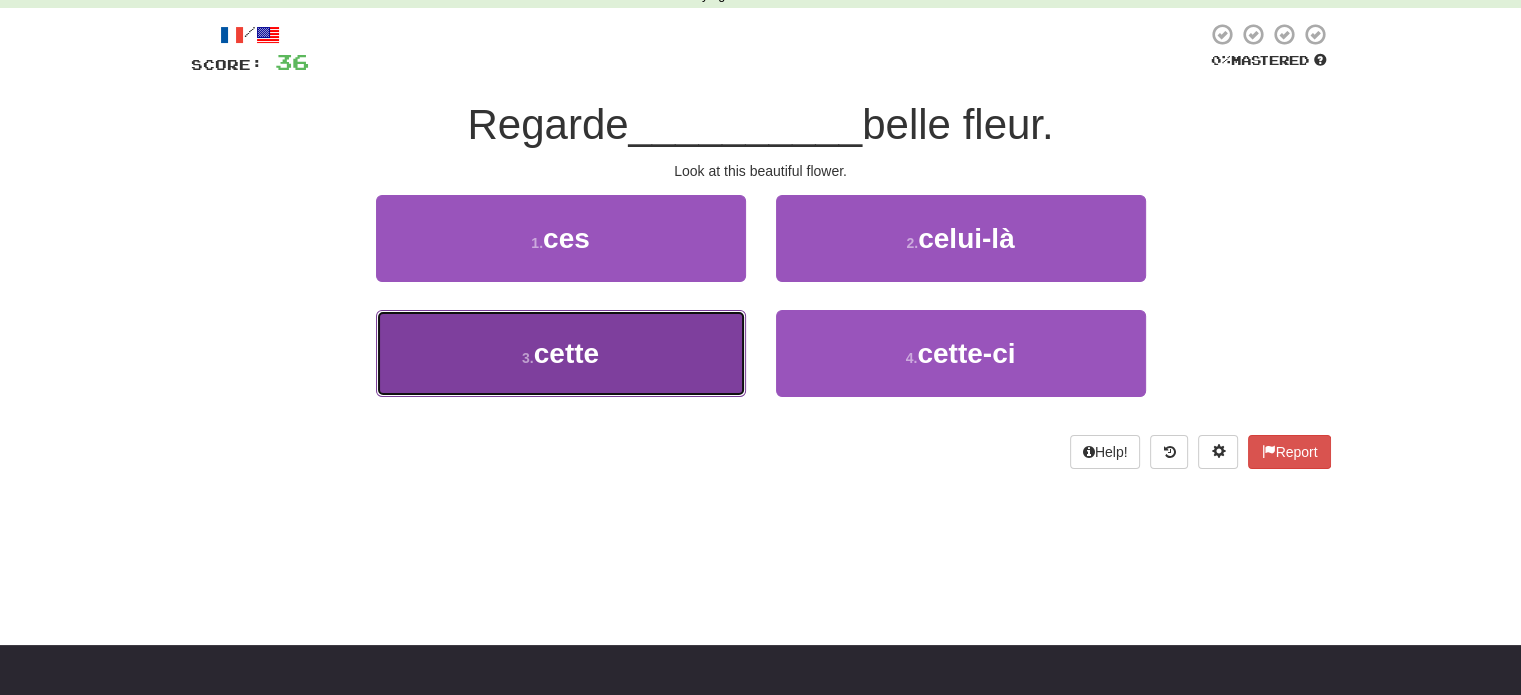 click on "3 .  cette" at bounding box center [561, 353] 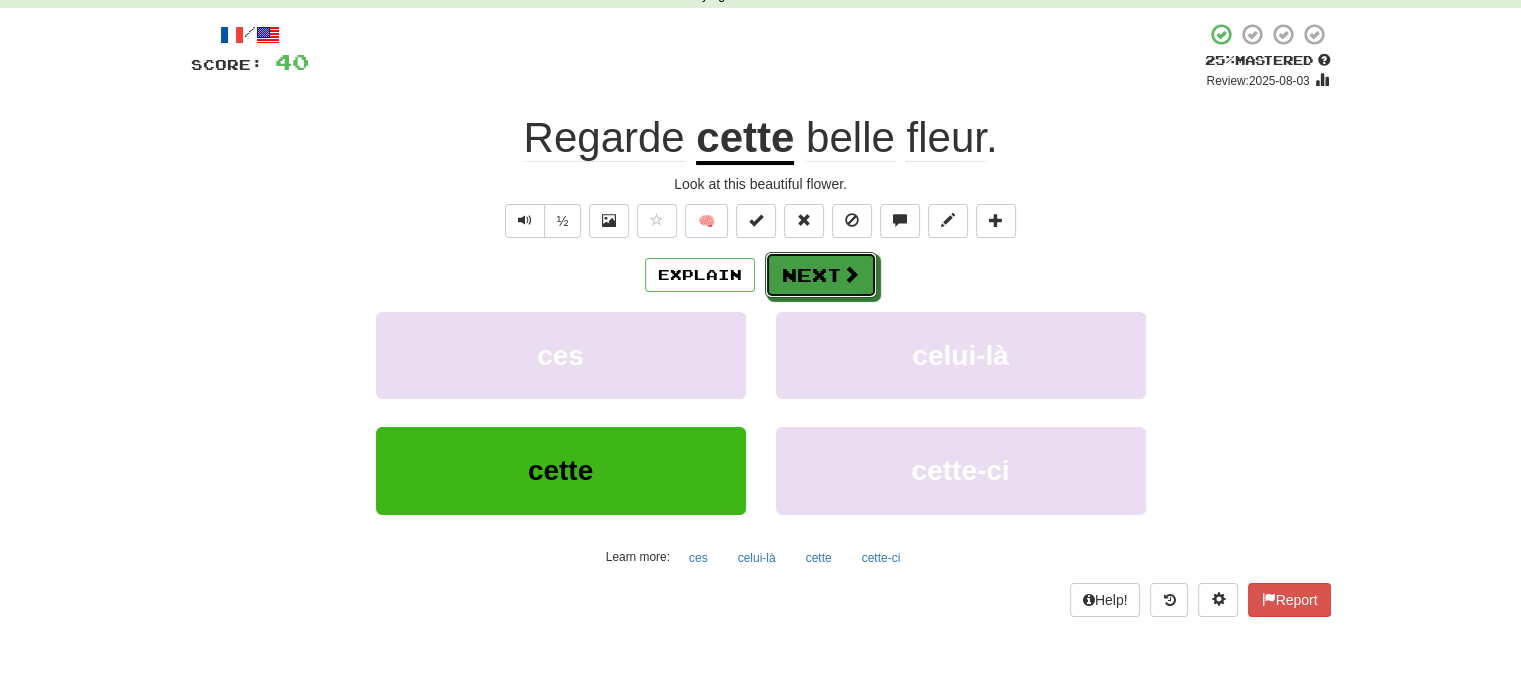 click on "Next" at bounding box center [821, 275] 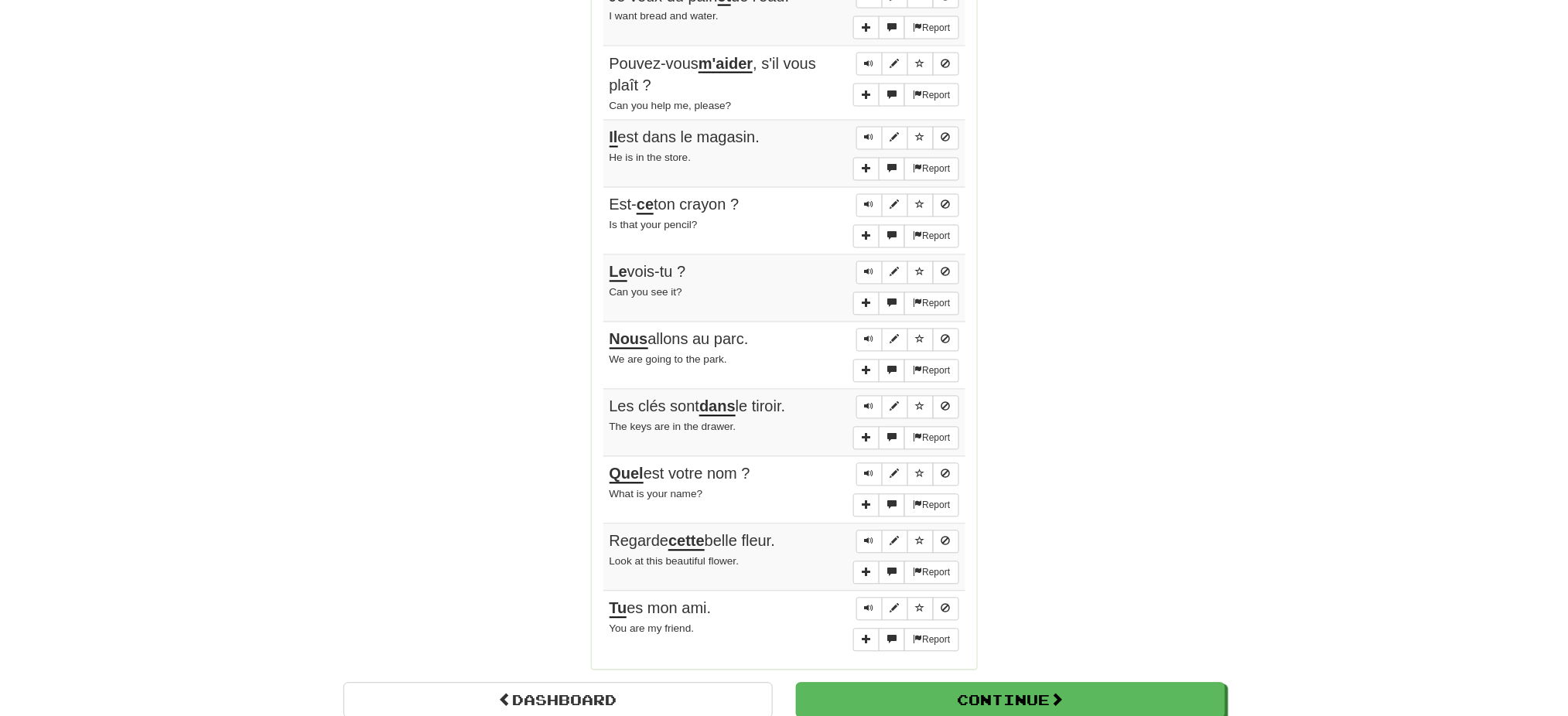 scroll, scrollTop: 946, scrollLeft: 0, axis: vertical 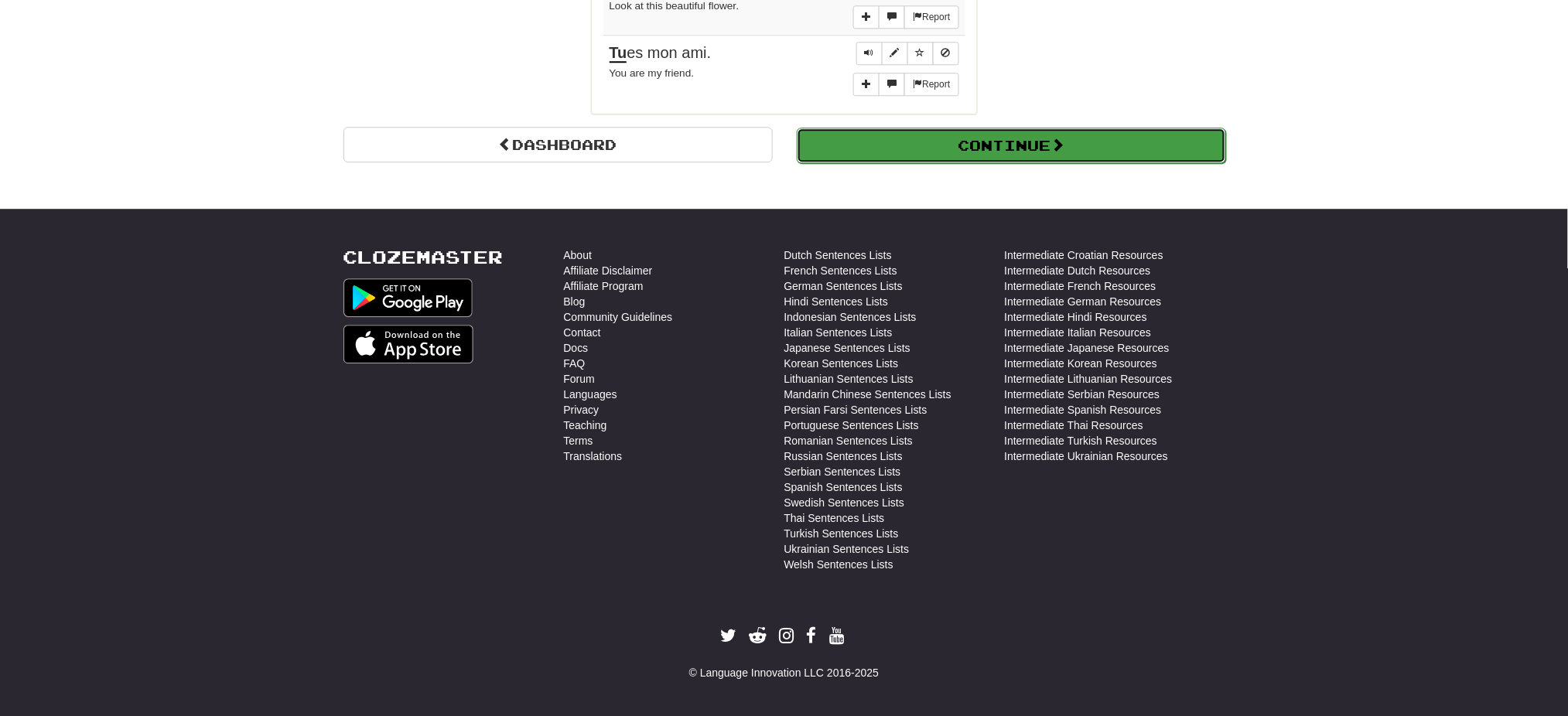 click on "Continue" at bounding box center (1011, 145) 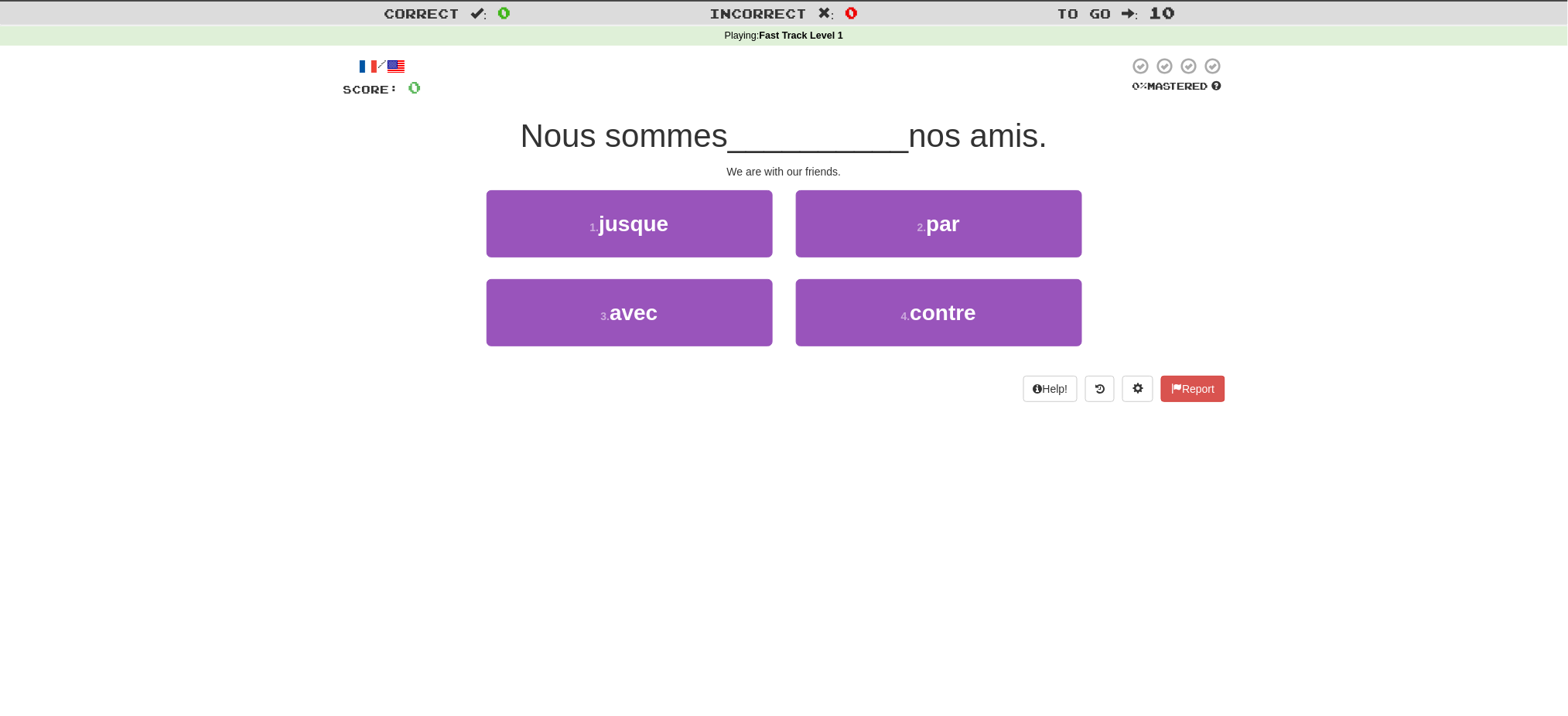 scroll, scrollTop: 34, scrollLeft: 0, axis: vertical 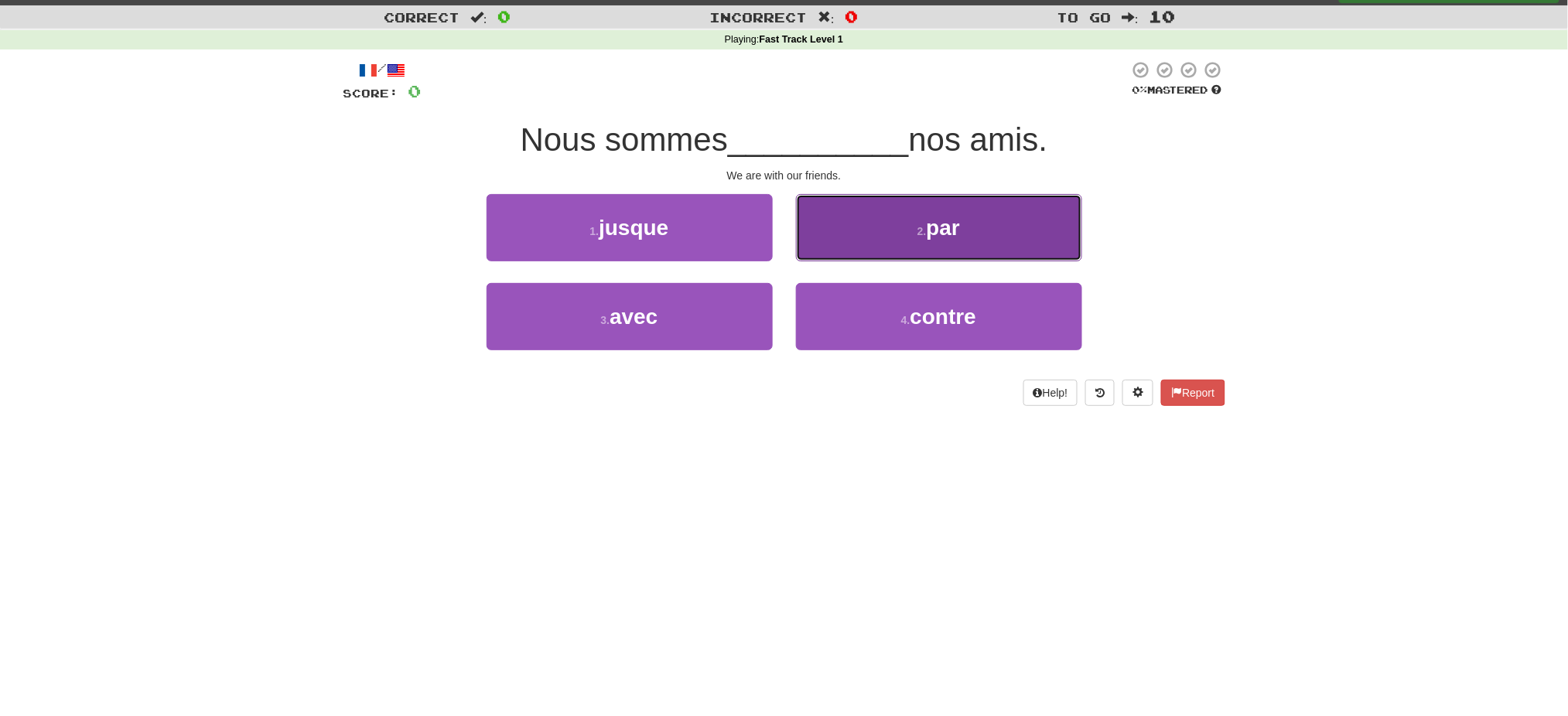 click on "2 .  par" at bounding box center [939, 227] 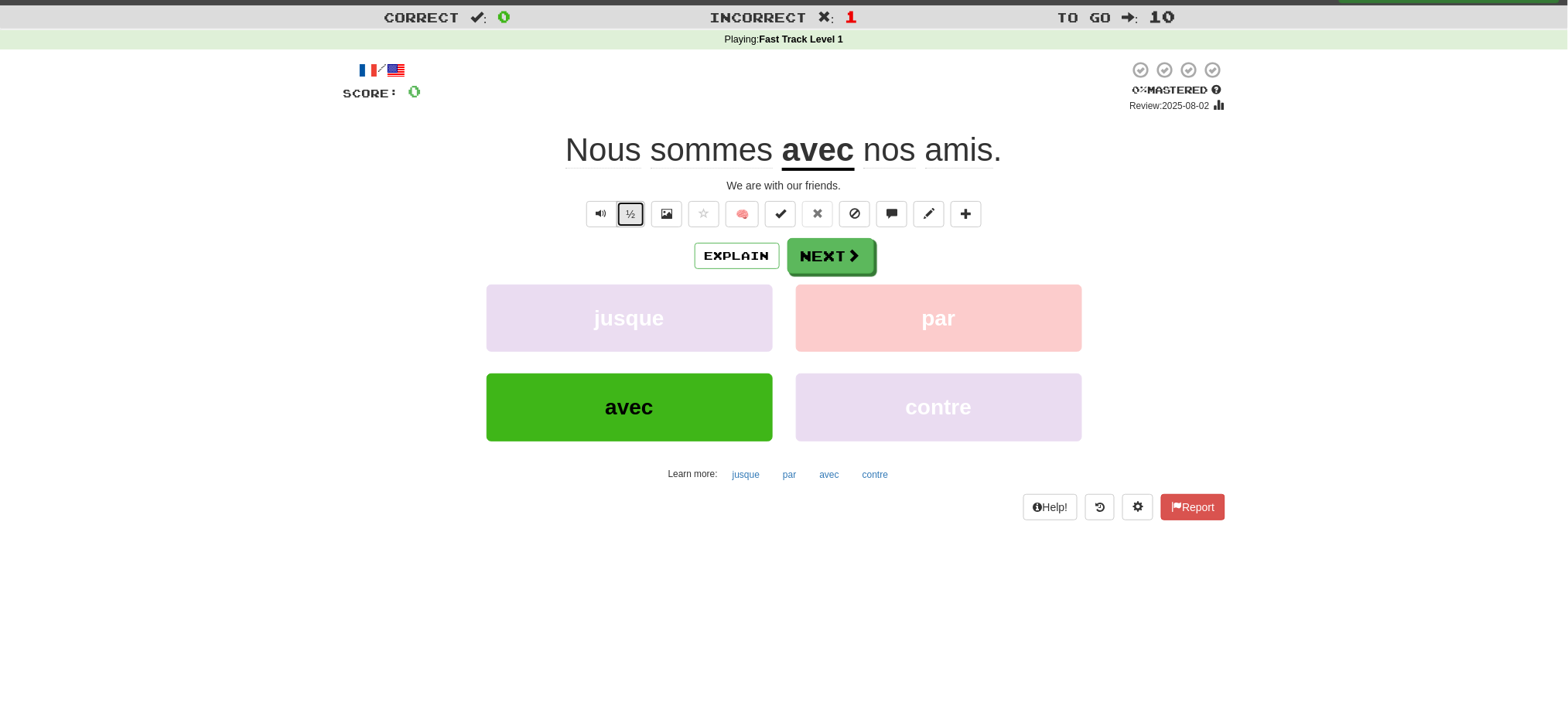 click on "½" at bounding box center (631, 214) 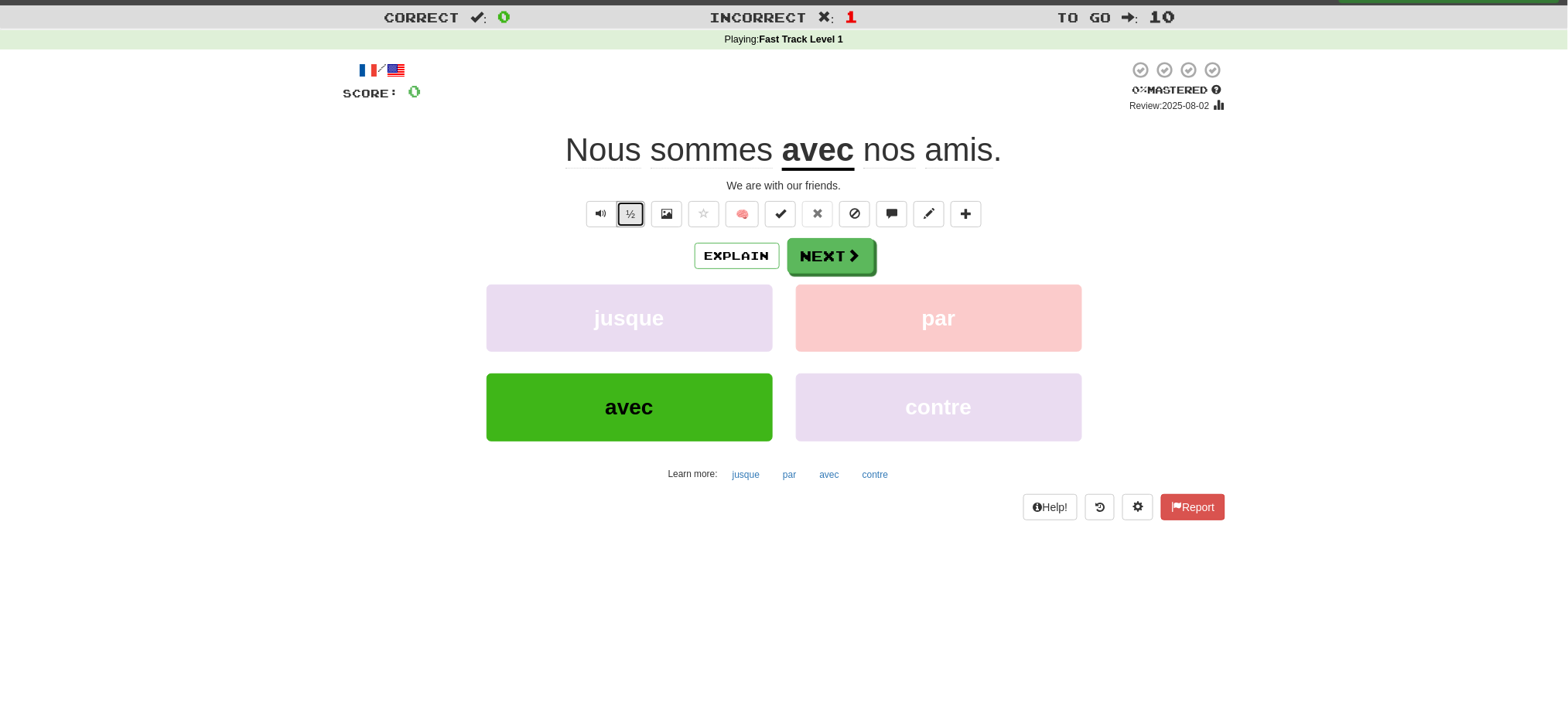 click on "/  Score:   0 0 %  Mastered Review:  2025-08-02 Nous   sommes   avec   nos   amis . We are with our friends. ½ 🧠 Explain Next jusque par avec contre Learn more: jusque par avec contre  Help!  Report" at bounding box center [784, 290] 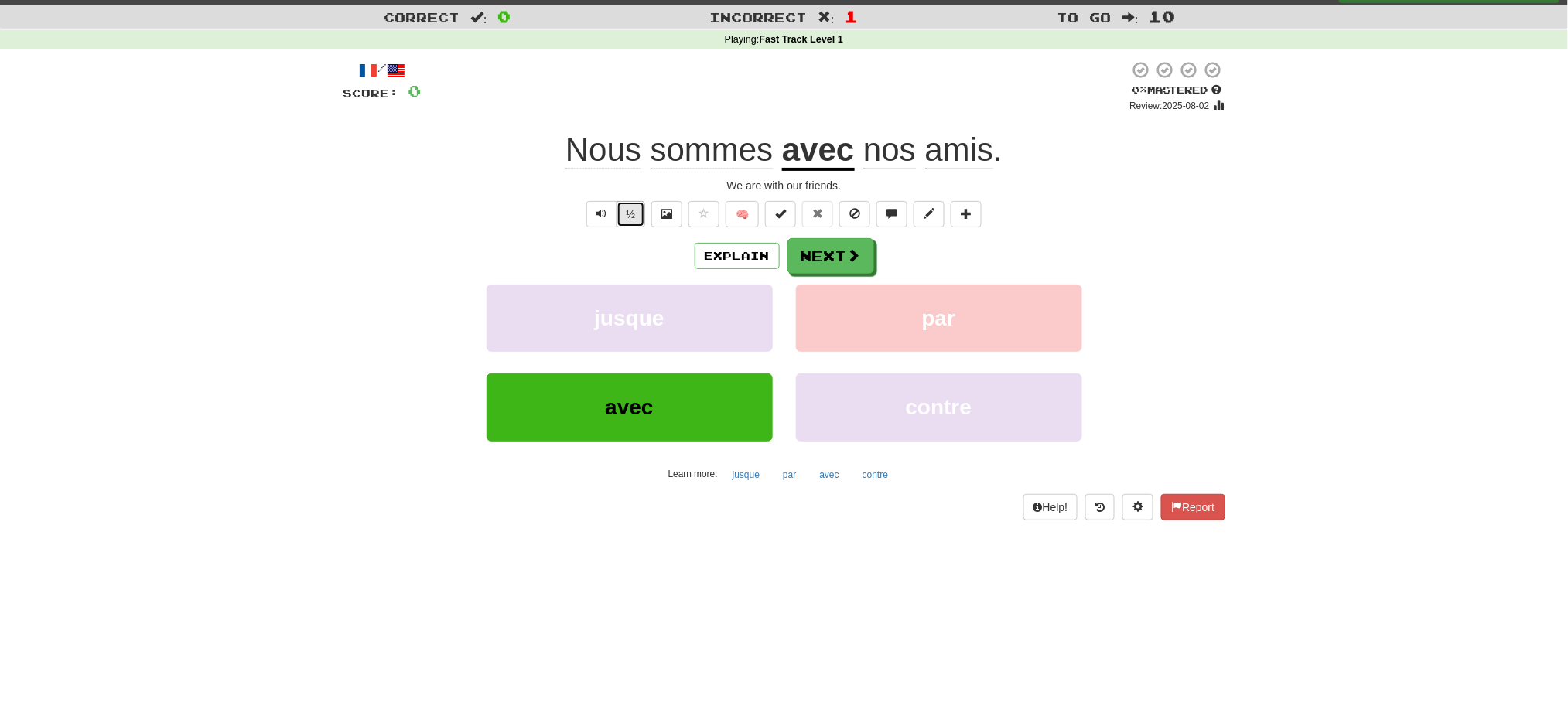 click on "½" at bounding box center (631, 214) 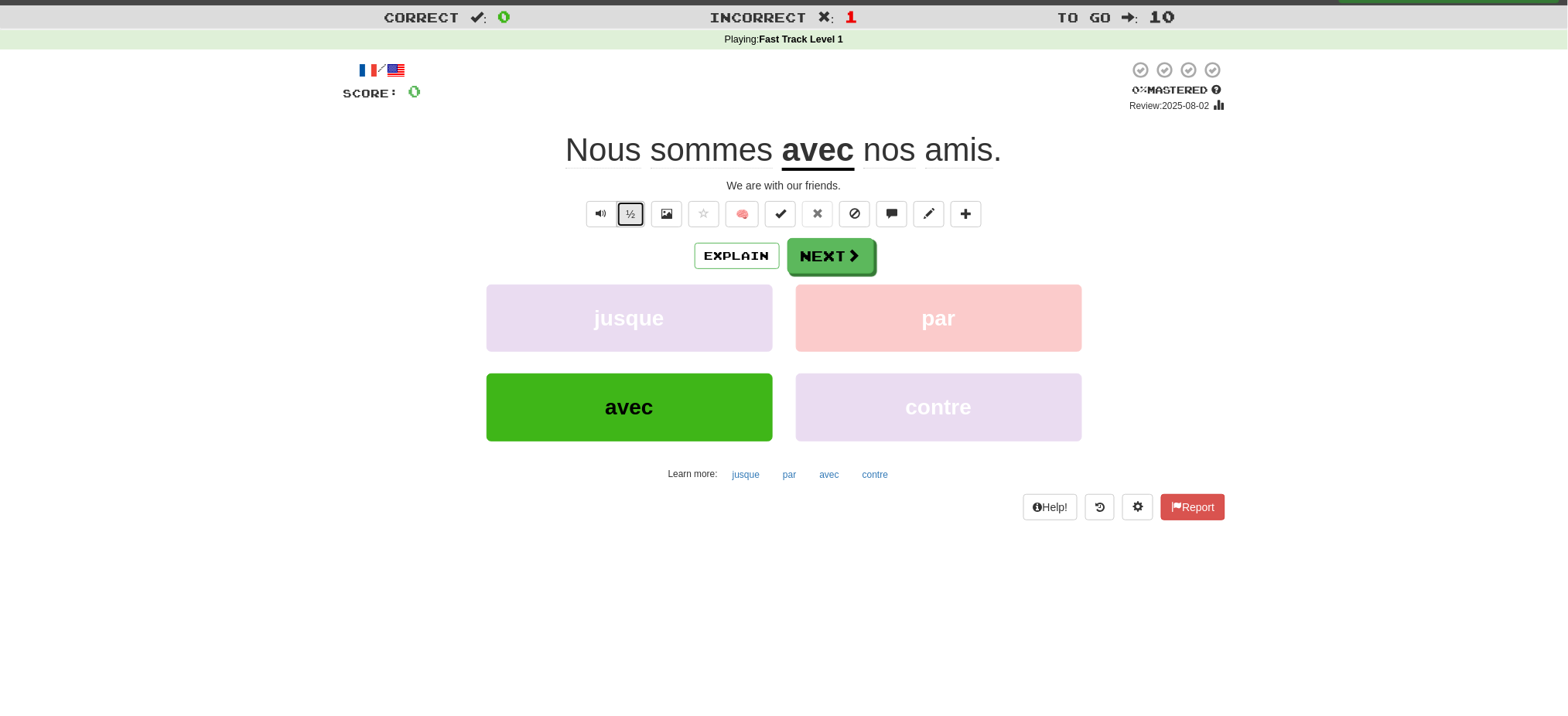 click on "½" at bounding box center (631, 214) 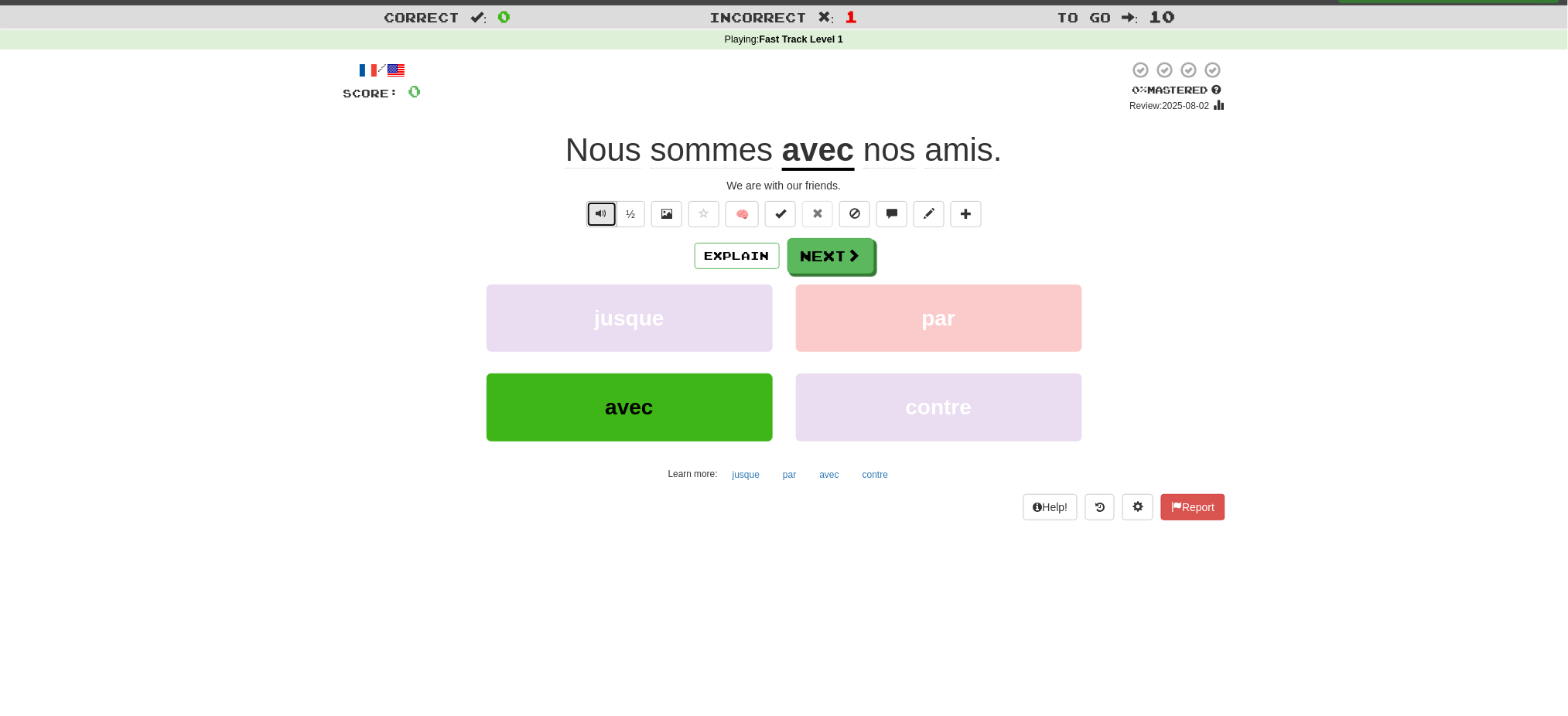 click at bounding box center [602, 214] 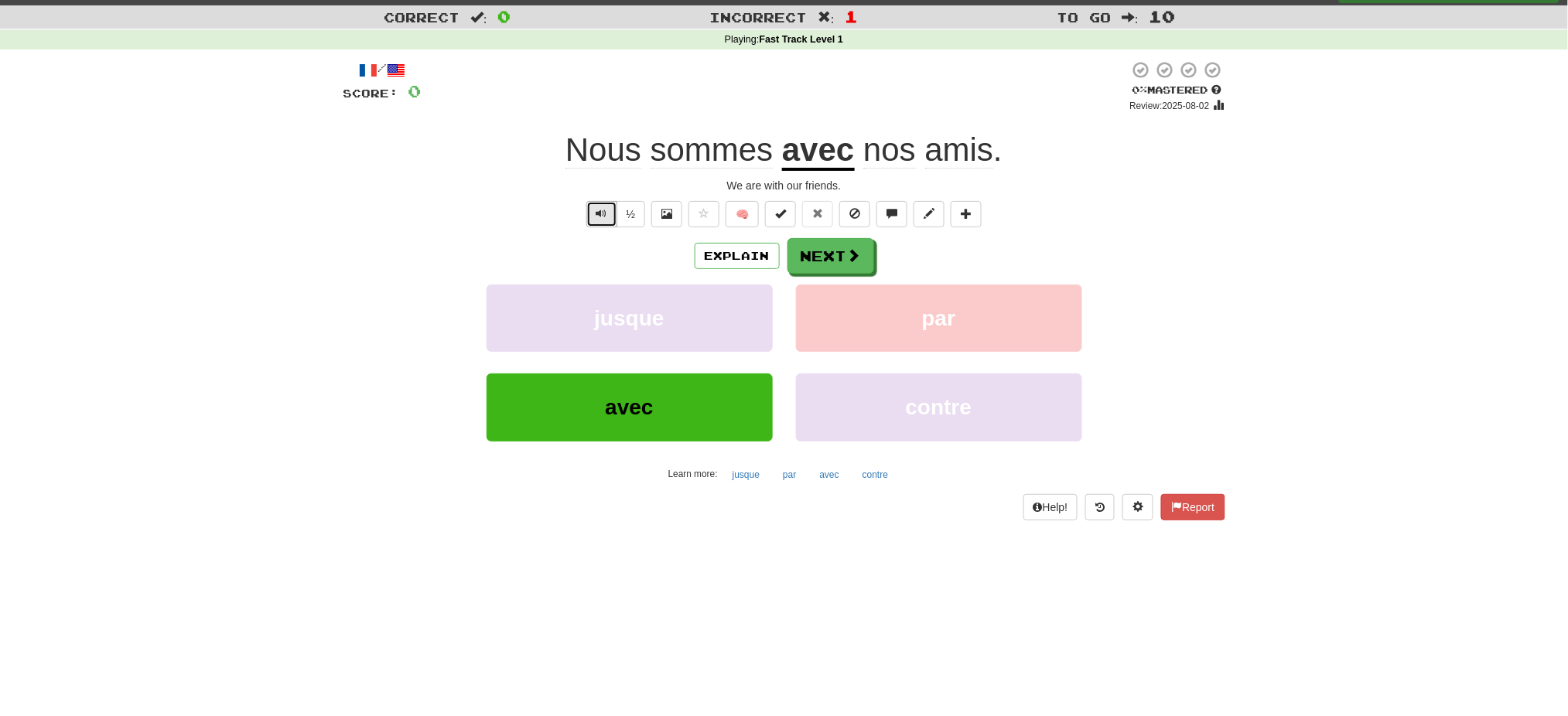 click at bounding box center (602, 214) 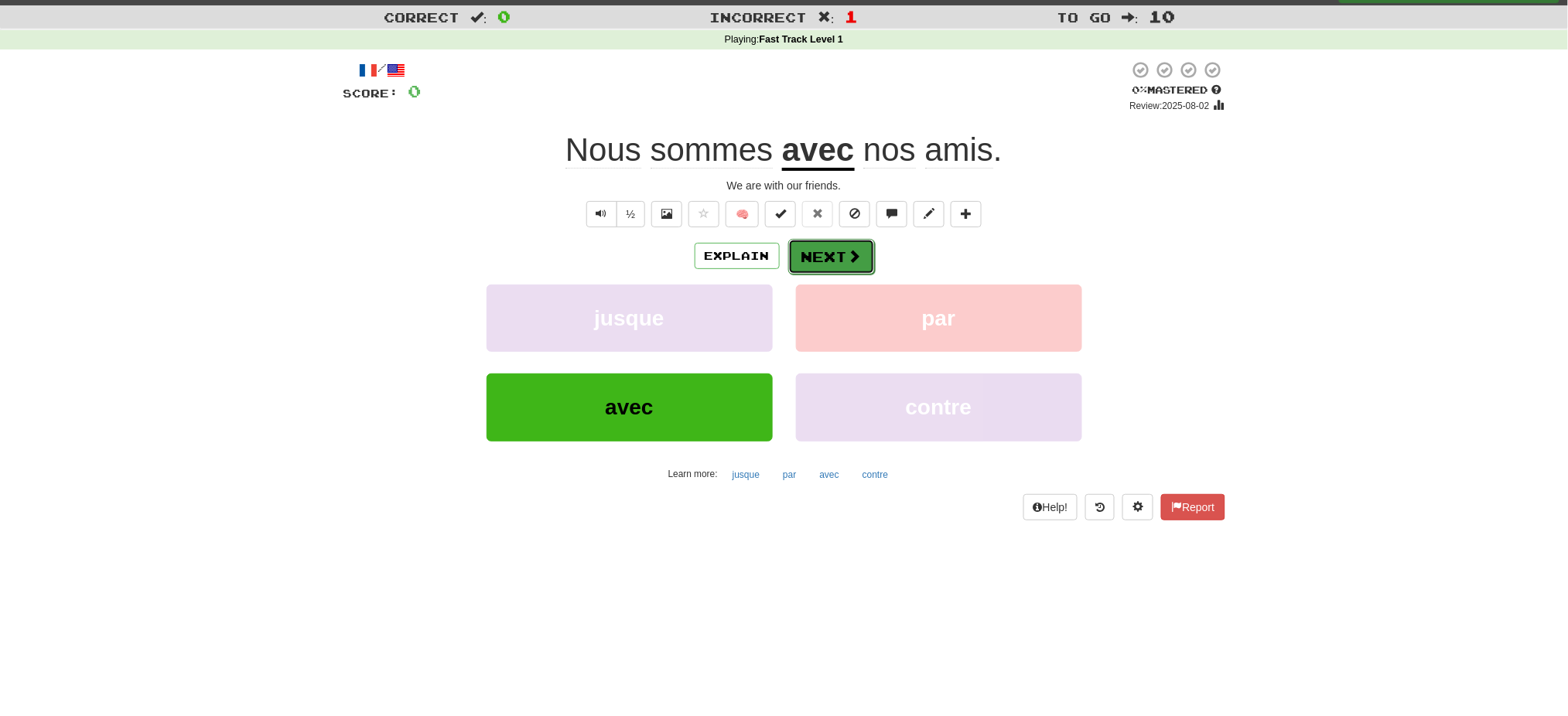 click on "Next" at bounding box center (832, 257) 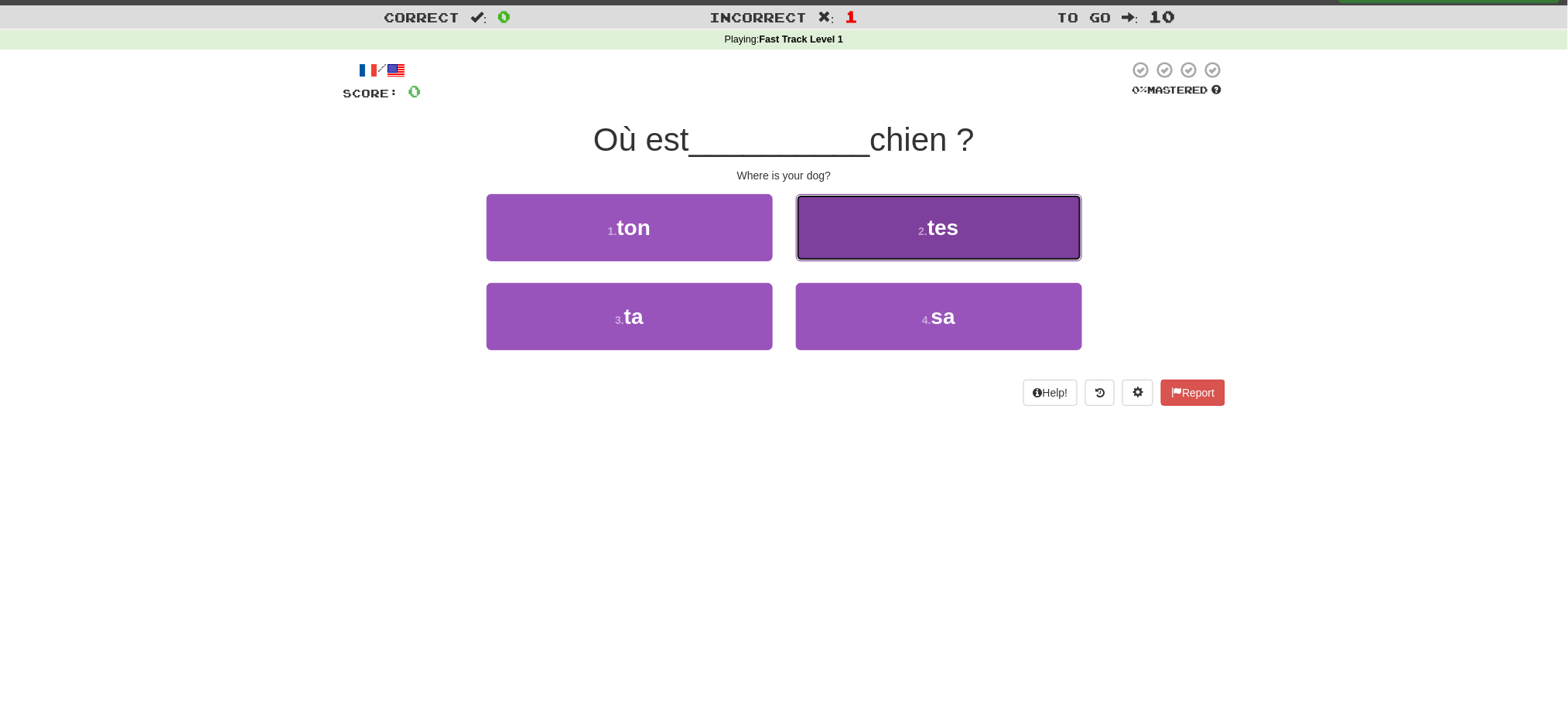 click on "2 .  tes" at bounding box center (939, 227) 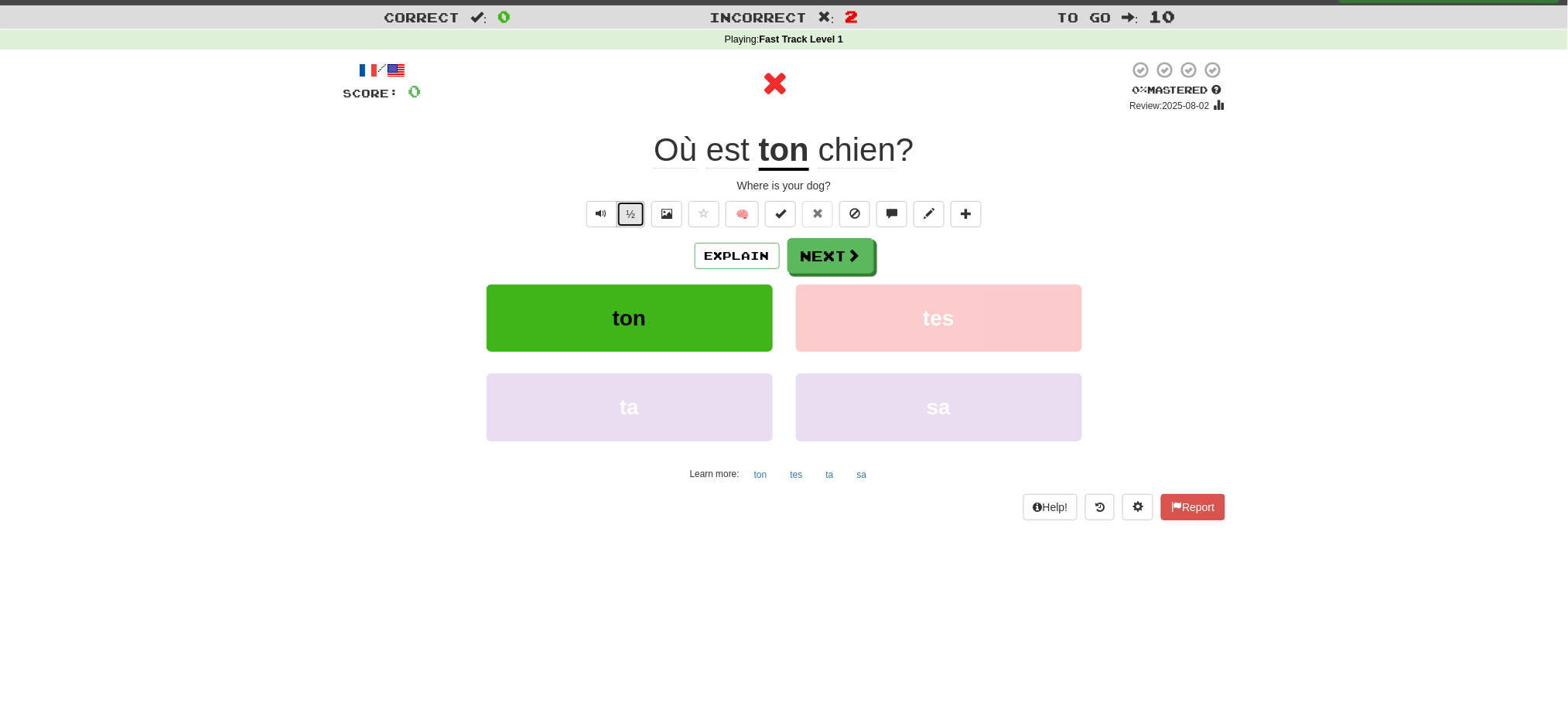 click on "½" at bounding box center [631, 214] 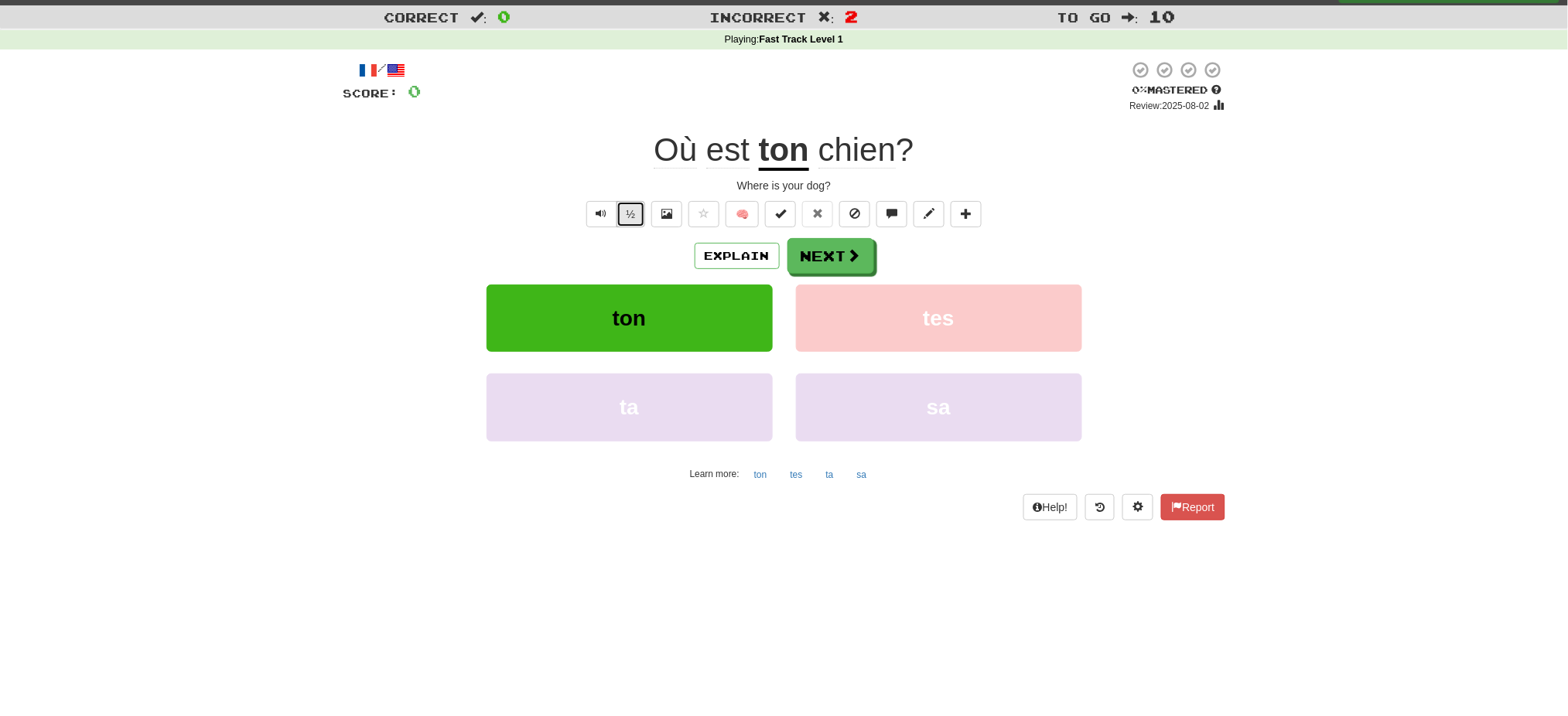 click on "½" at bounding box center (631, 214) 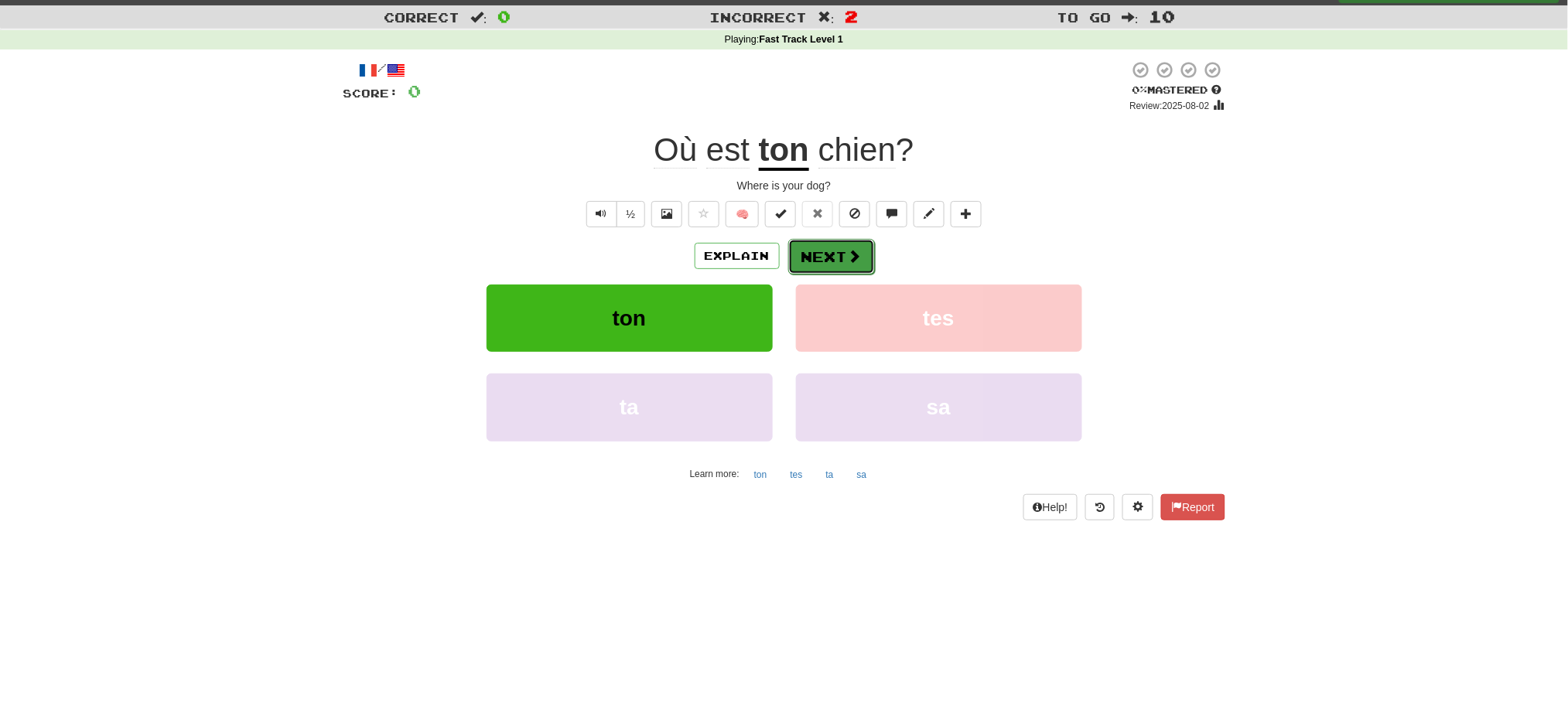 click on "Next" at bounding box center (832, 257) 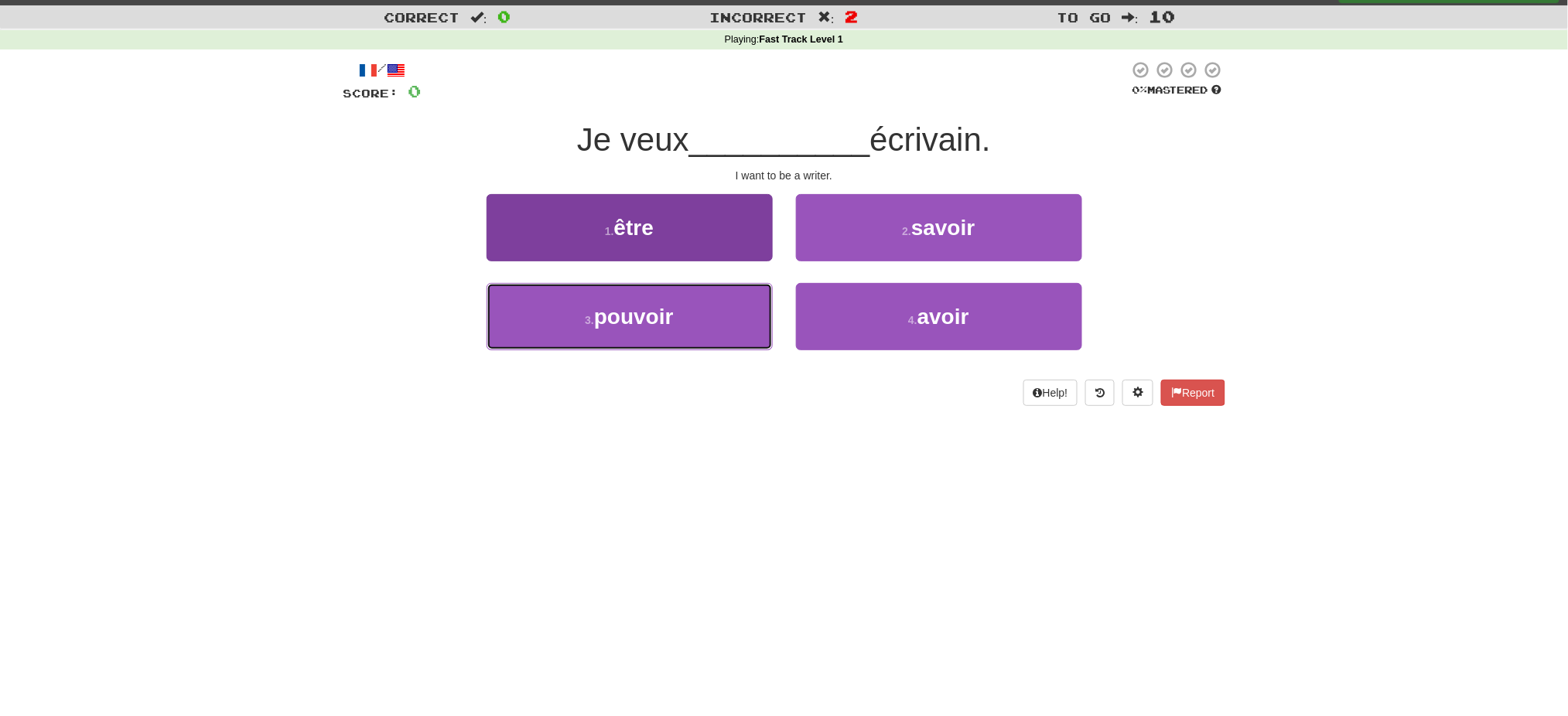 click on "pouvoir" at bounding box center (634, 316) 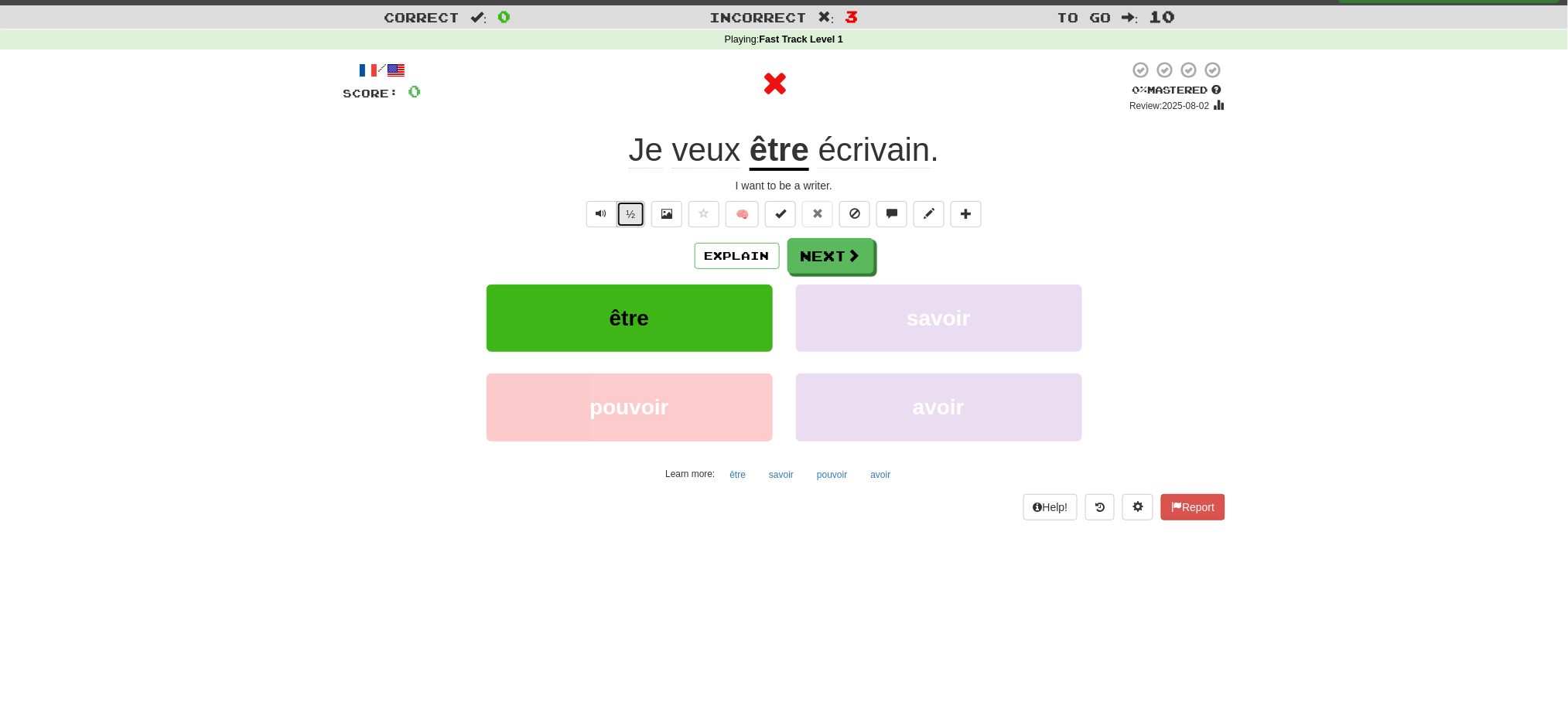 click on "½" at bounding box center [631, 214] 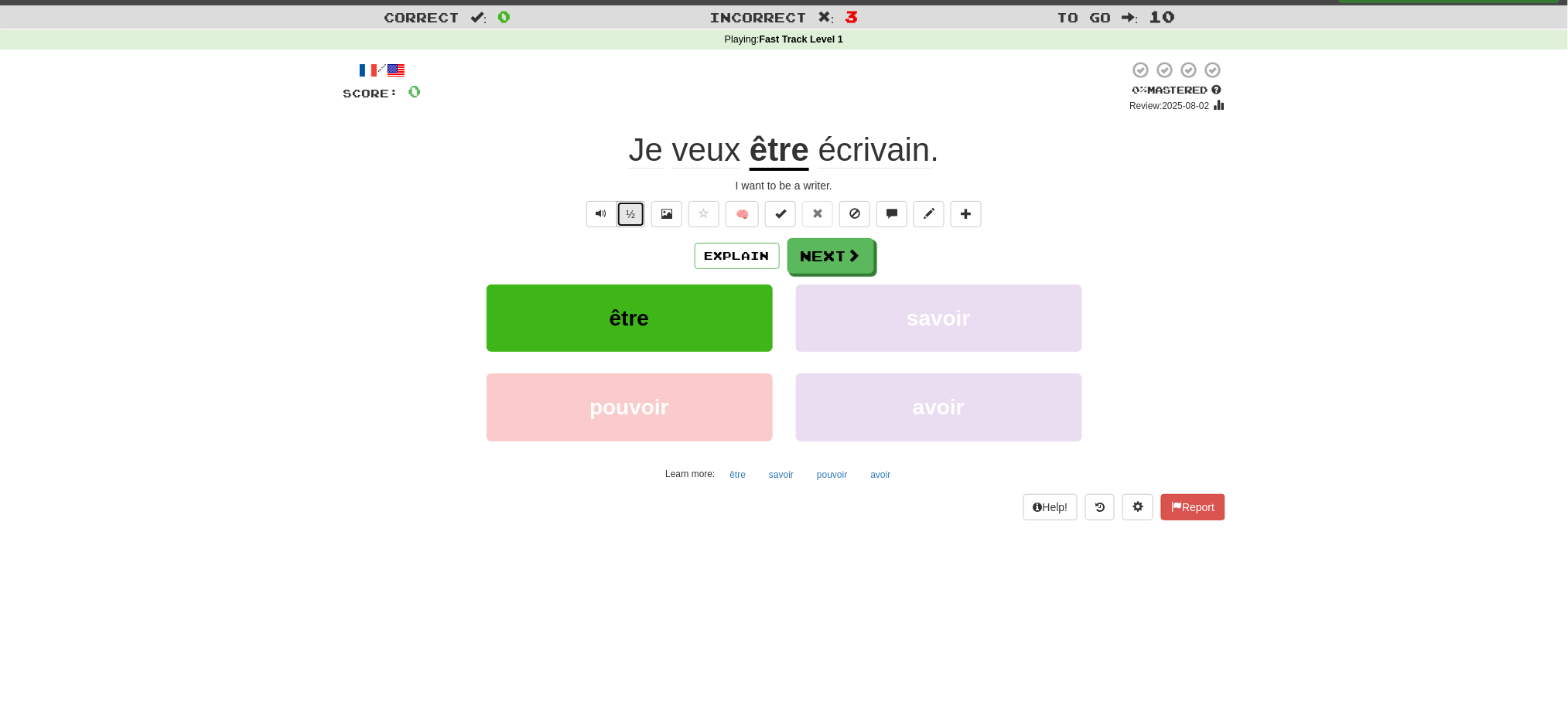 click on "½" at bounding box center [631, 214] 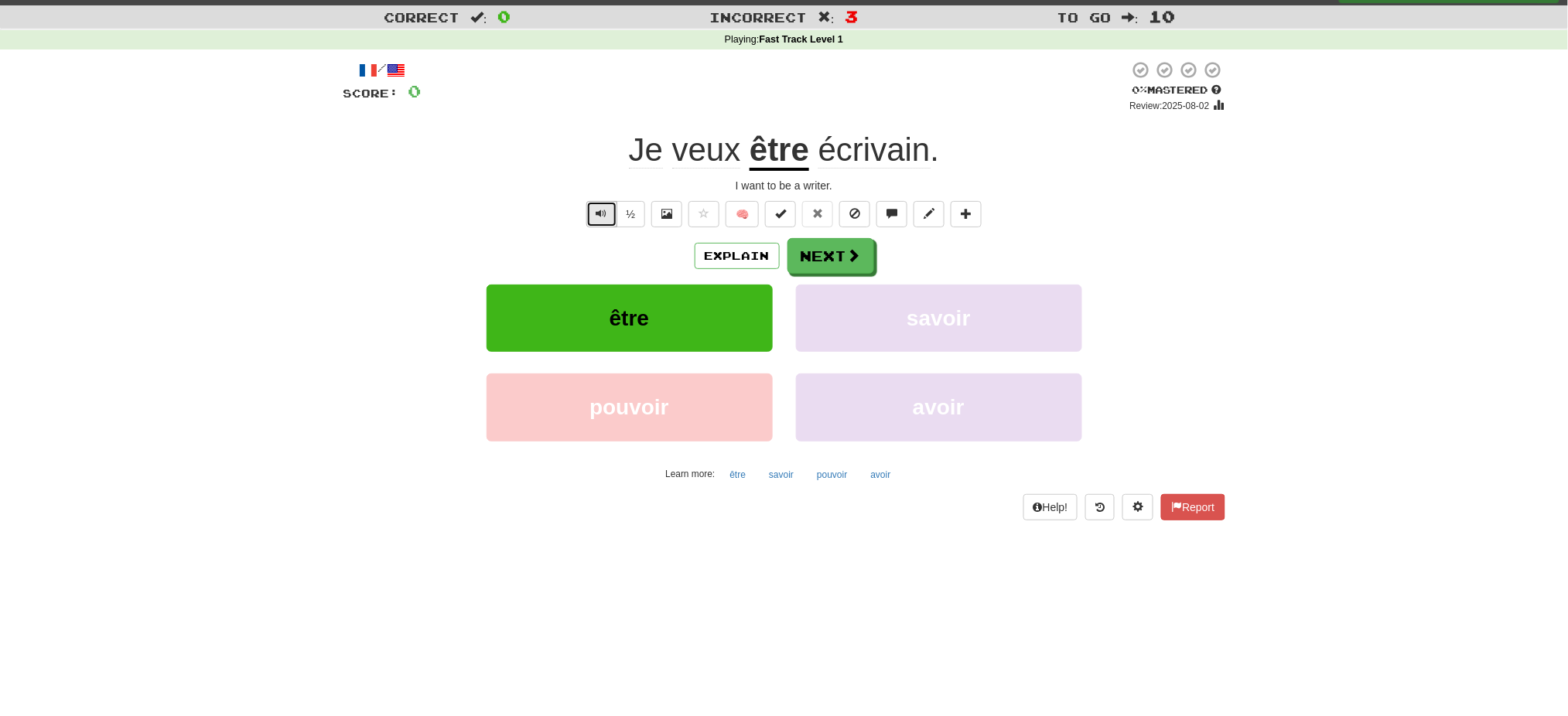 click at bounding box center (602, 214) 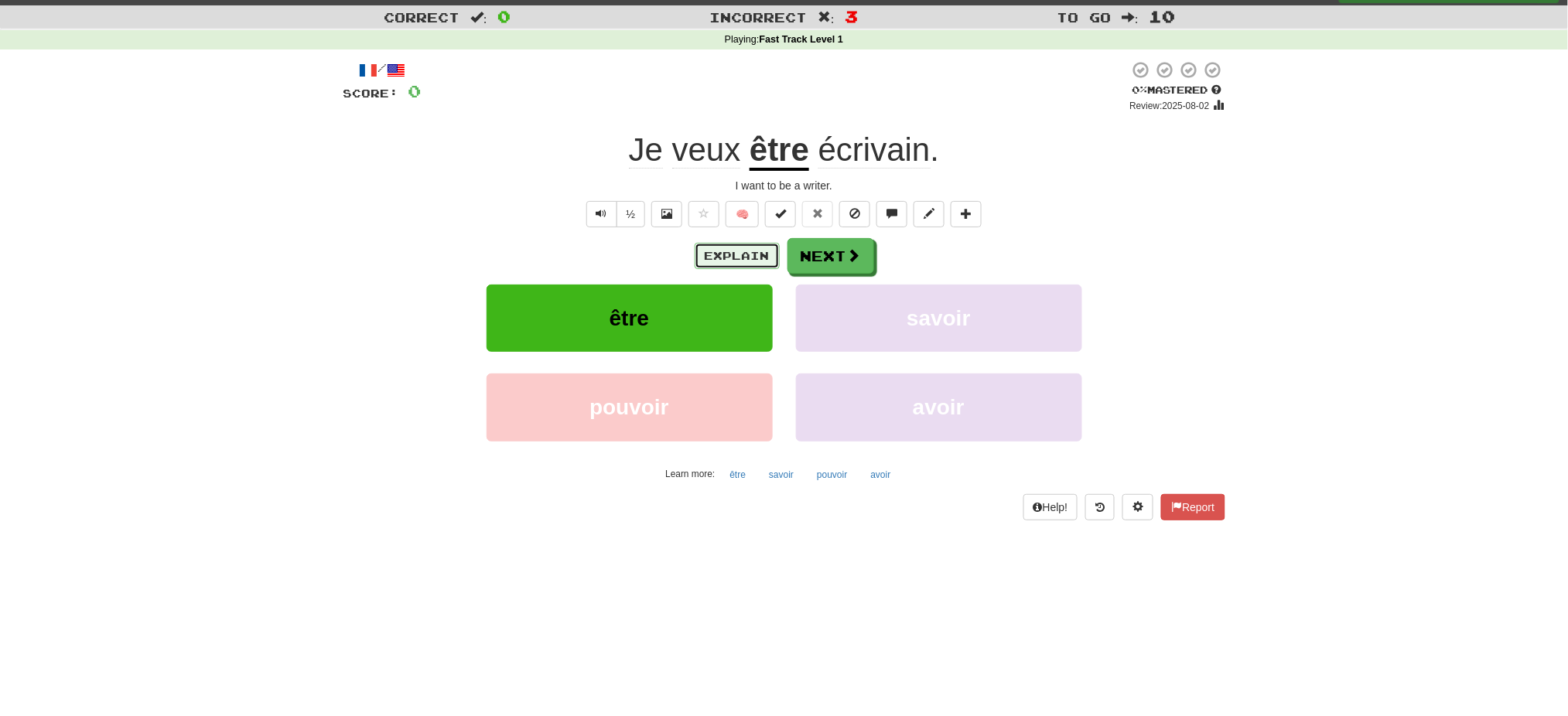 click on "Explain" at bounding box center (737, 256) 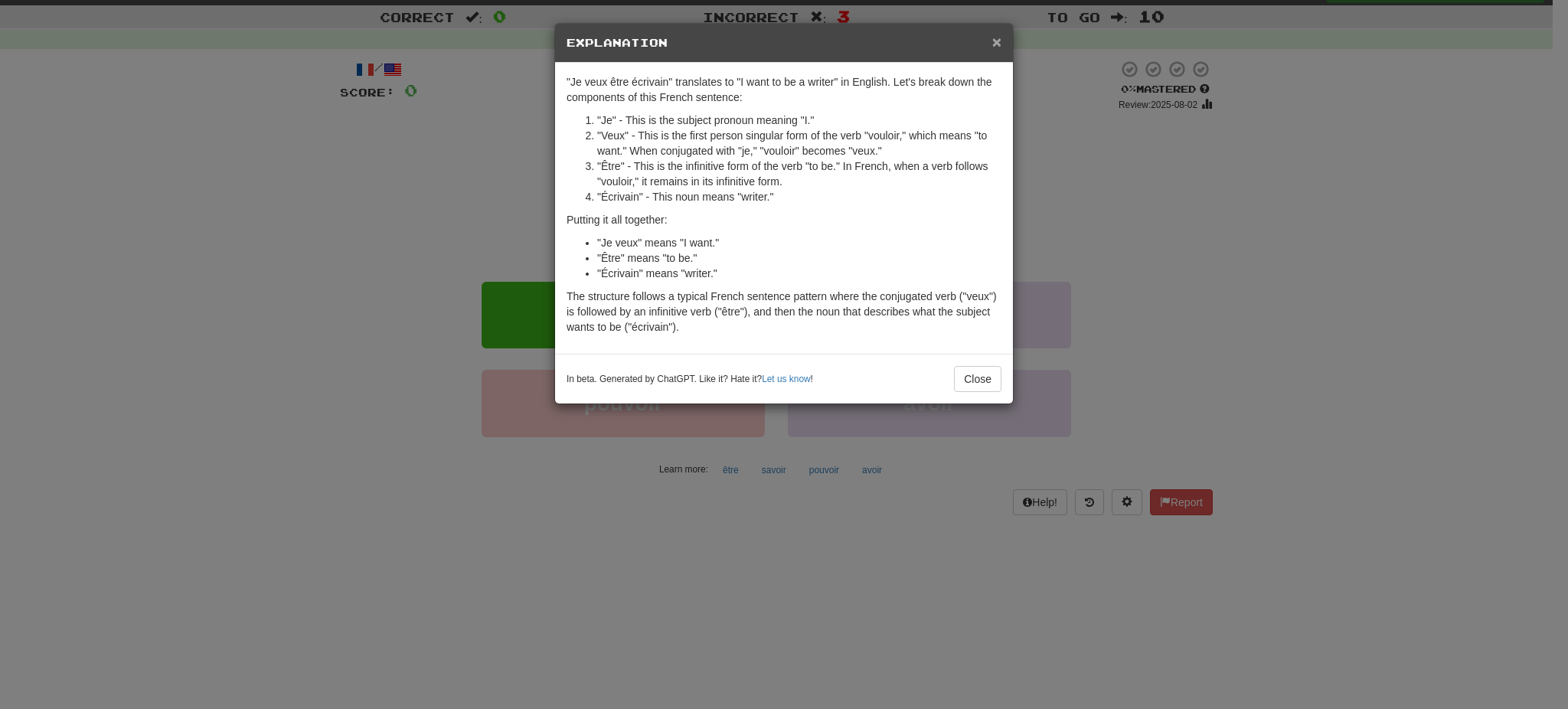 click on "×" at bounding box center (997, 41) 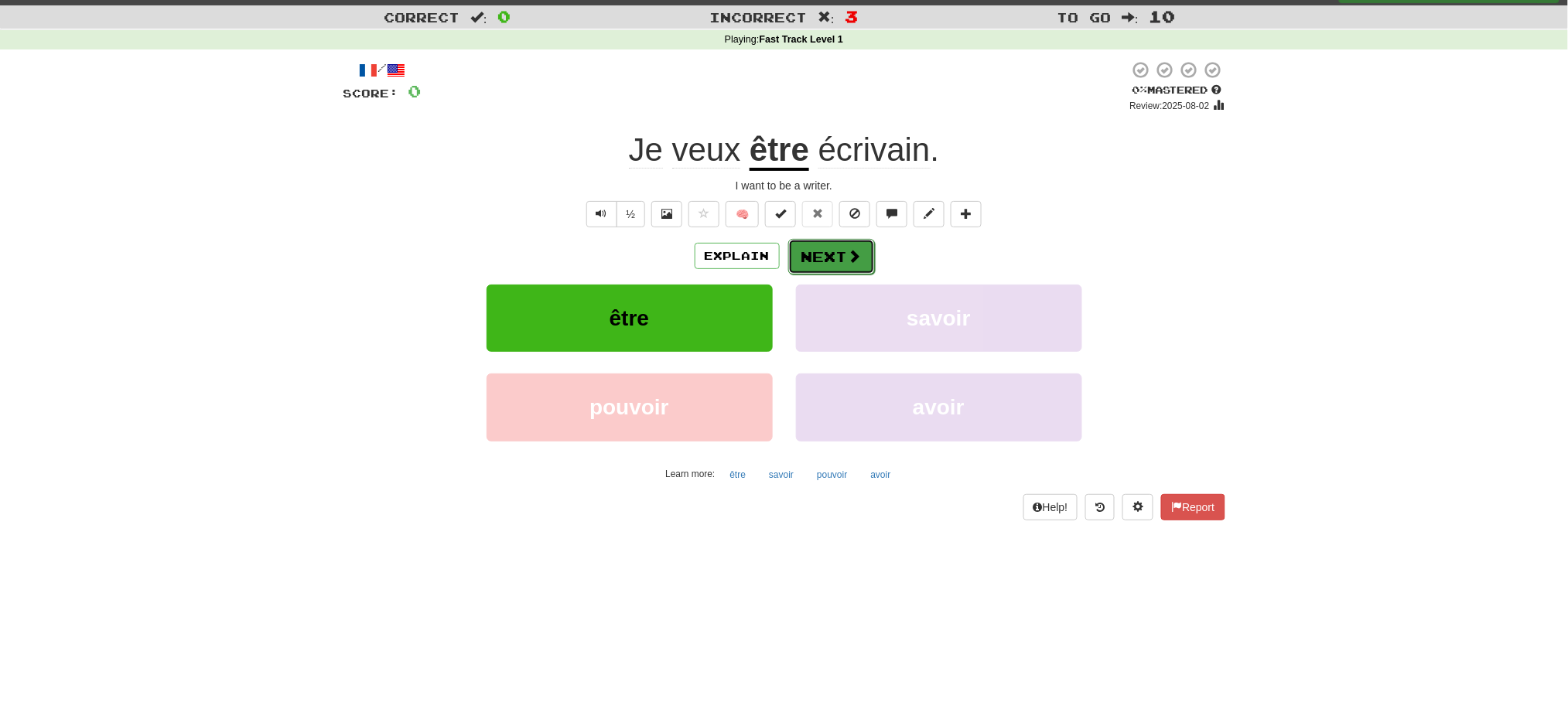 click at bounding box center (855, 256) 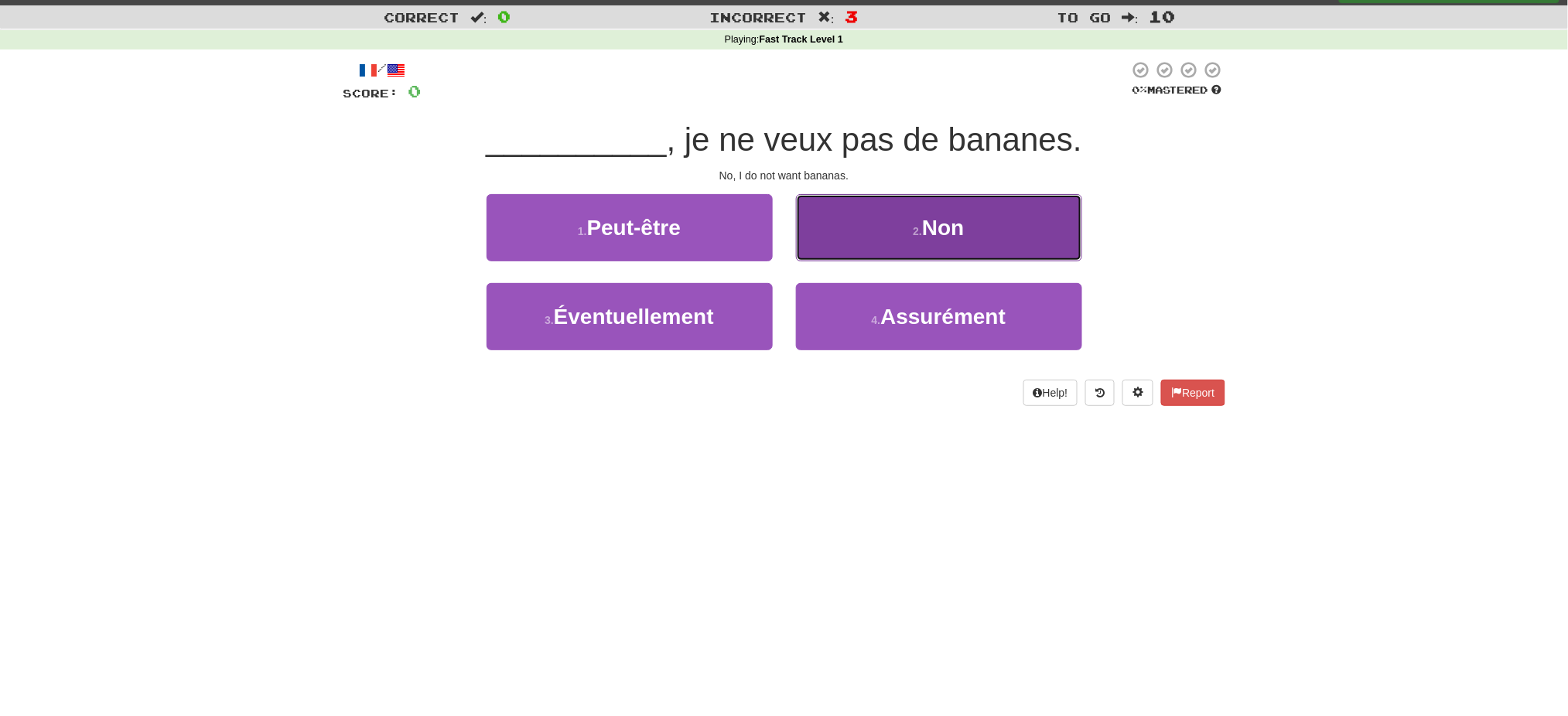 click on "2 .  Non" at bounding box center [939, 227] 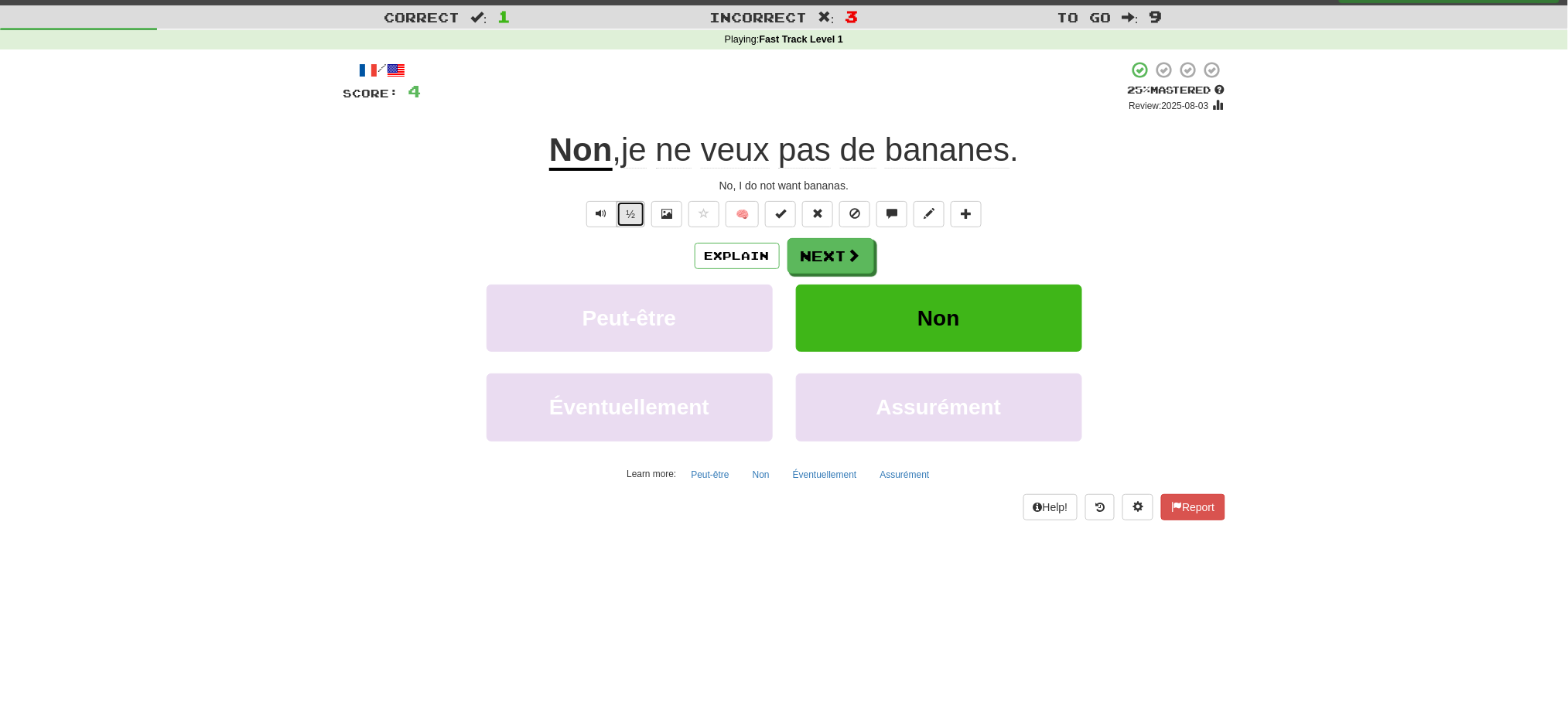click on "½" at bounding box center (631, 214) 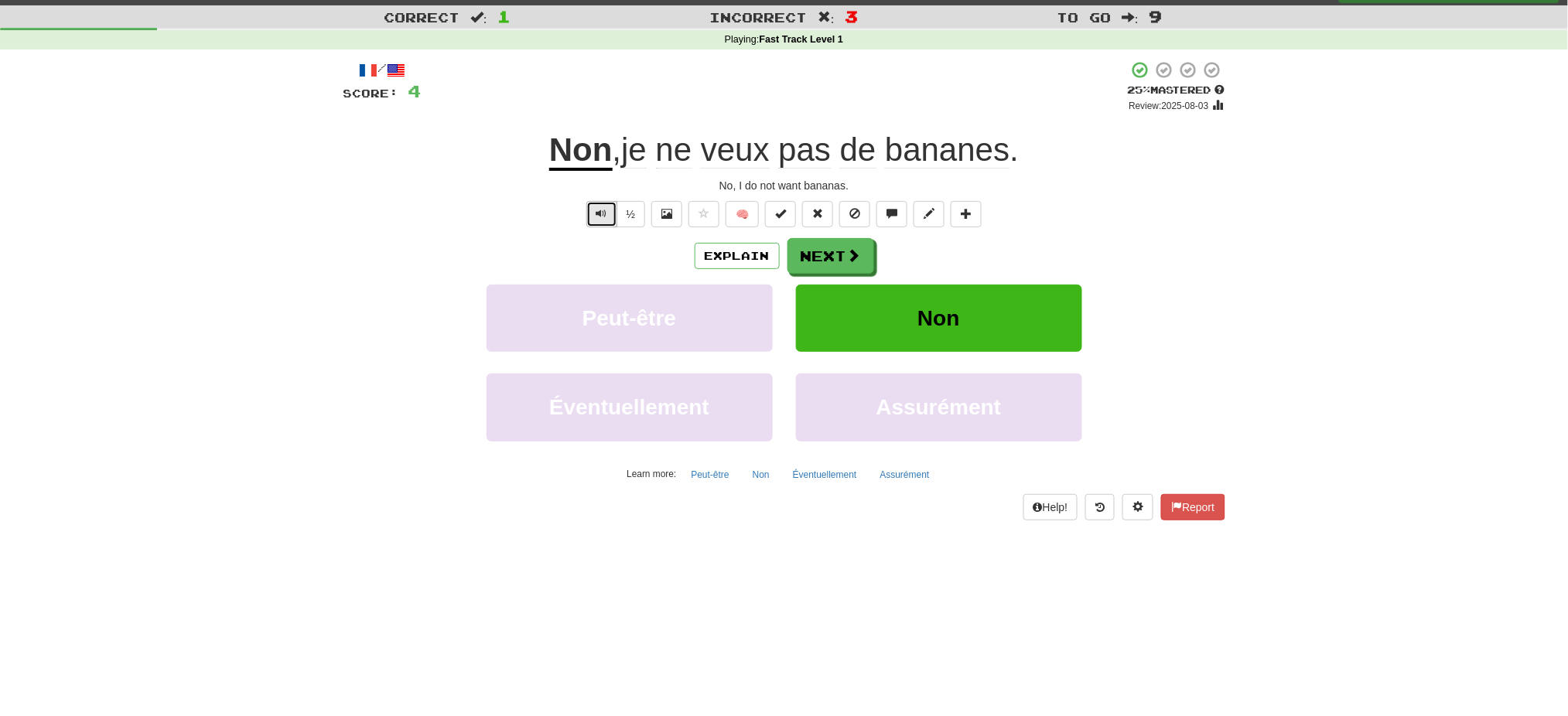 click at bounding box center (602, 214) 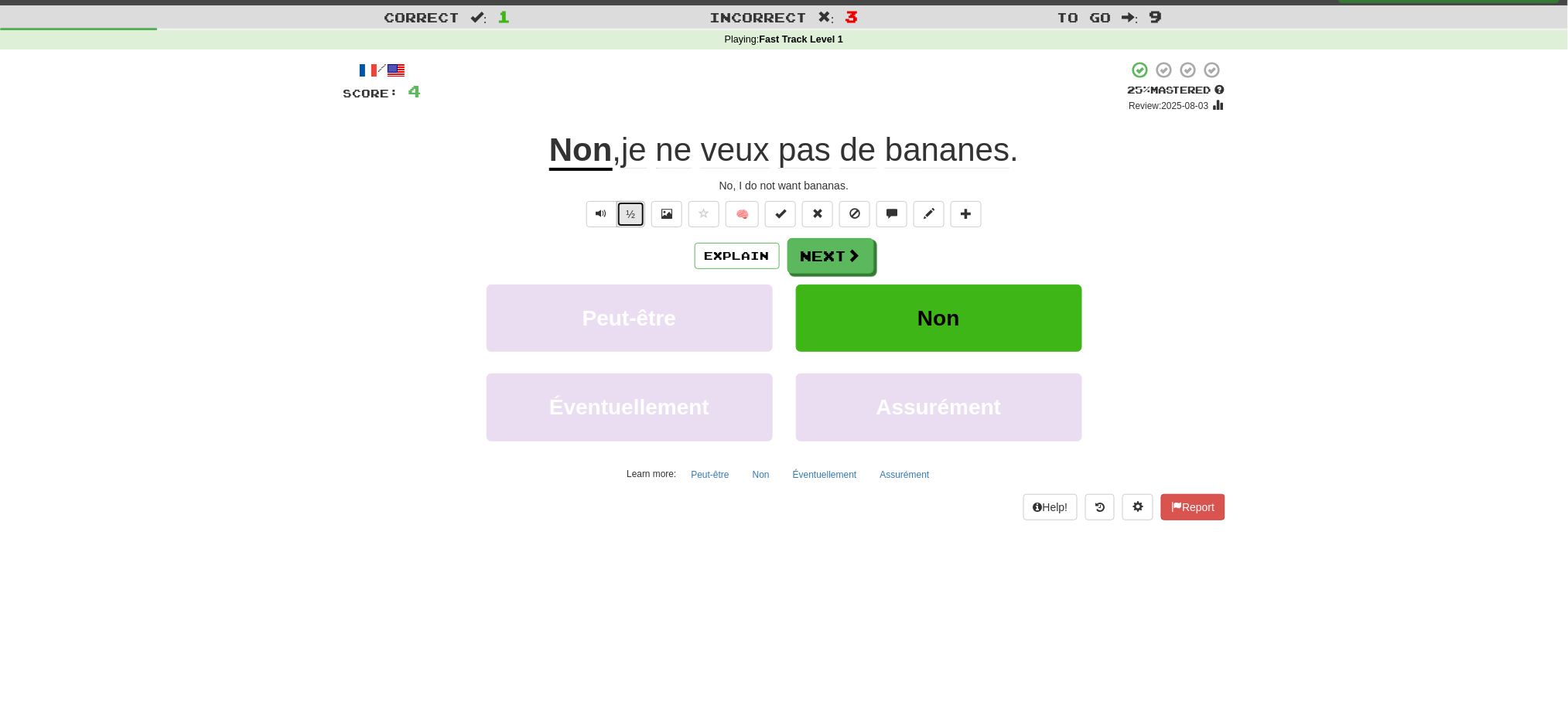 click on "½" at bounding box center (631, 214) 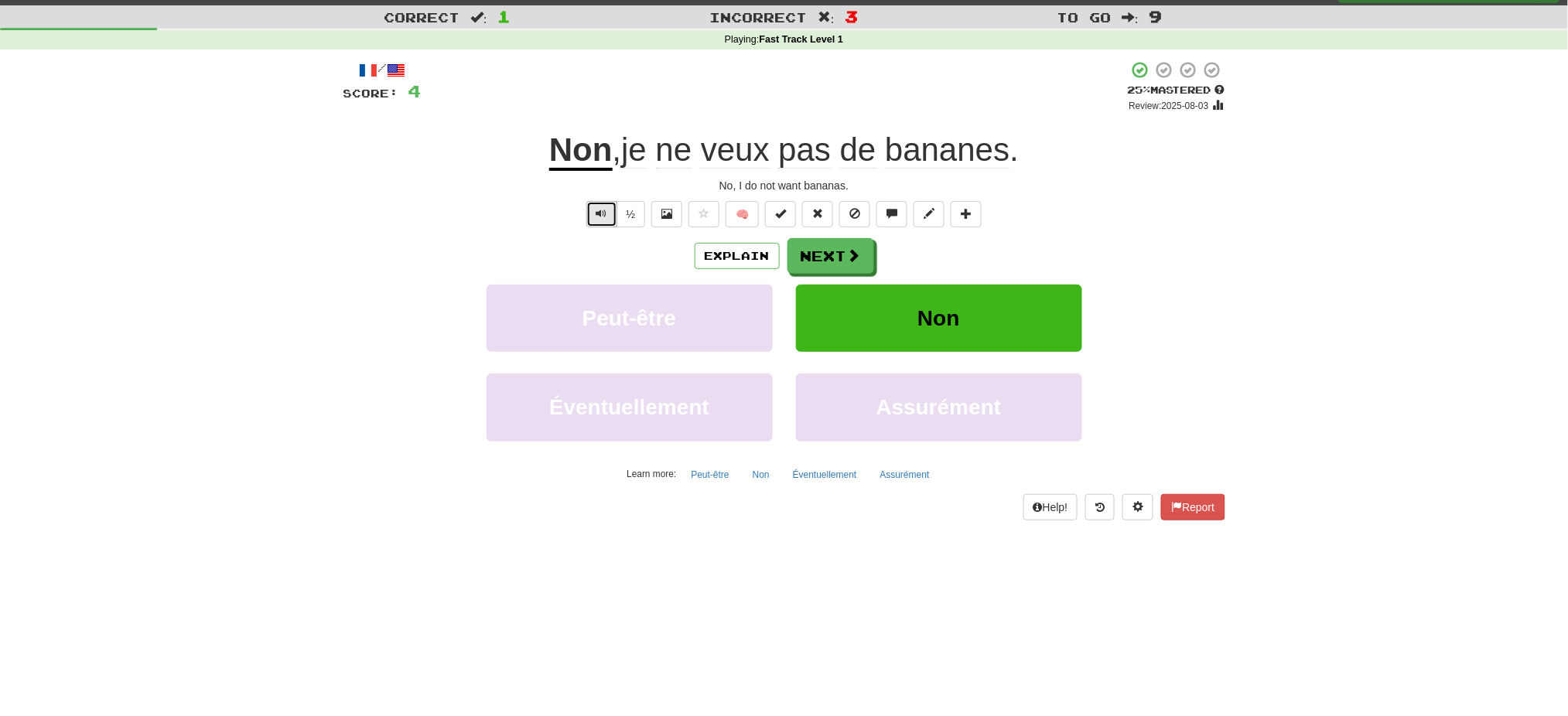 click at bounding box center (602, 214) 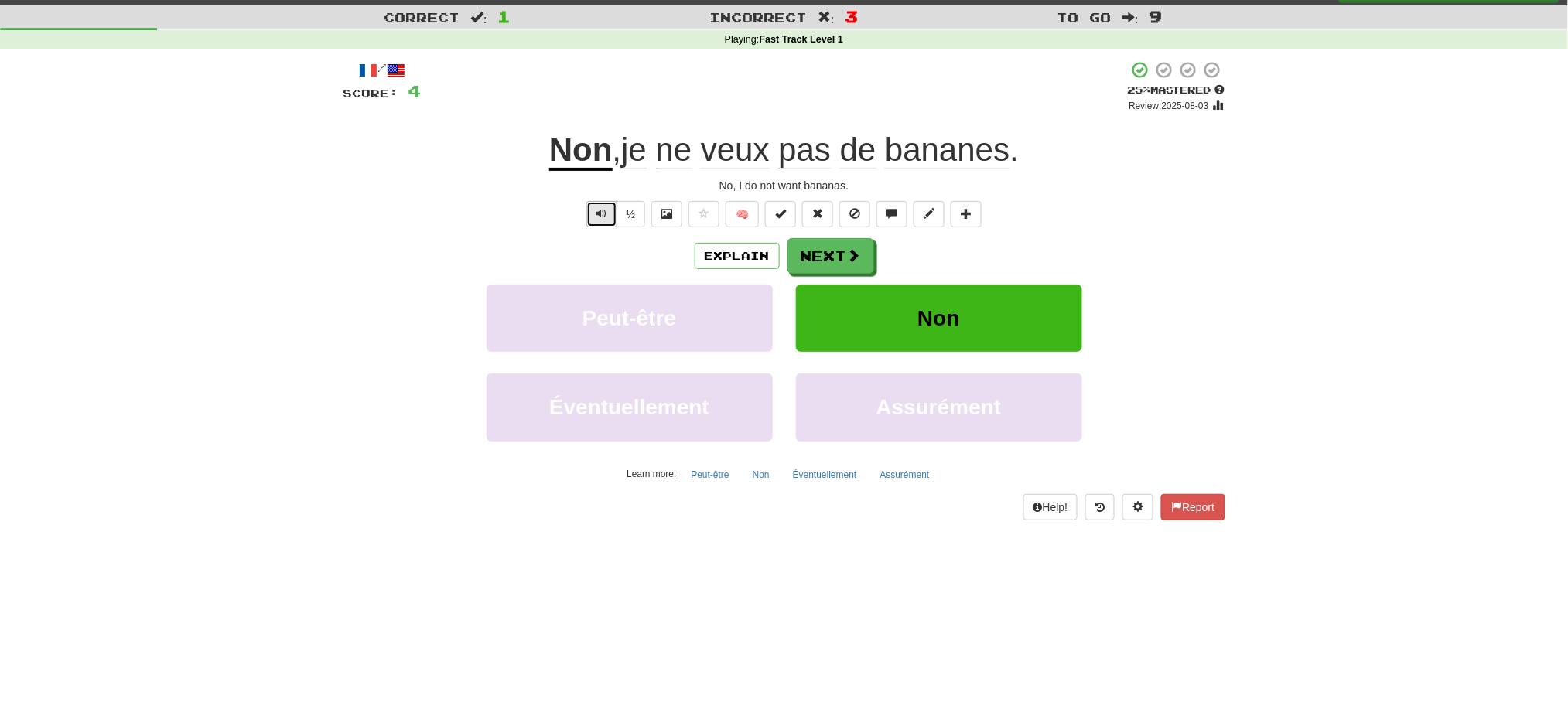 click at bounding box center (602, 214) 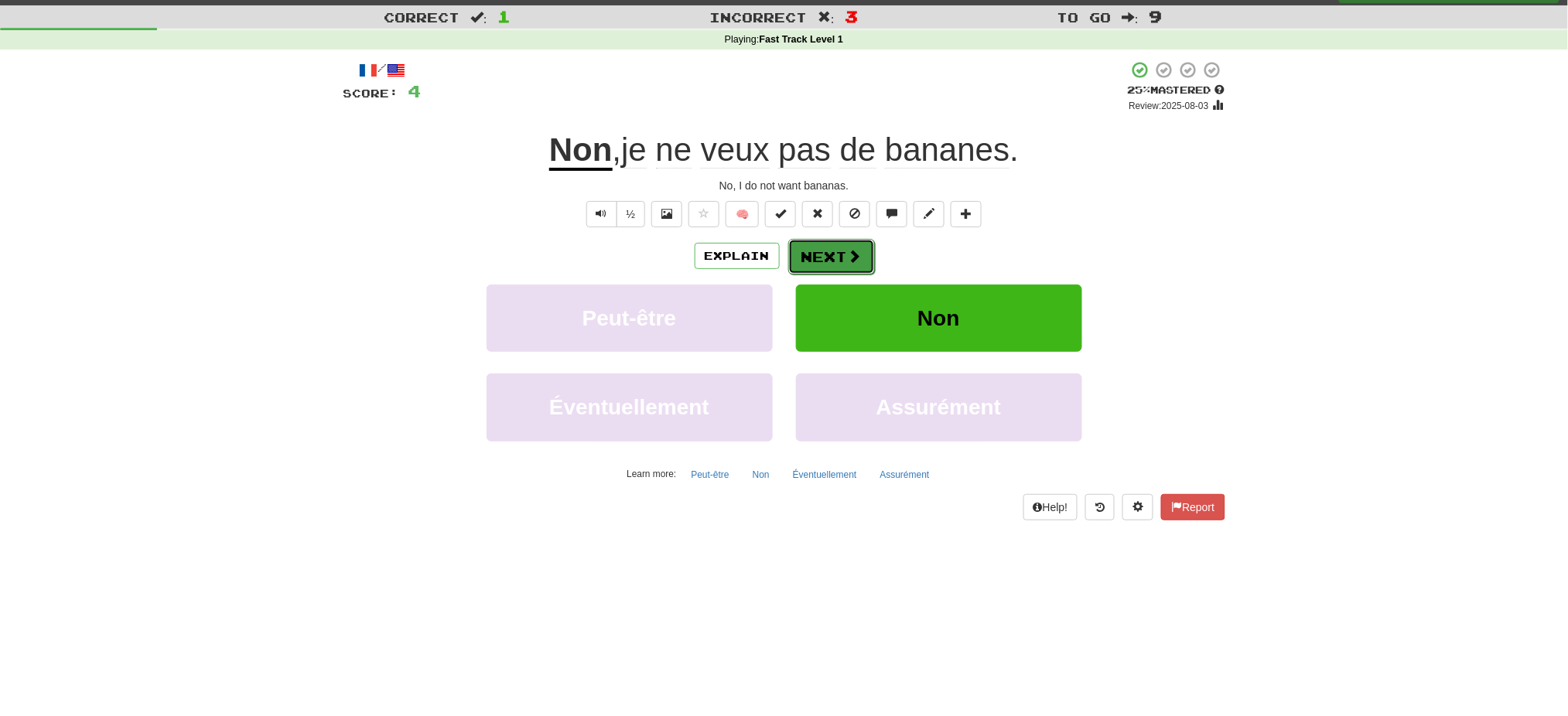 click on "Next" at bounding box center (832, 257) 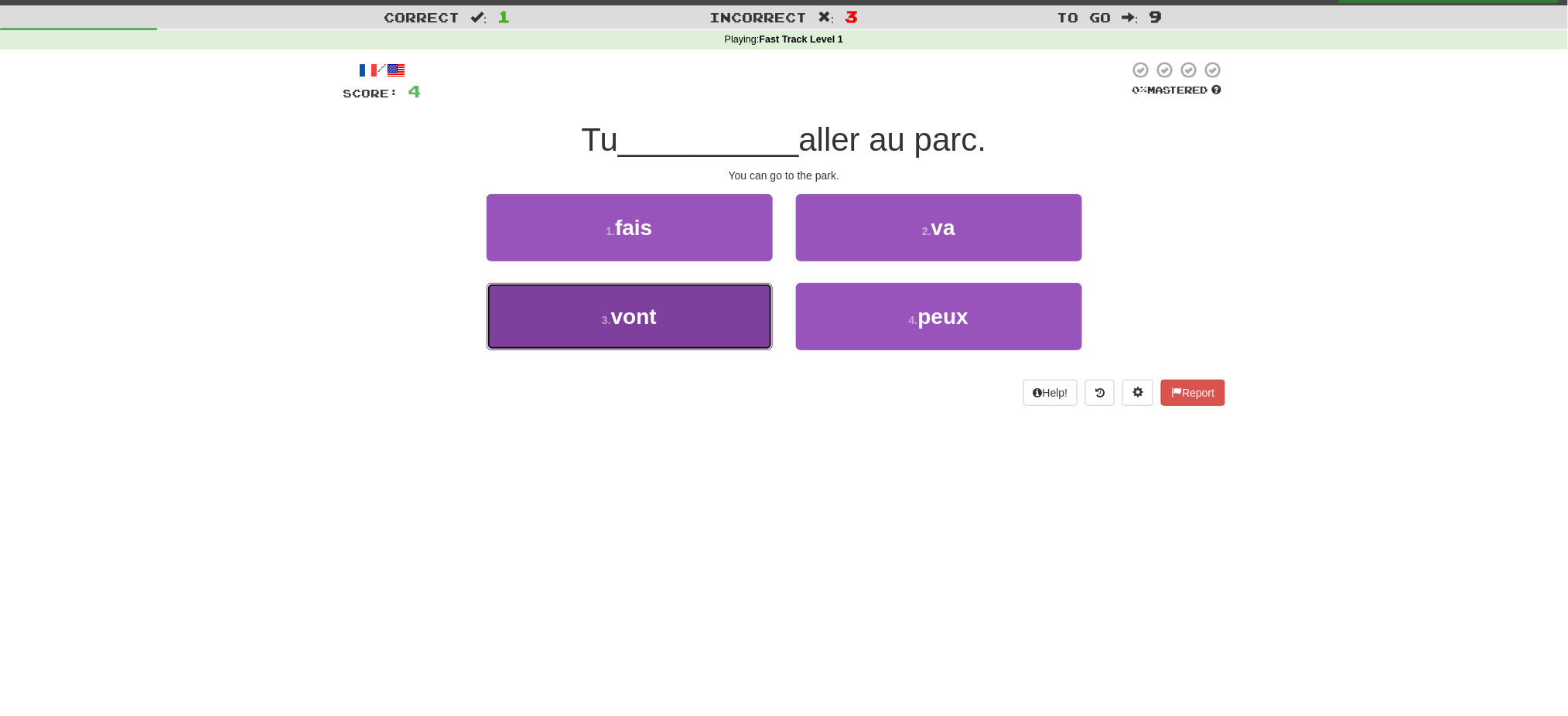 click on "3 .  vont" at bounding box center (630, 316) 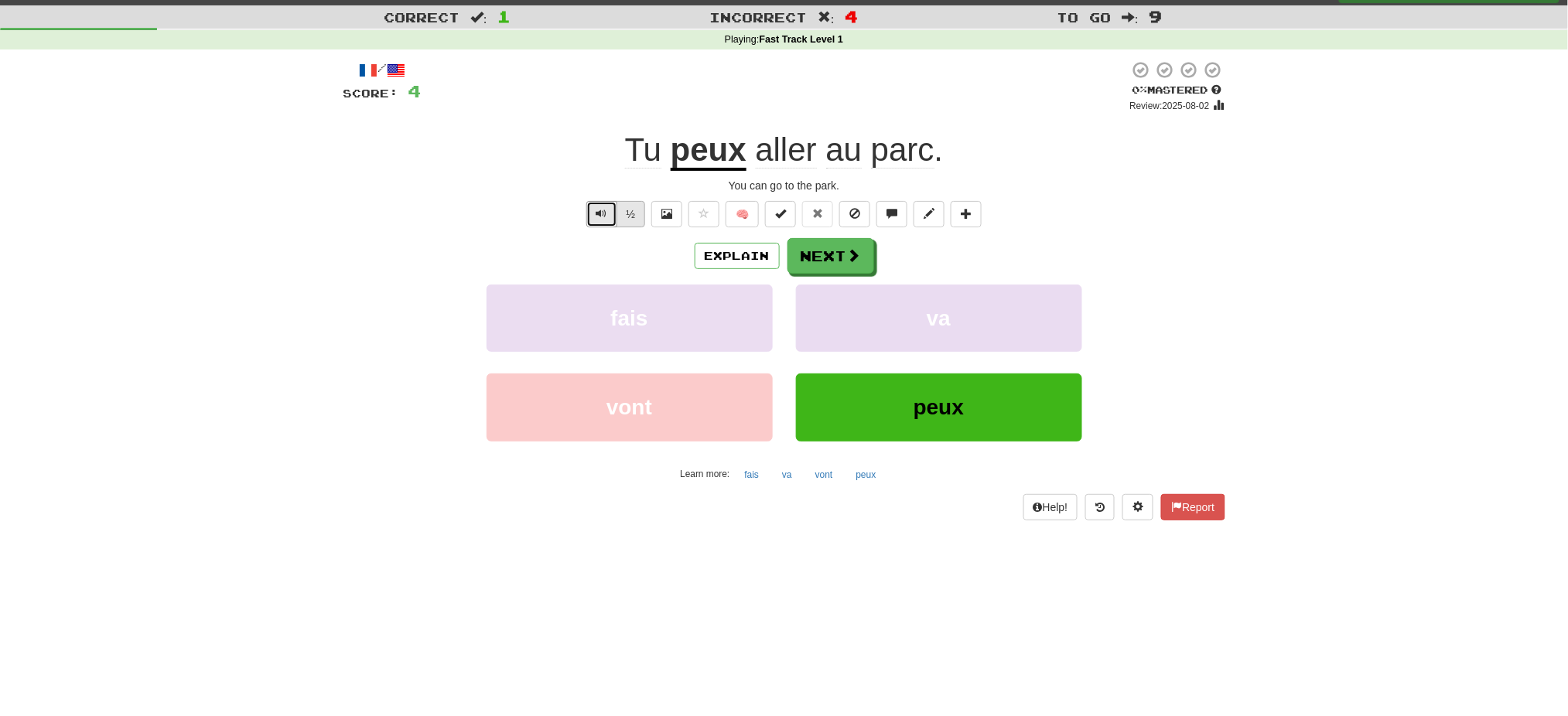 click on "½" at bounding box center (614, 214) 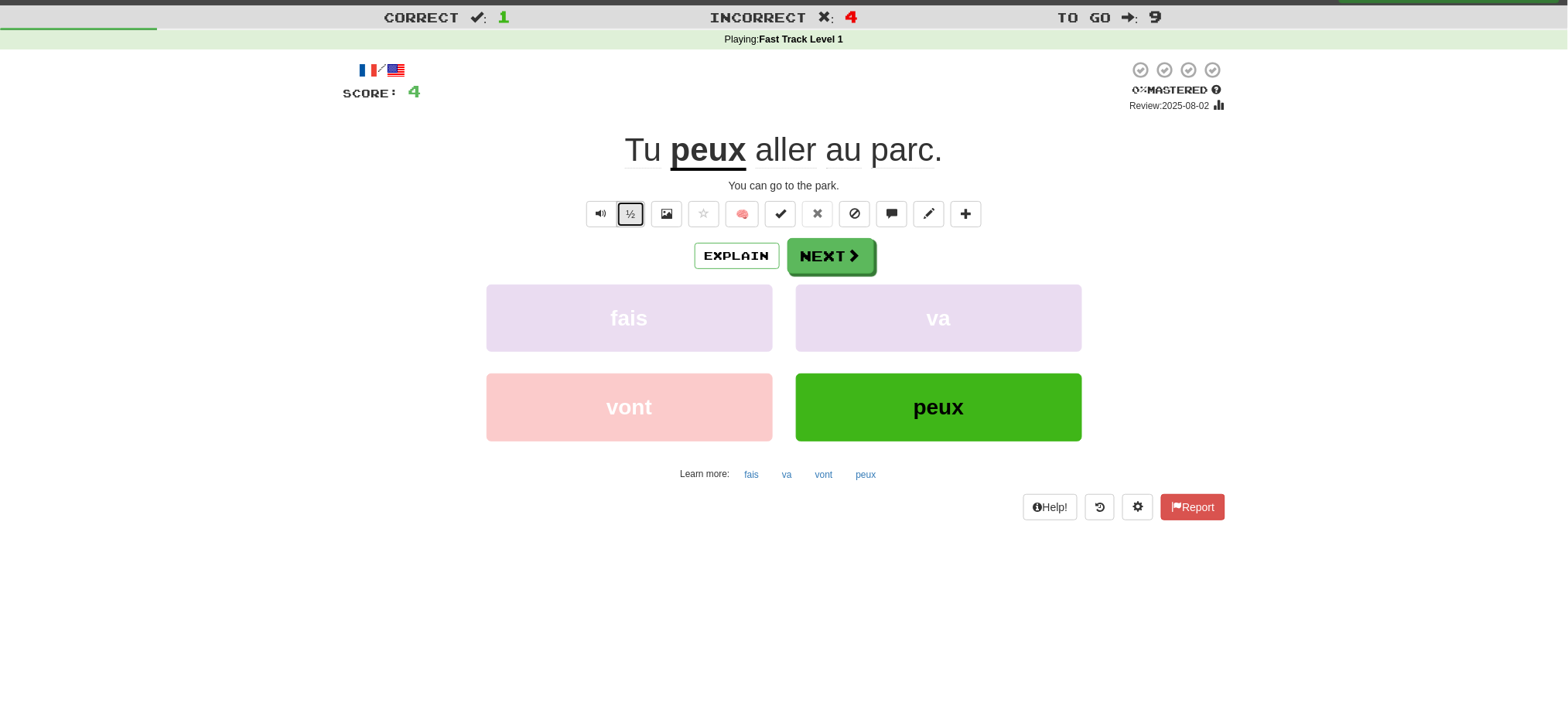 click on "½" at bounding box center (631, 214) 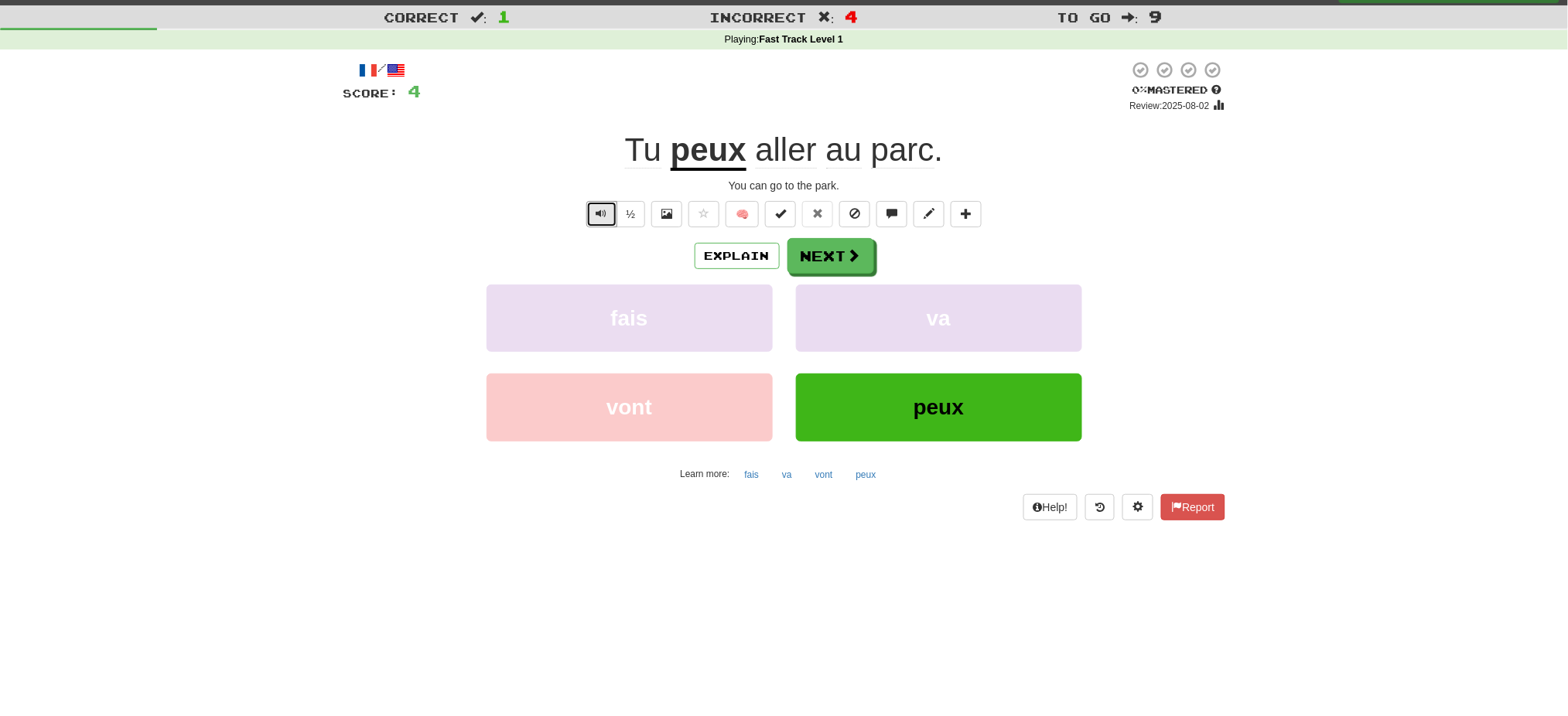 click on "/  Score:   4 0 %  Mastered Review:  2025-08-02 Tu   peux   aller   au   parc . You can go to the park. ½ 🧠 Explain Next fais va vont peux Learn more: fais va vont peux  Help!  Report" at bounding box center [784, 290] 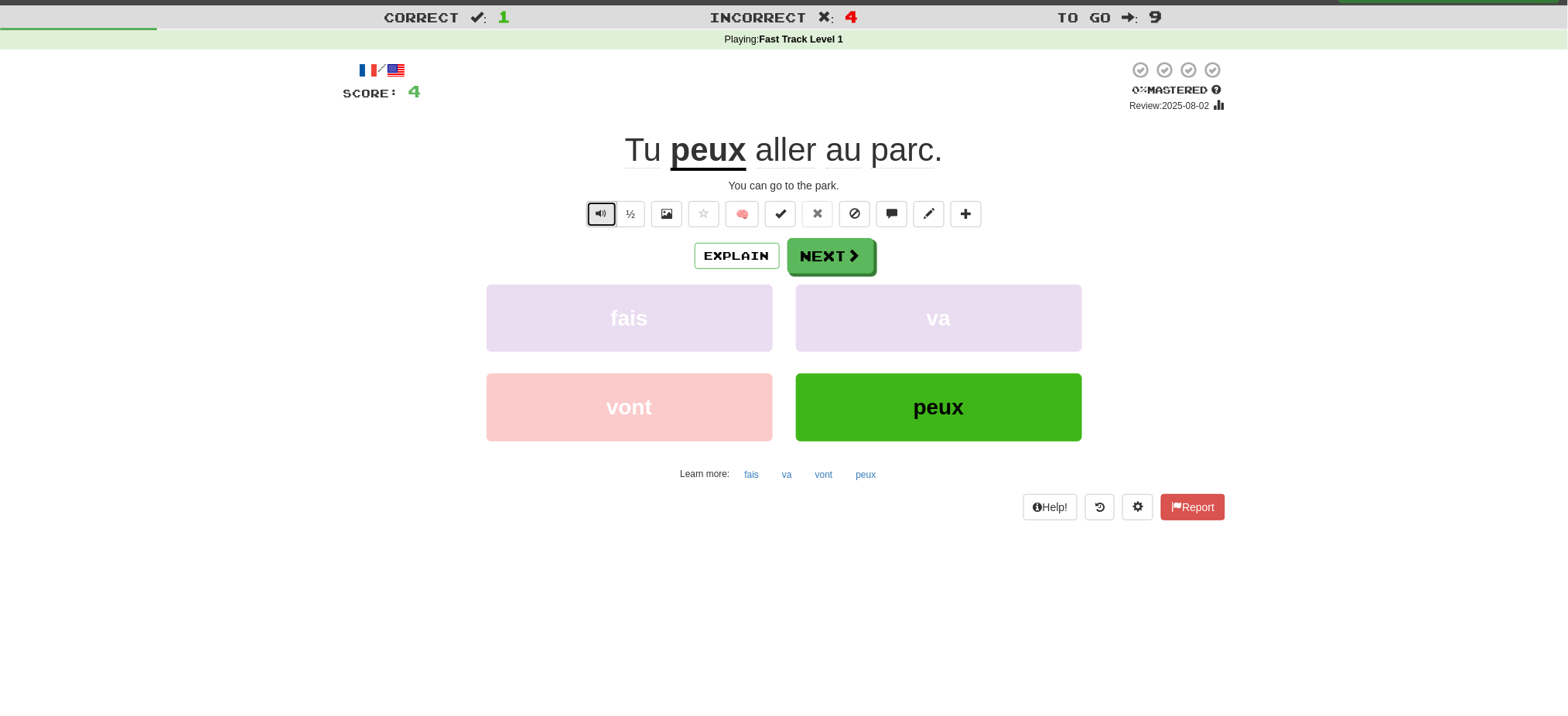 click at bounding box center (602, 214) 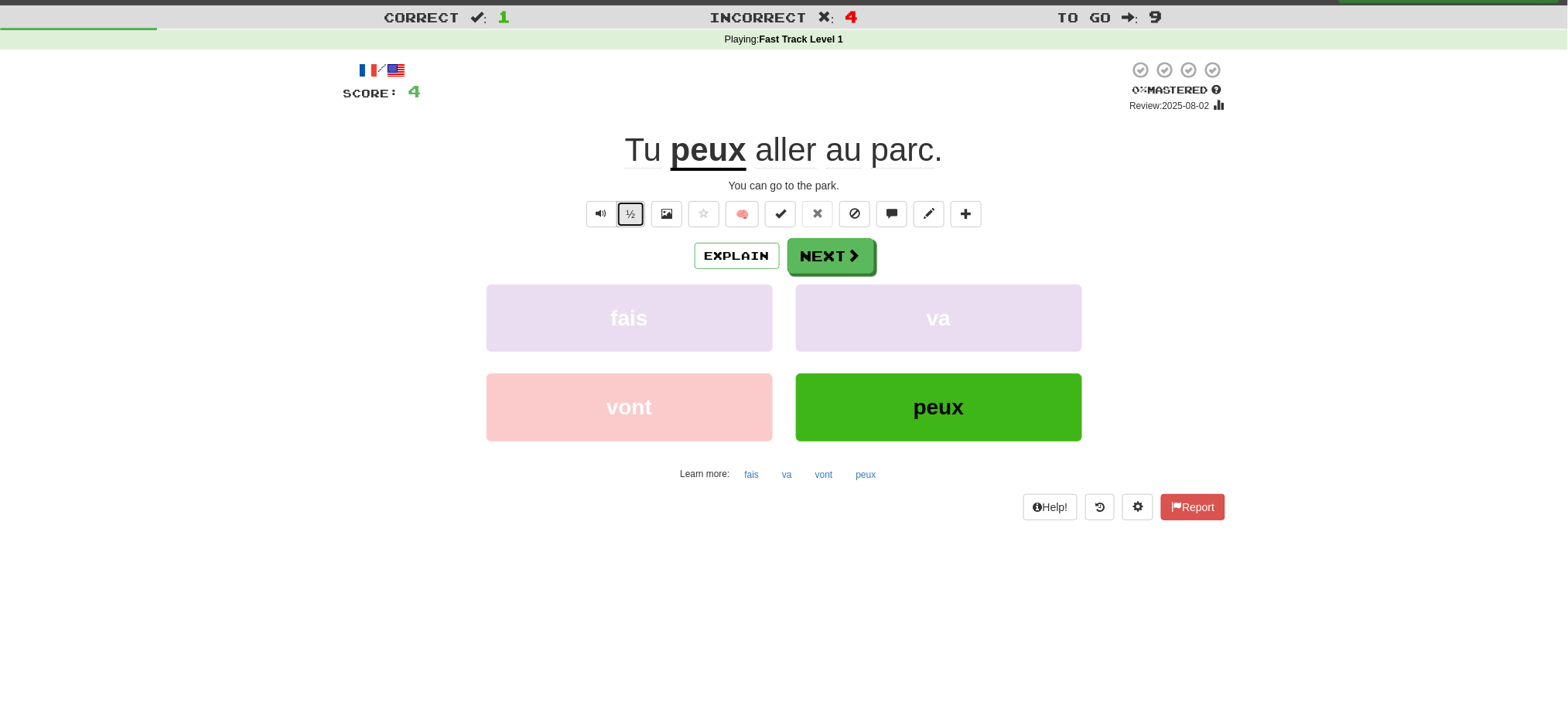 click on "½" at bounding box center [631, 214] 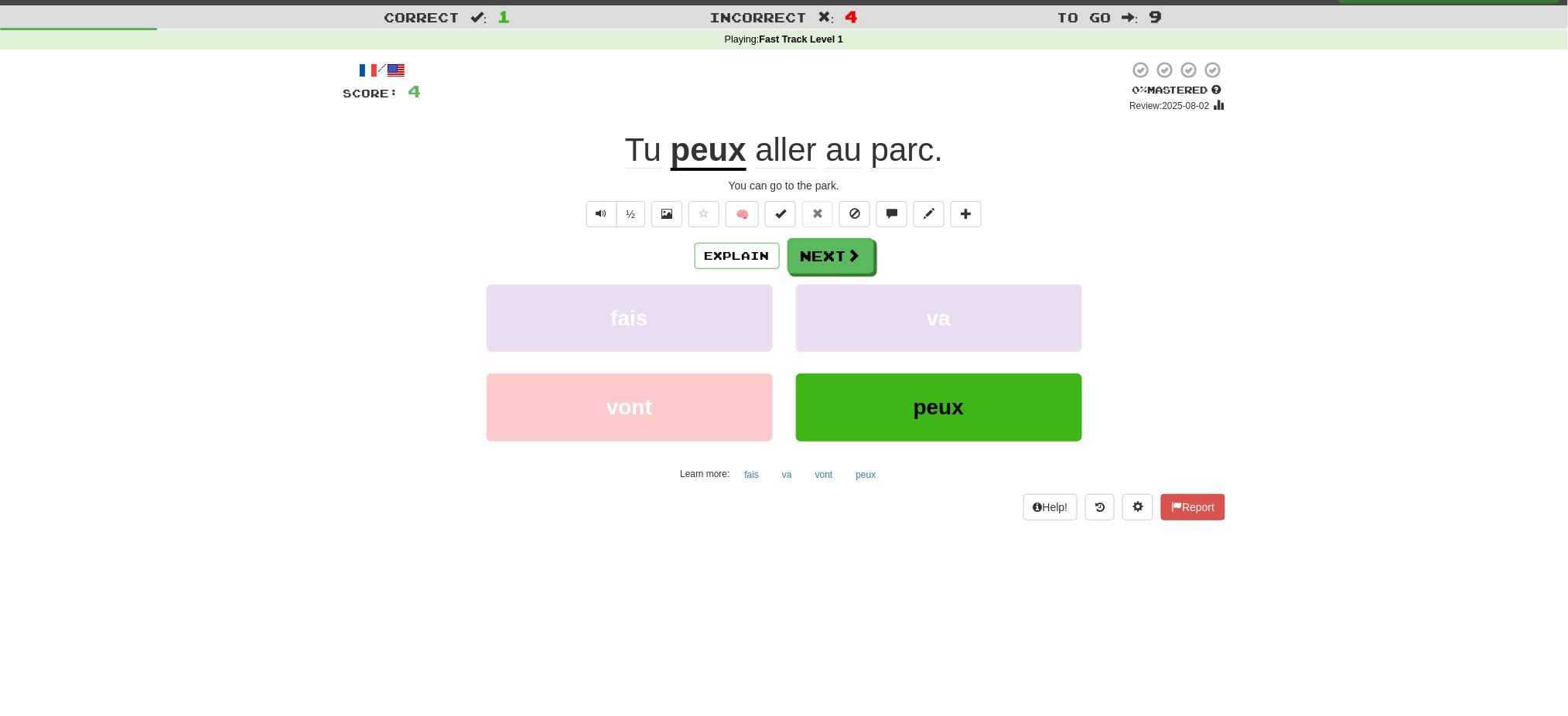 click on "/  Score:   4 0 %  Mastered Review:  2025-08-02 Tu   peux   aller   au   parc . You can go to the park. ½ 🧠 Explain Next fais va vont peux Learn more: fais va vont peux  Help!  Report" at bounding box center [784, 290] 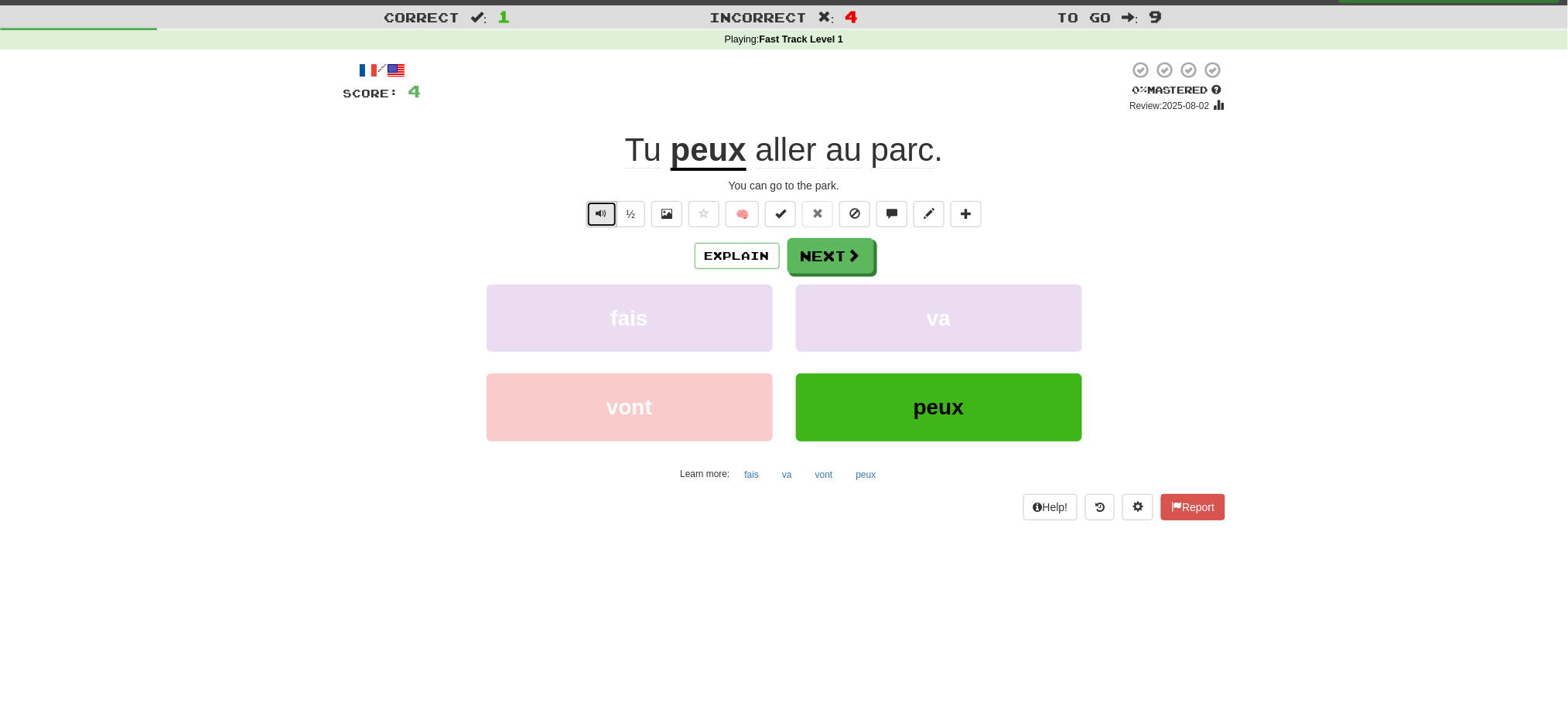 click at bounding box center [602, 214] 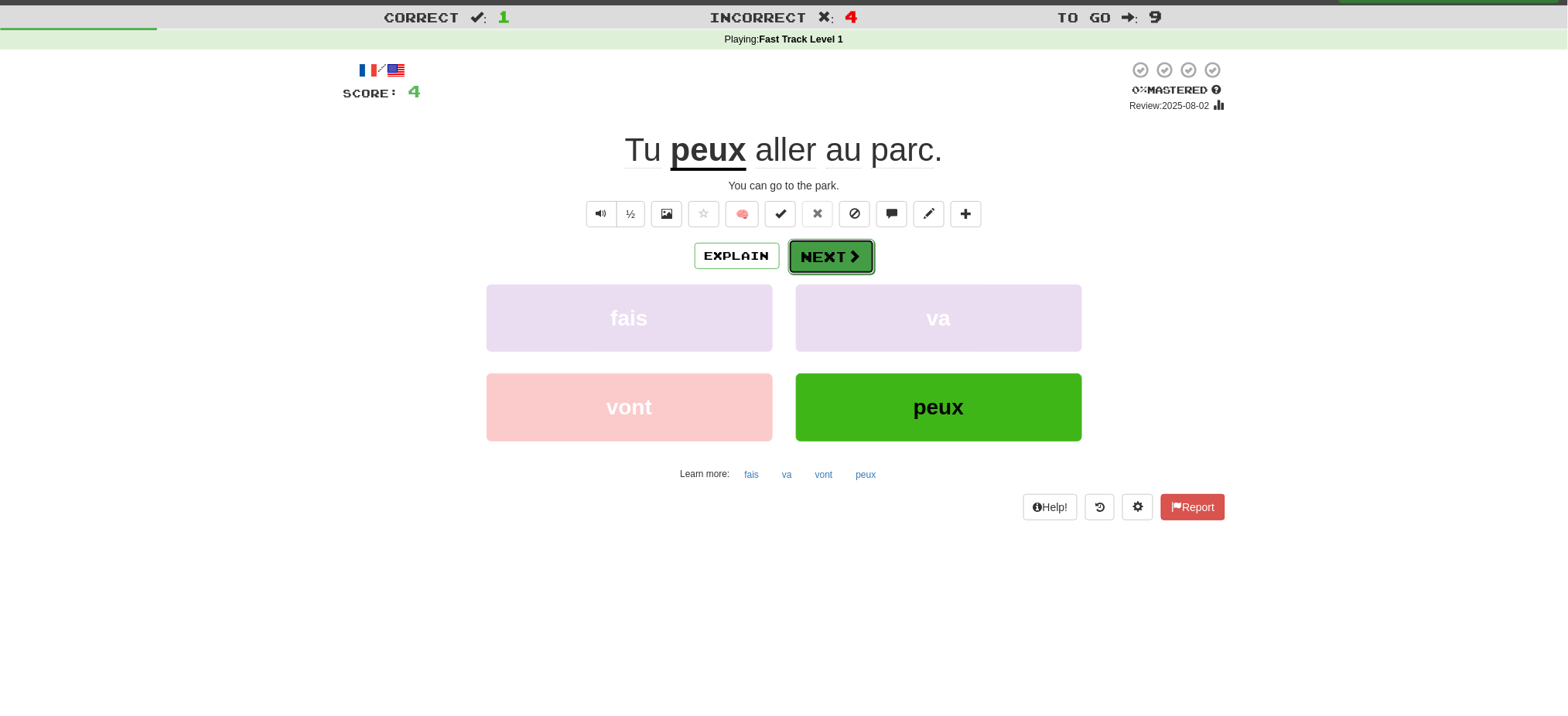 click on "Next" at bounding box center (832, 257) 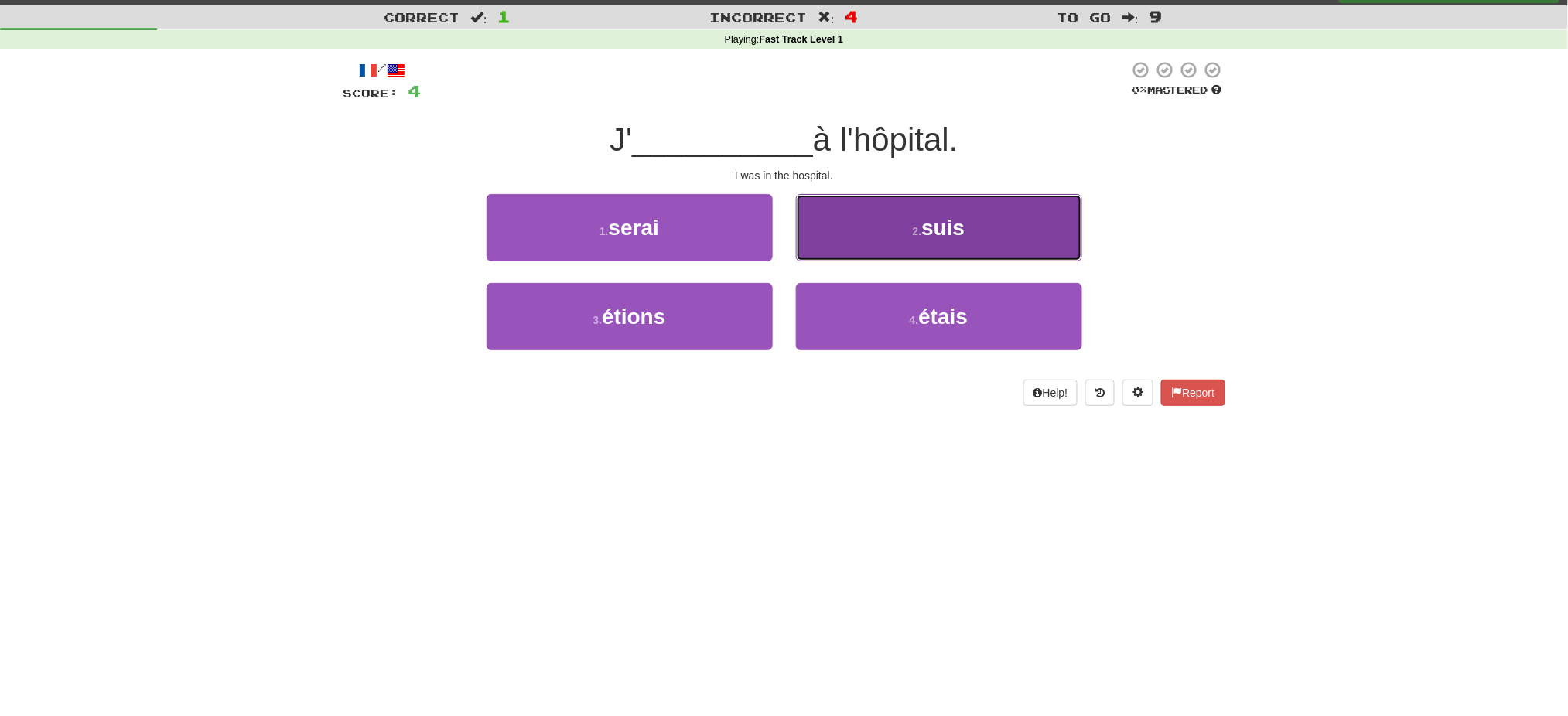 click on "2 .  suis" at bounding box center (939, 227) 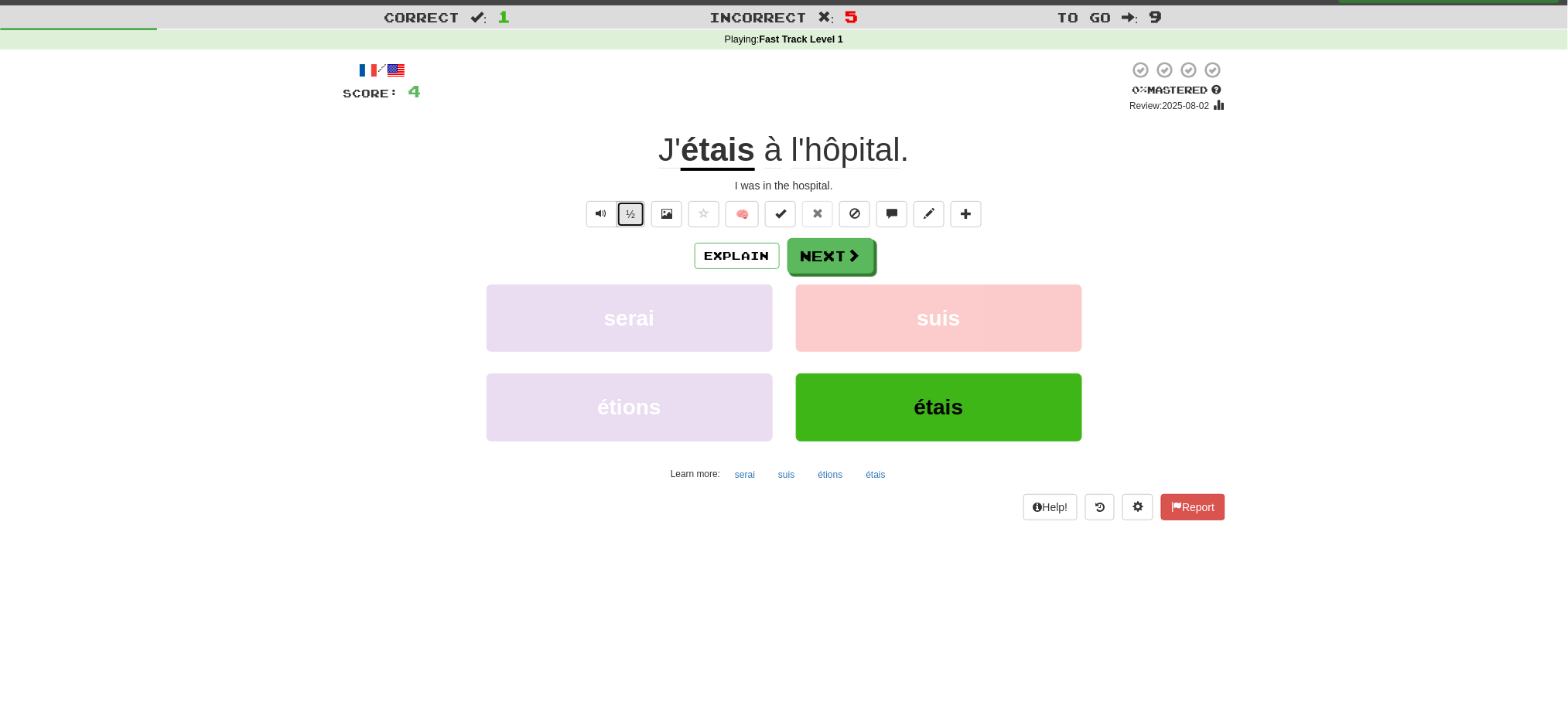 click on "½" at bounding box center [631, 214] 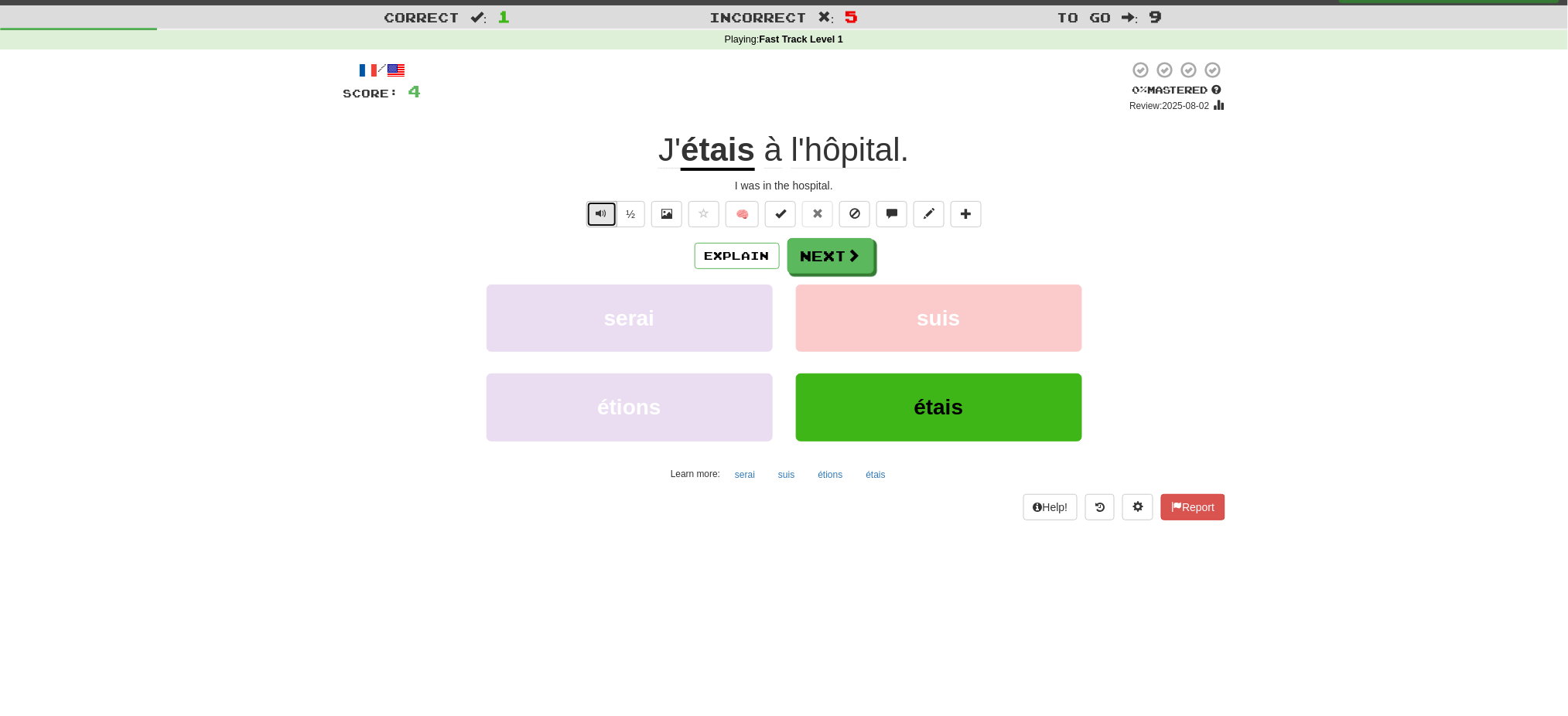 click at bounding box center [602, 214] 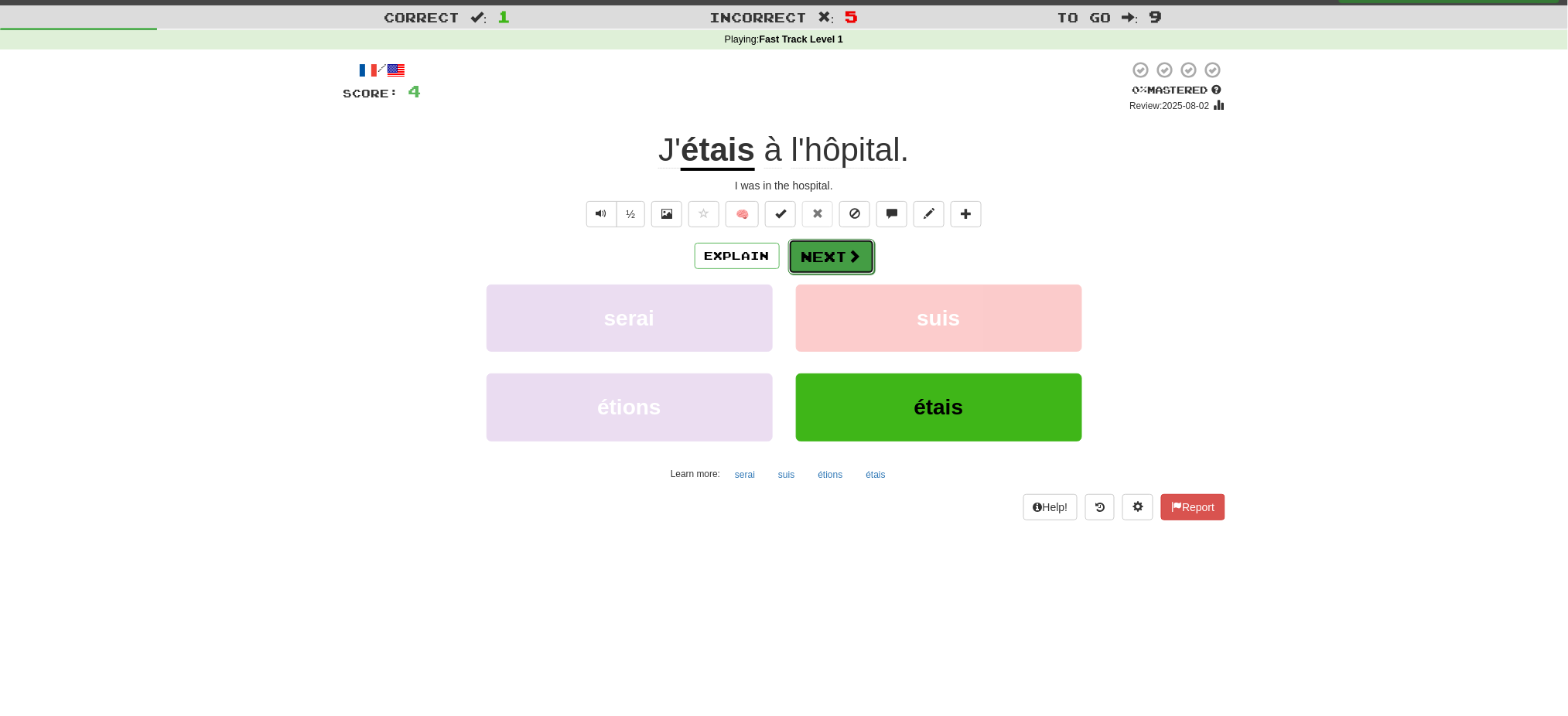 click on "Next" at bounding box center (832, 257) 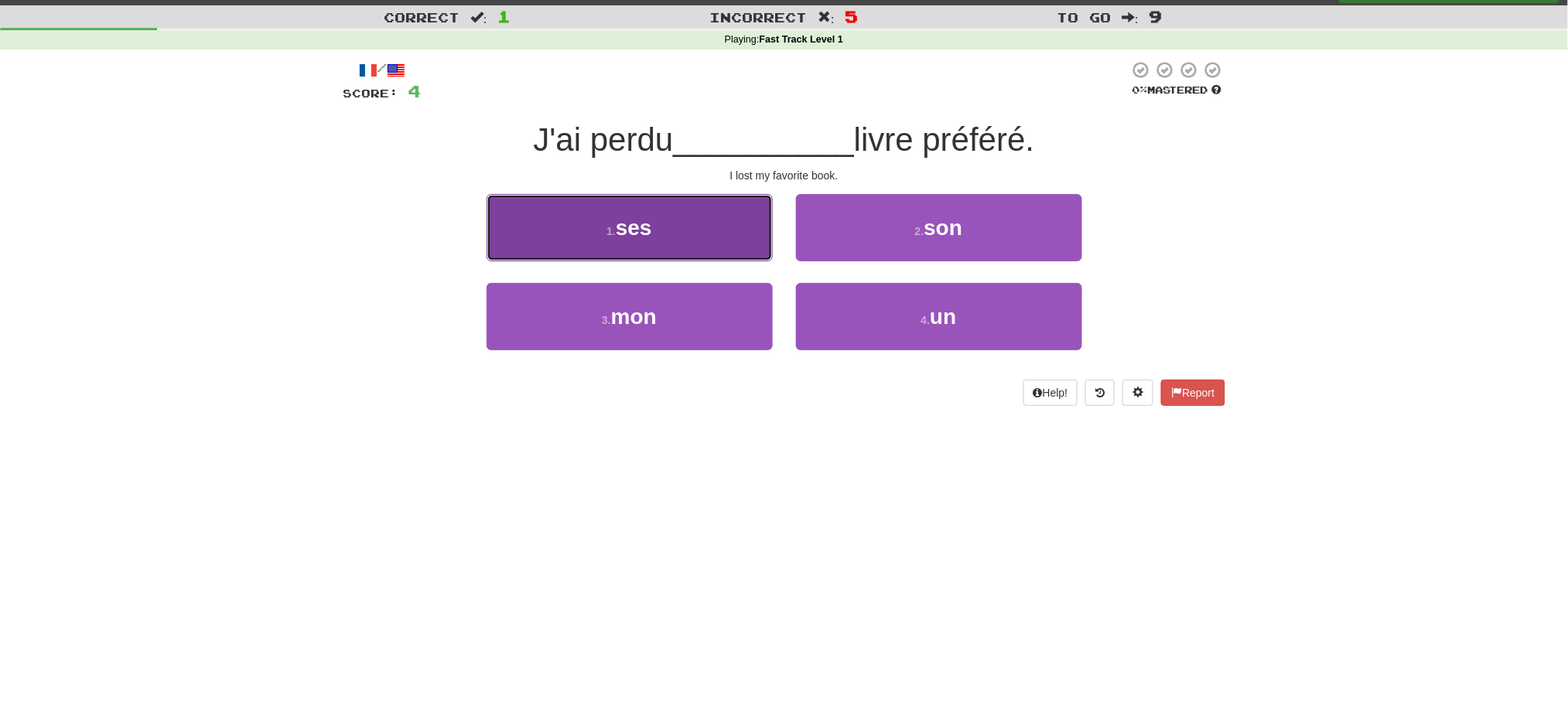 click on "1 .  ses" at bounding box center (630, 227) 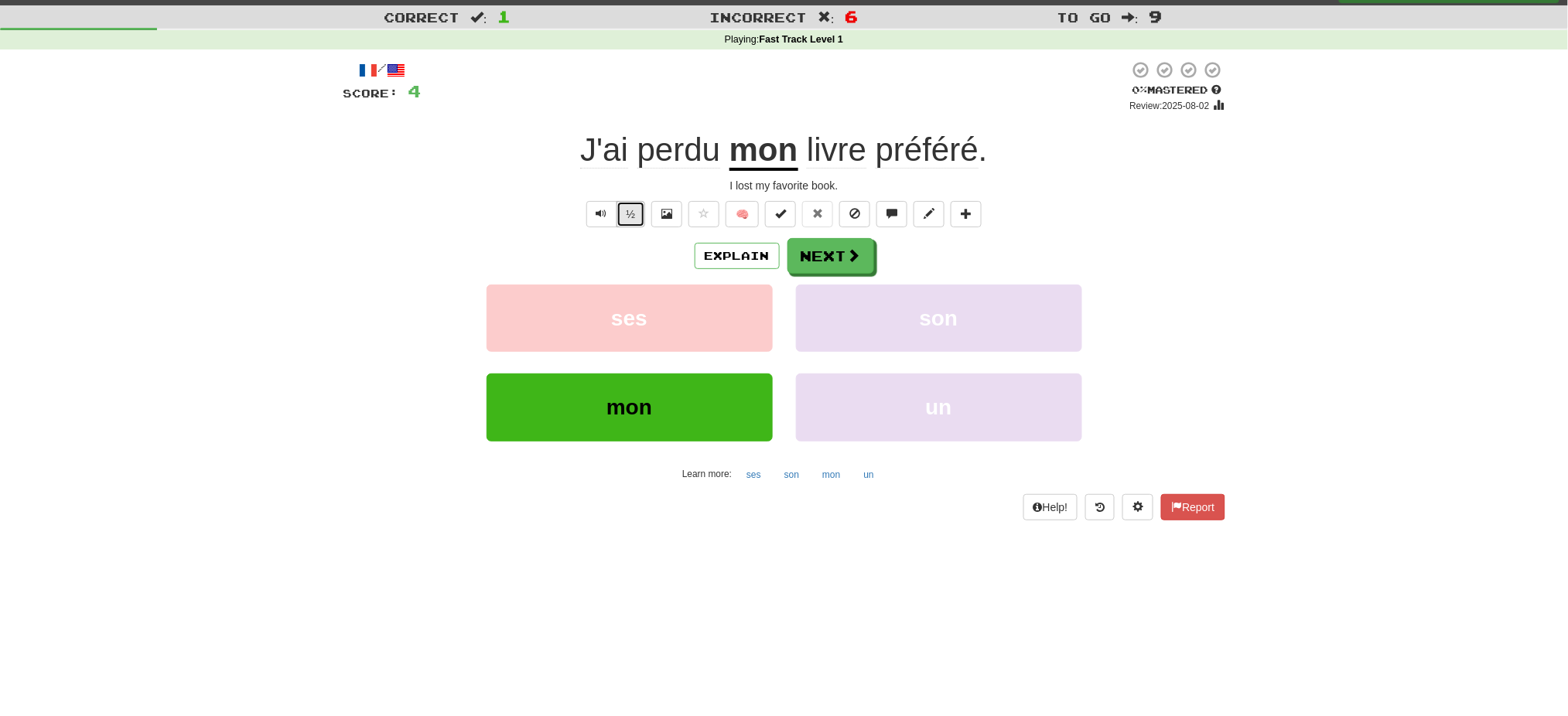 click on "½" at bounding box center (631, 214) 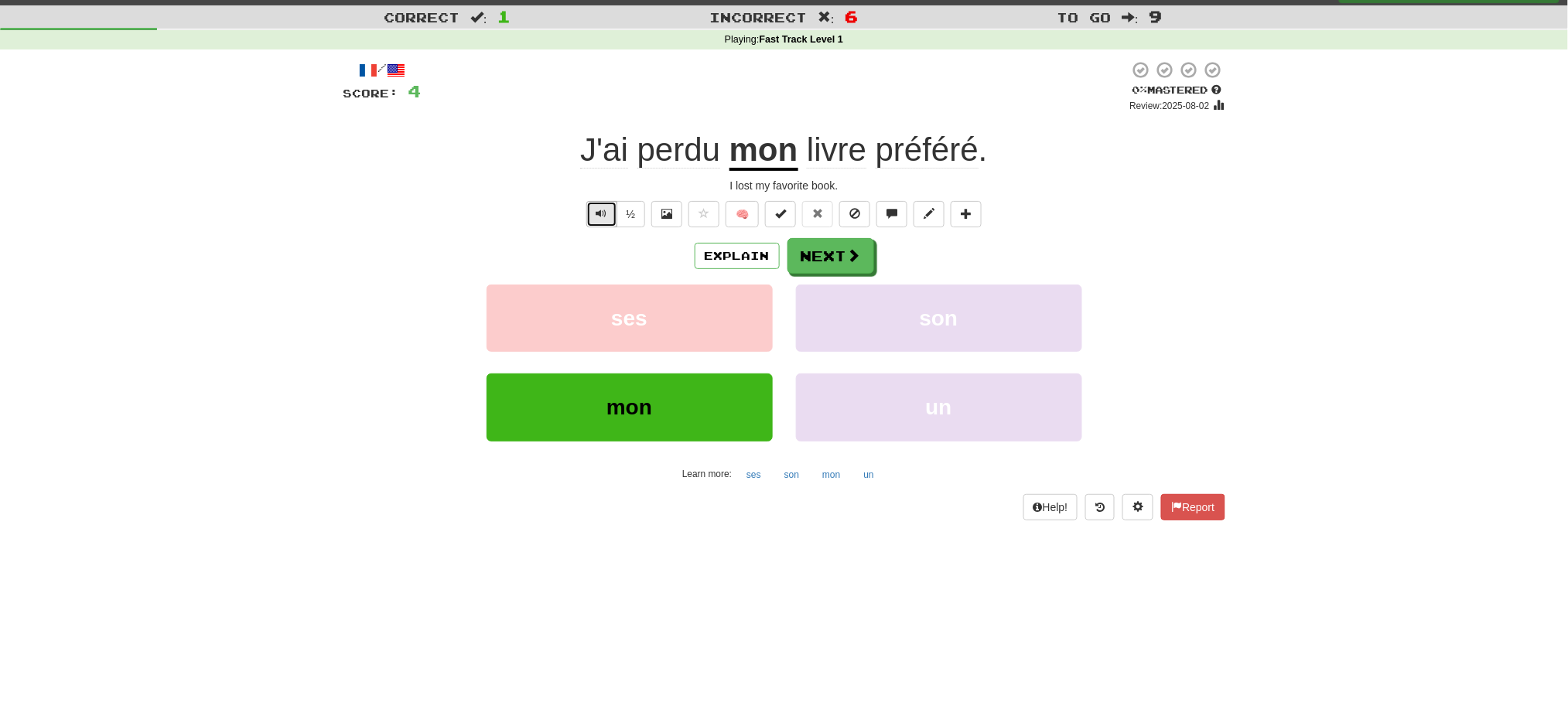 click at bounding box center [602, 213] 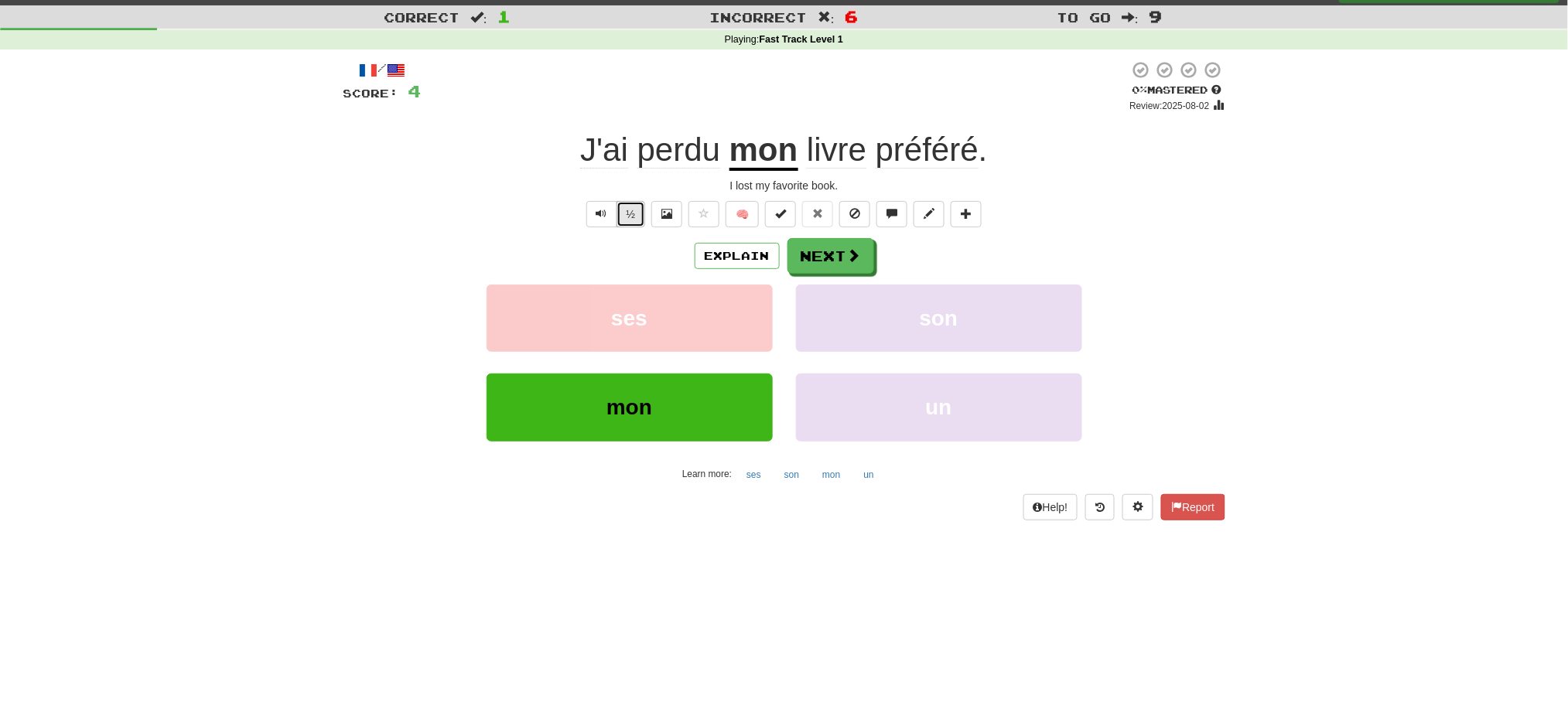 click on "½" at bounding box center (631, 214) 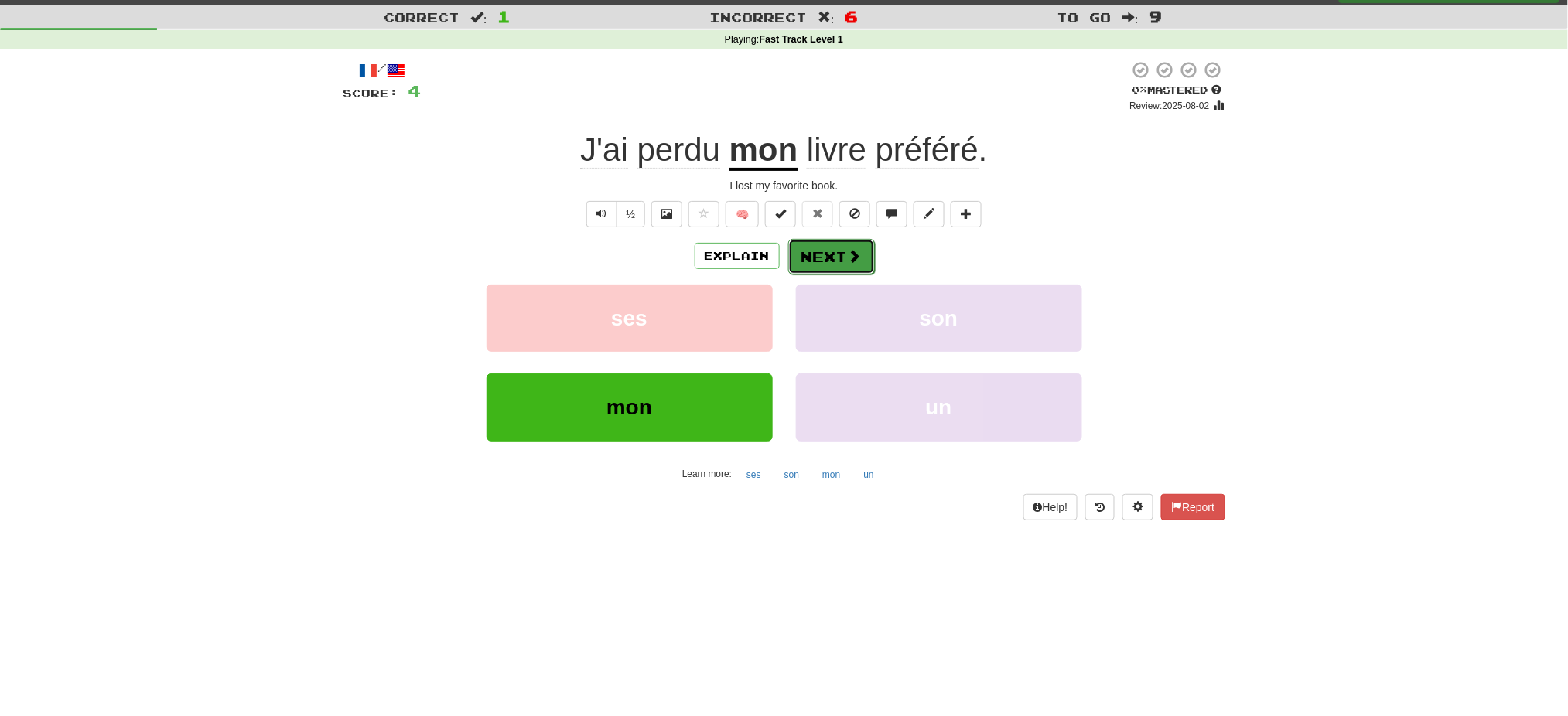 click on "Next" at bounding box center (832, 257) 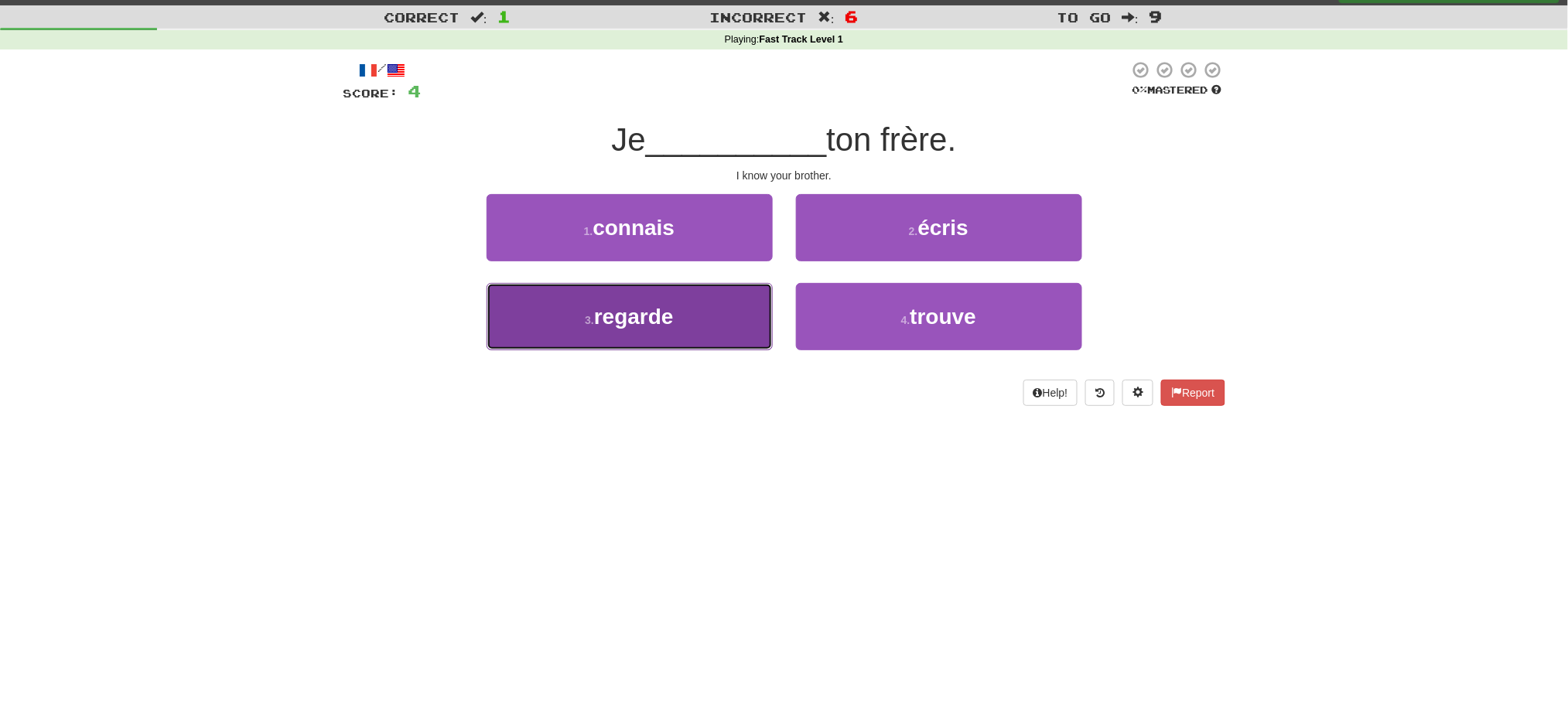 click on "3 .  regarde" at bounding box center [630, 316] 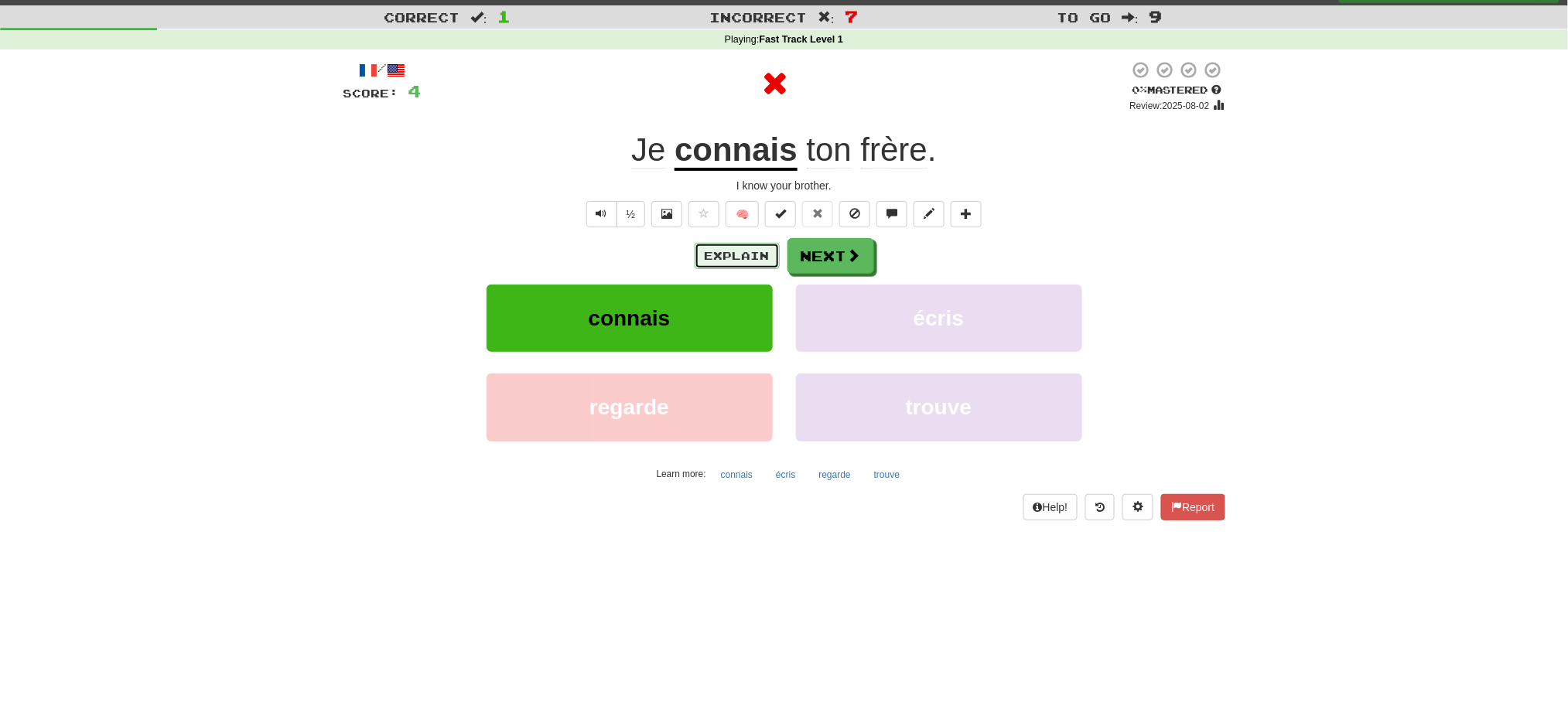 click on "Explain" at bounding box center (737, 256) 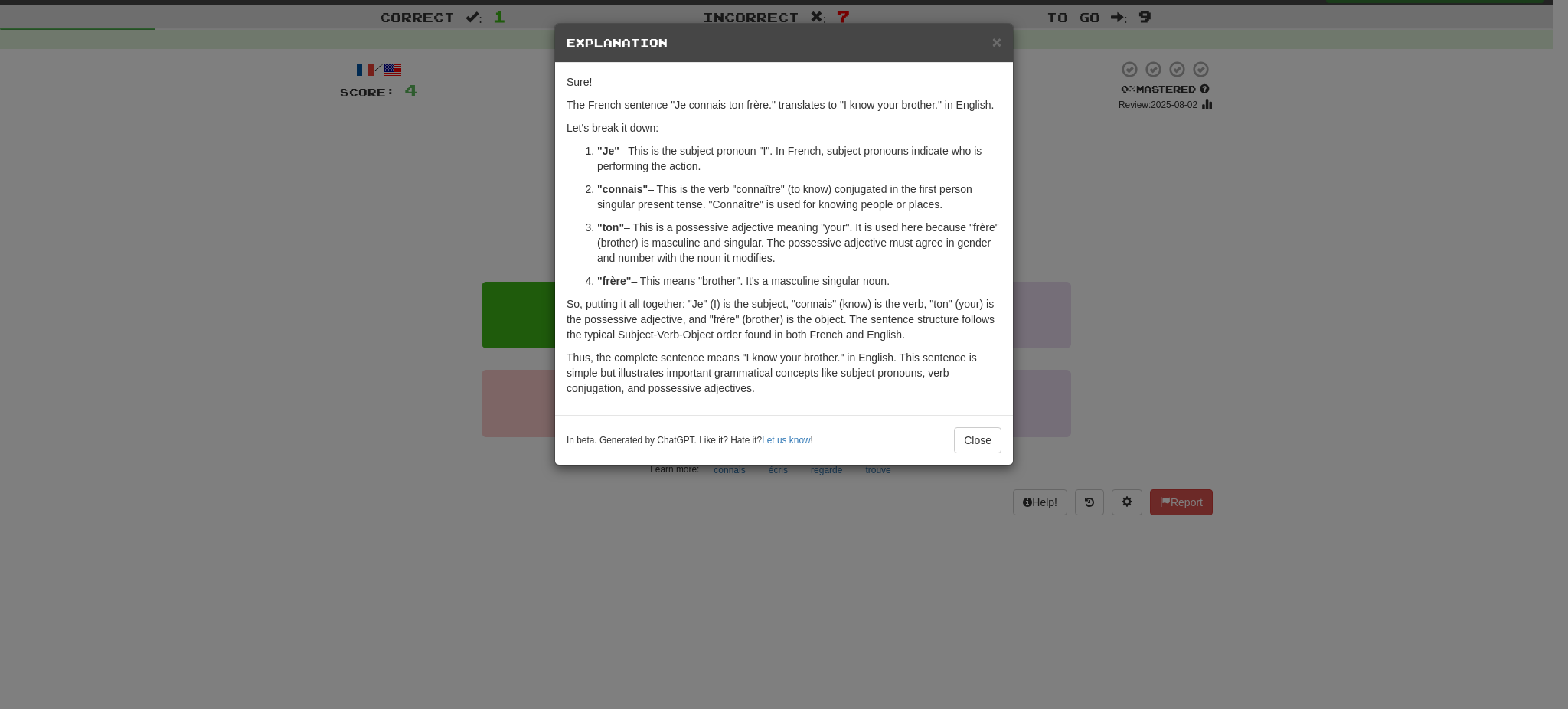 click on "× Explanation" at bounding box center (784, 43) 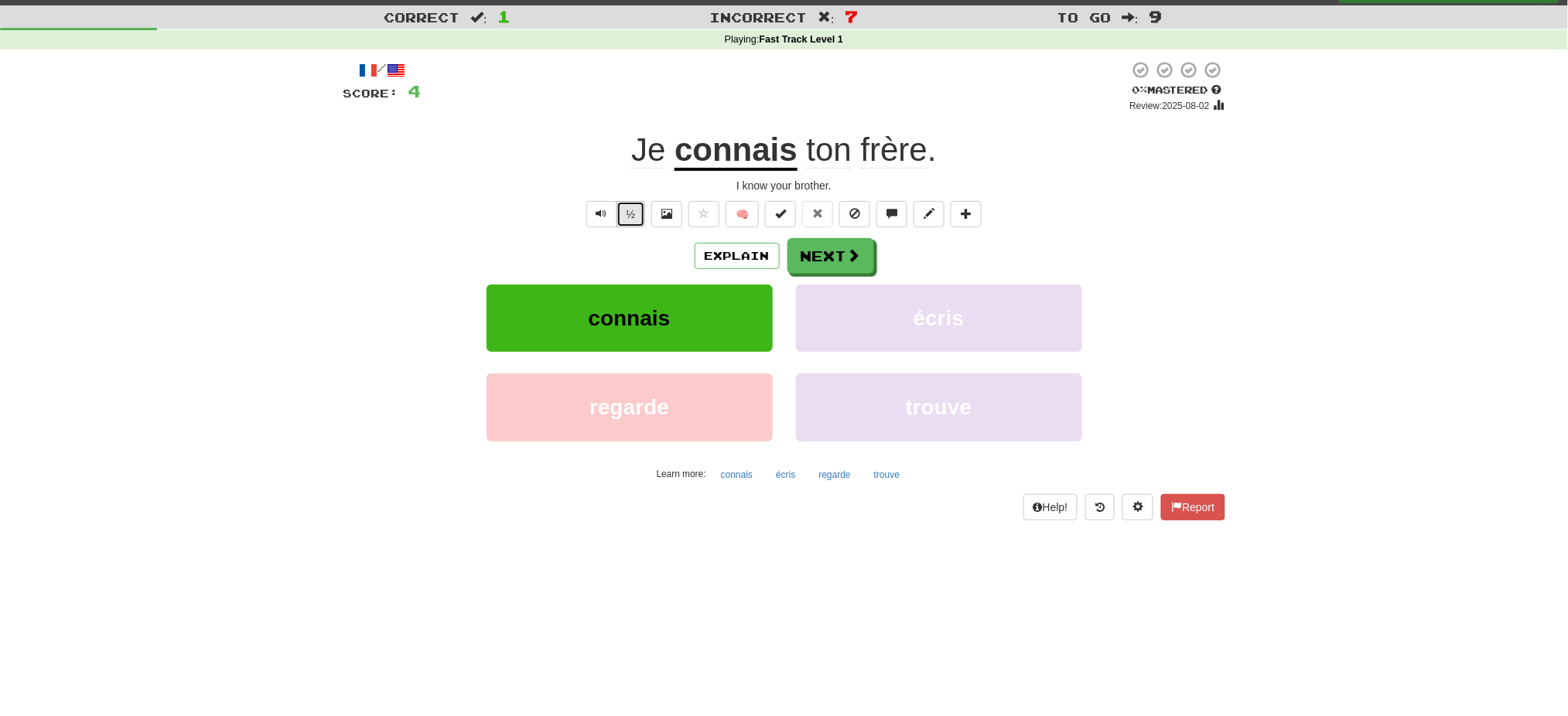 click on "½" at bounding box center [631, 214] 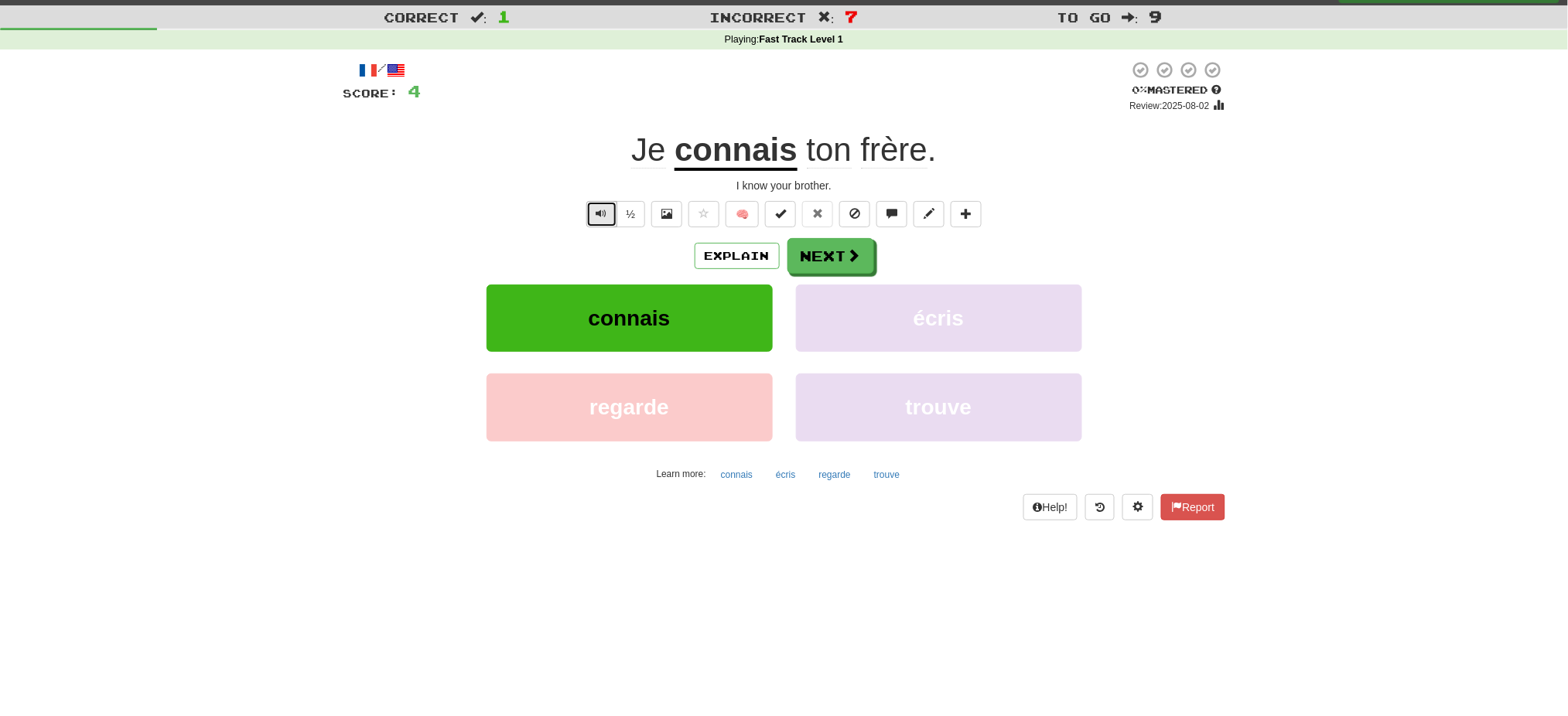 click at bounding box center [602, 213] 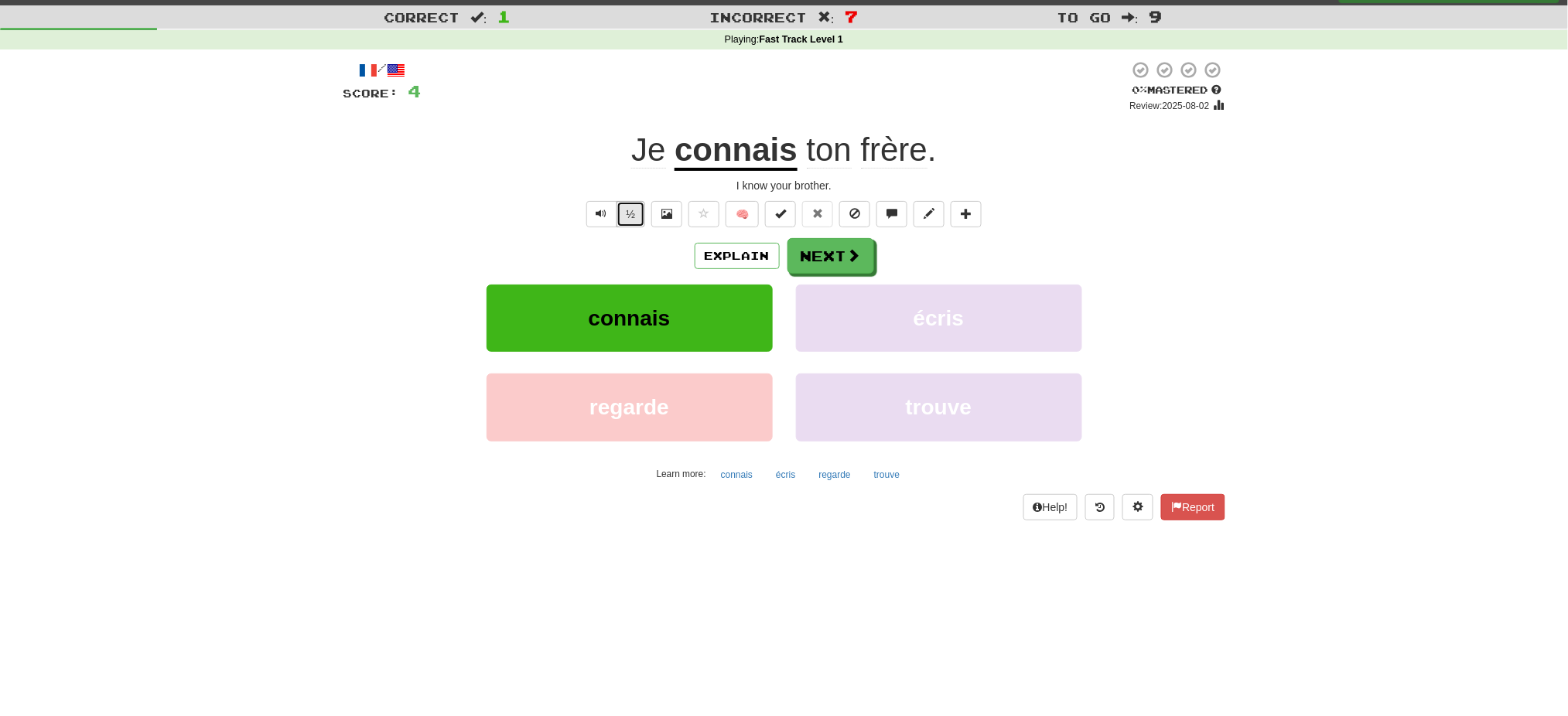click on "½" at bounding box center [631, 214] 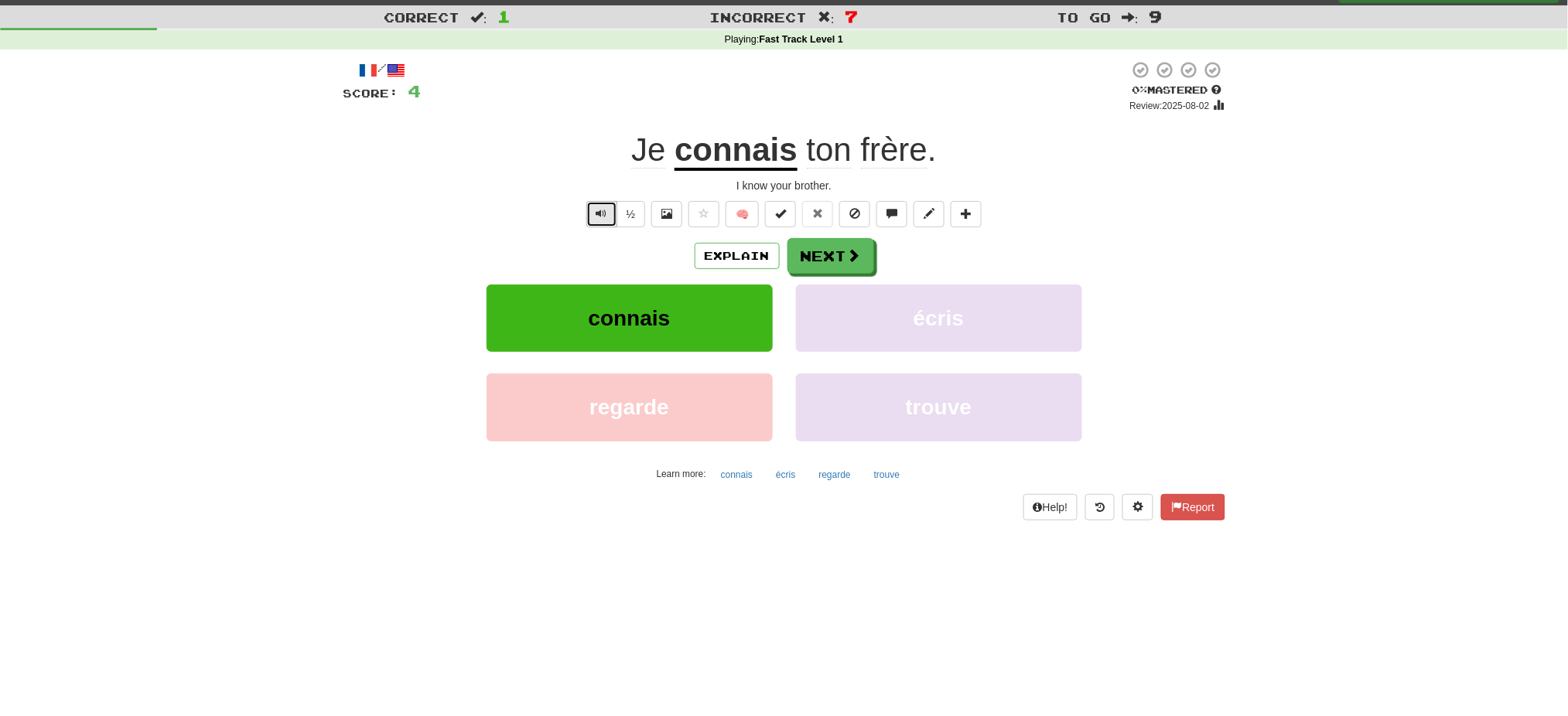 click at bounding box center [602, 213] 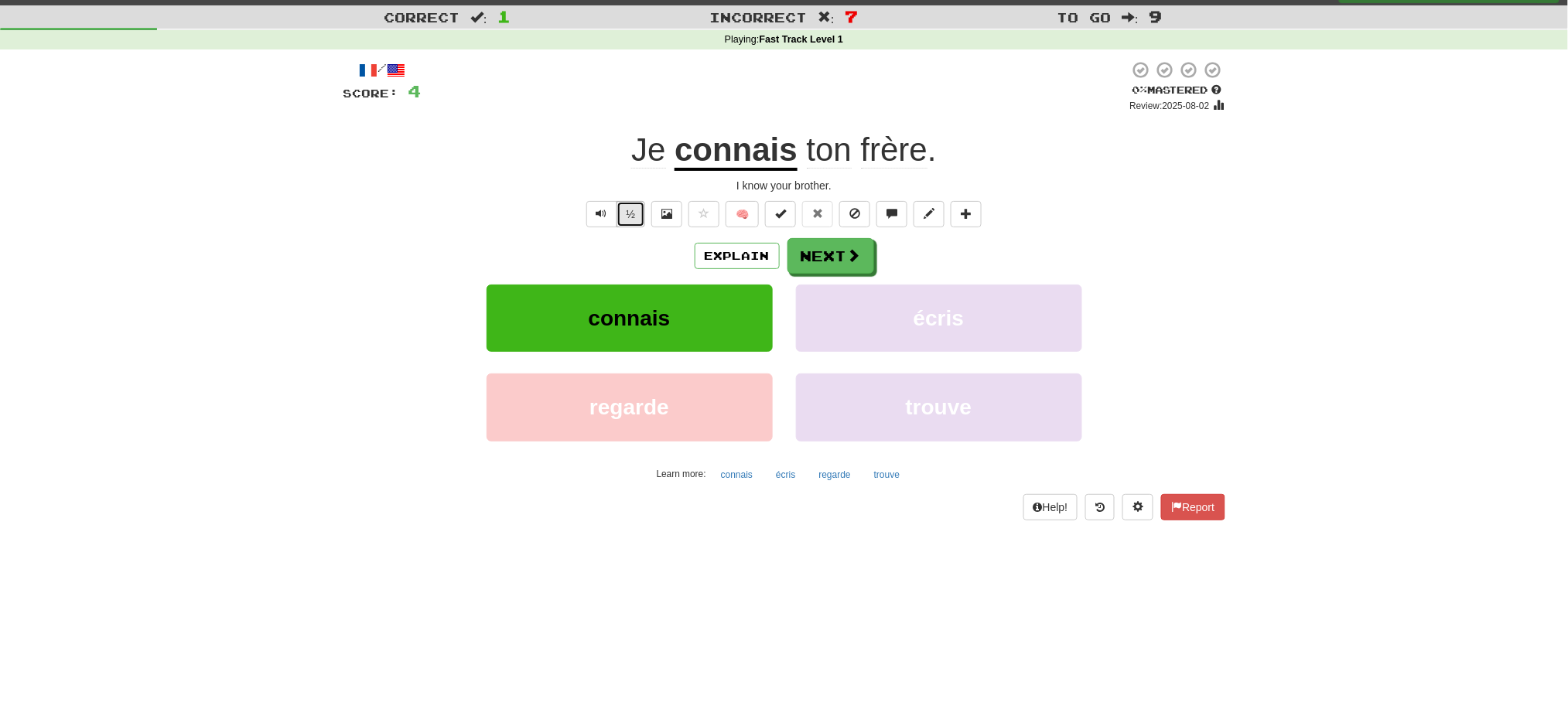 click on "½" at bounding box center [631, 214] 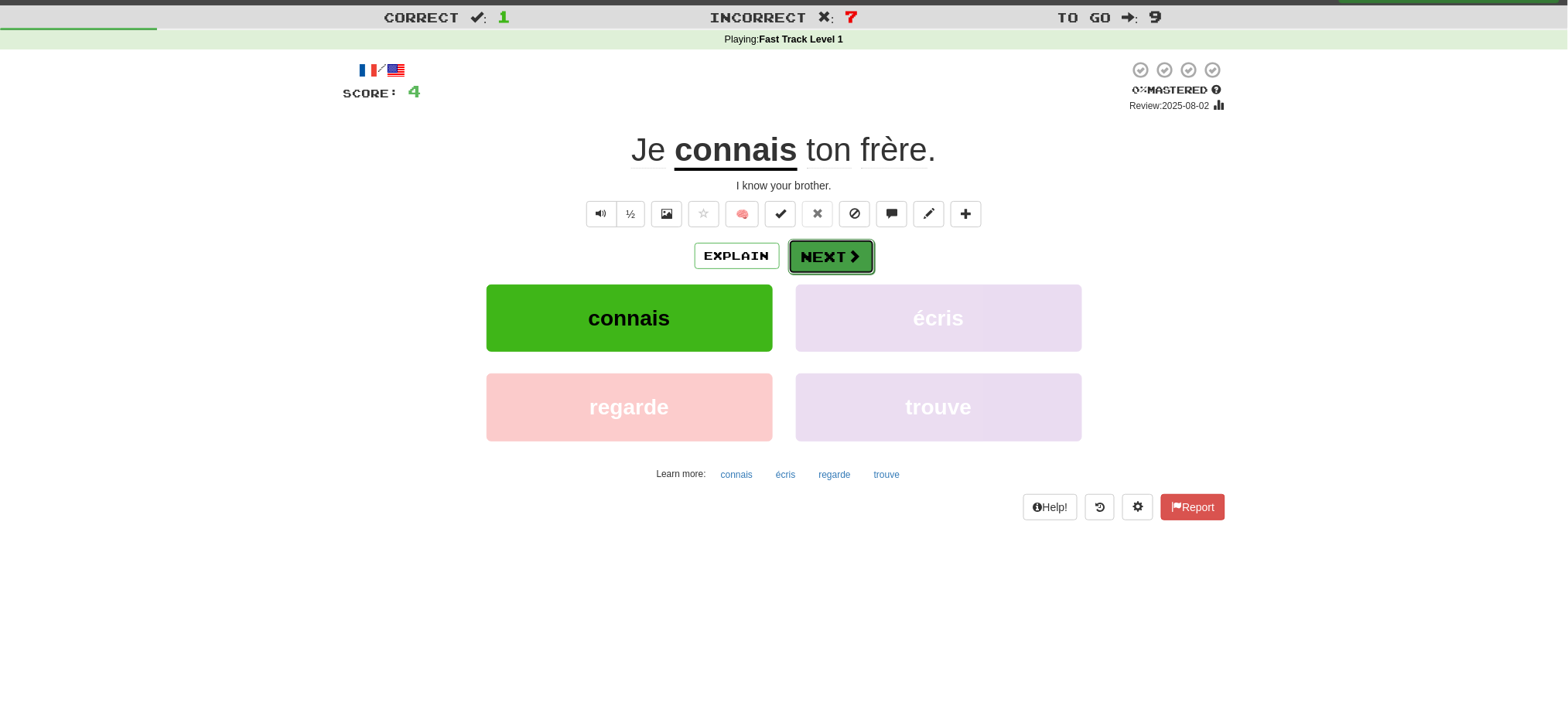 click on "Next" at bounding box center (832, 257) 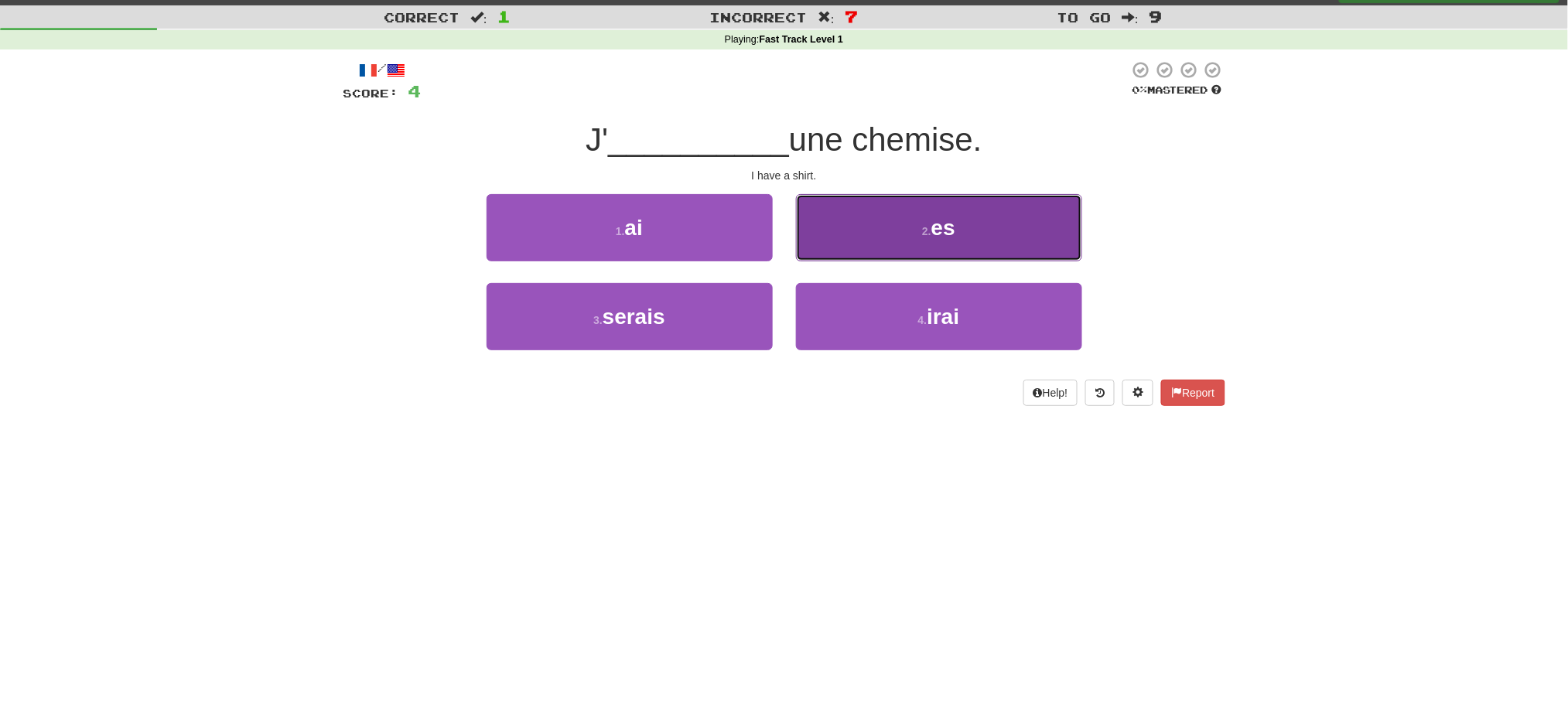 click on "2 .  es" at bounding box center (939, 227) 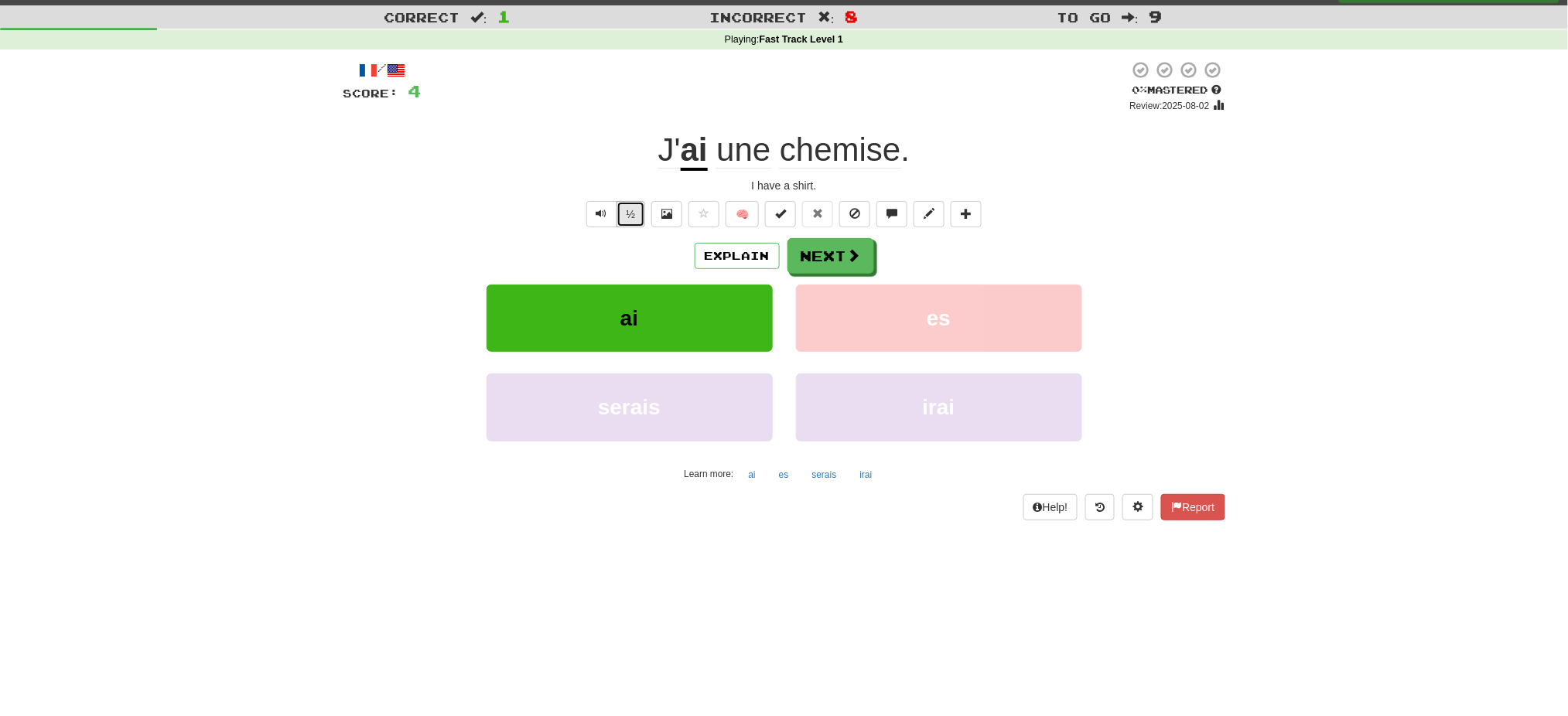 click on "½" at bounding box center [631, 214] 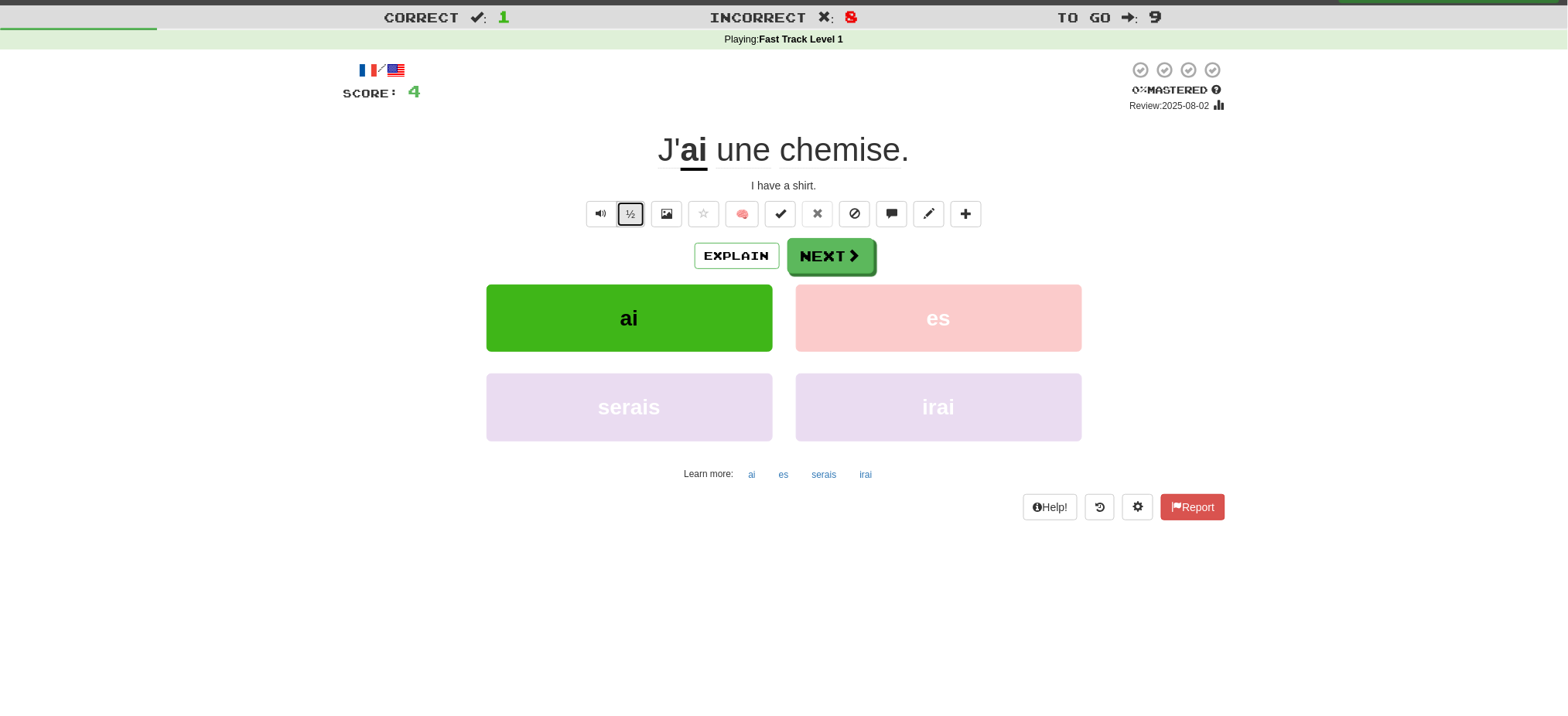 click on "½" at bounding box center (631, 214) 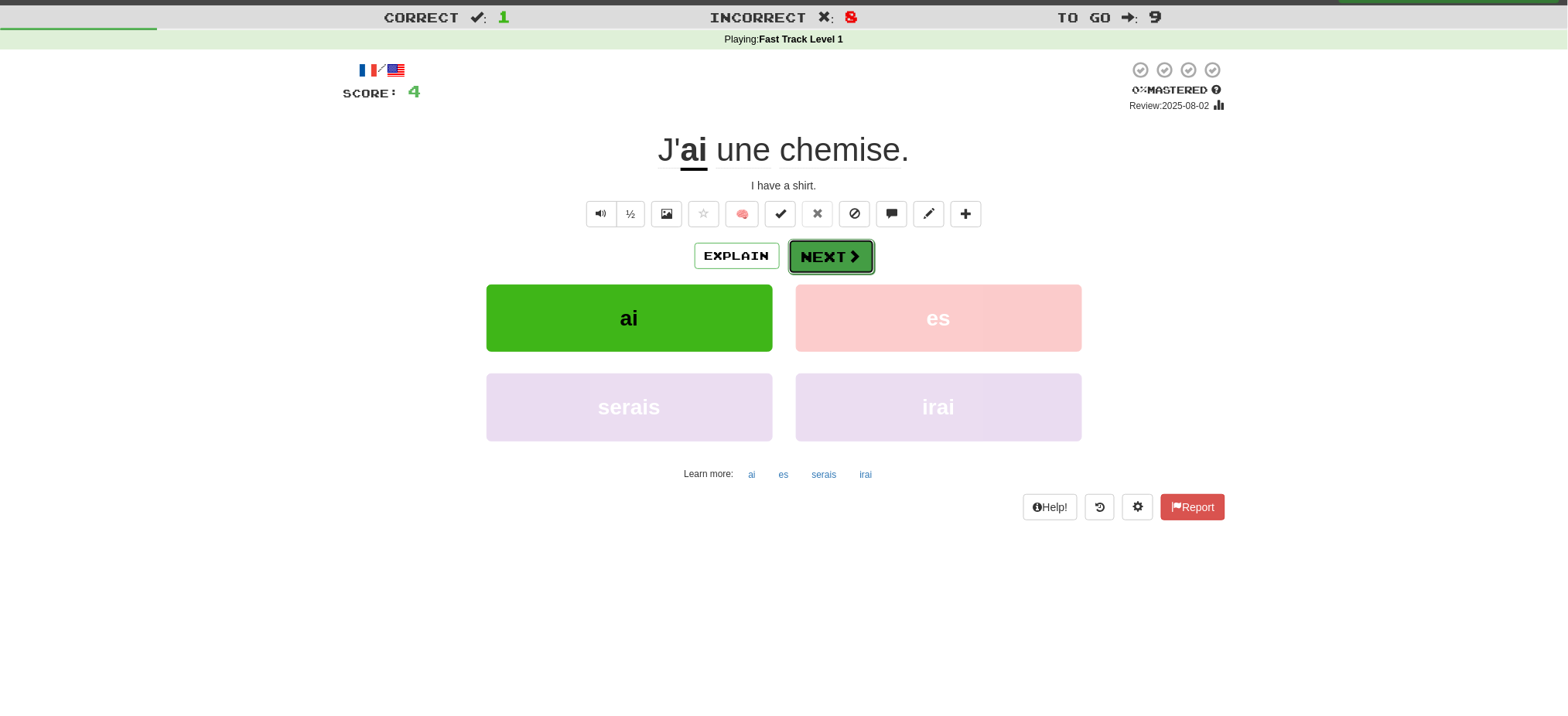 click at bounding box center [855, 256] 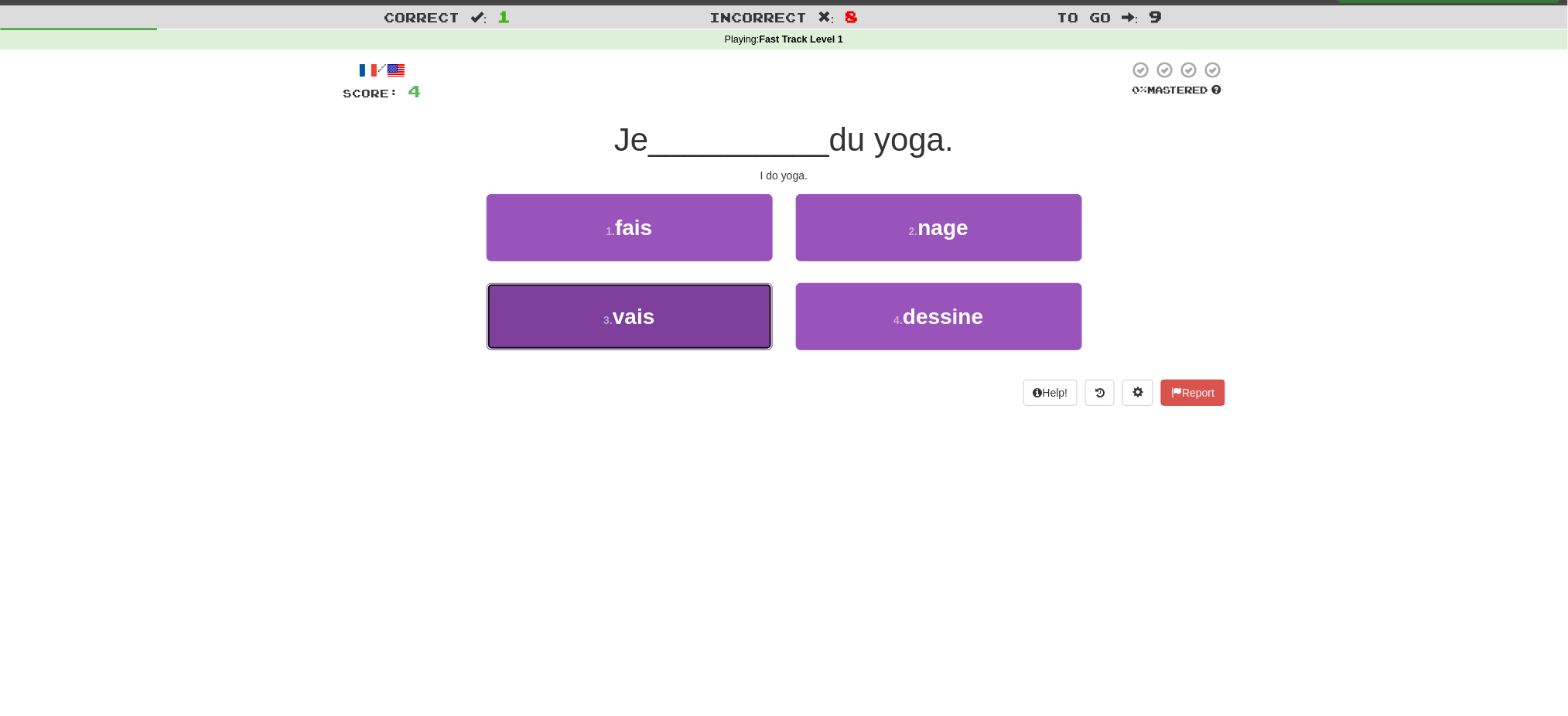 click on "3 .  vais" at bounding box center (630, 316) 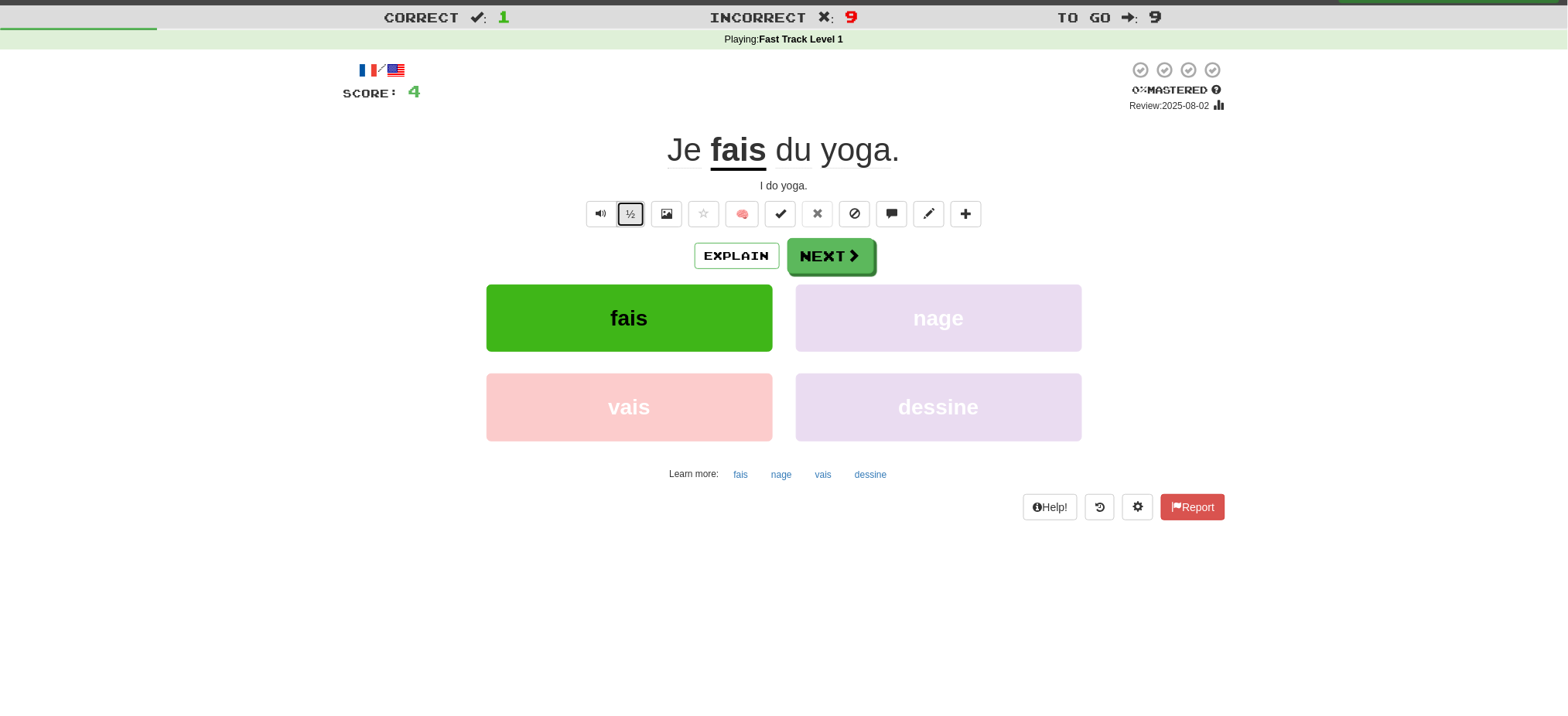 click on "½" at bounding box center [631, 214] 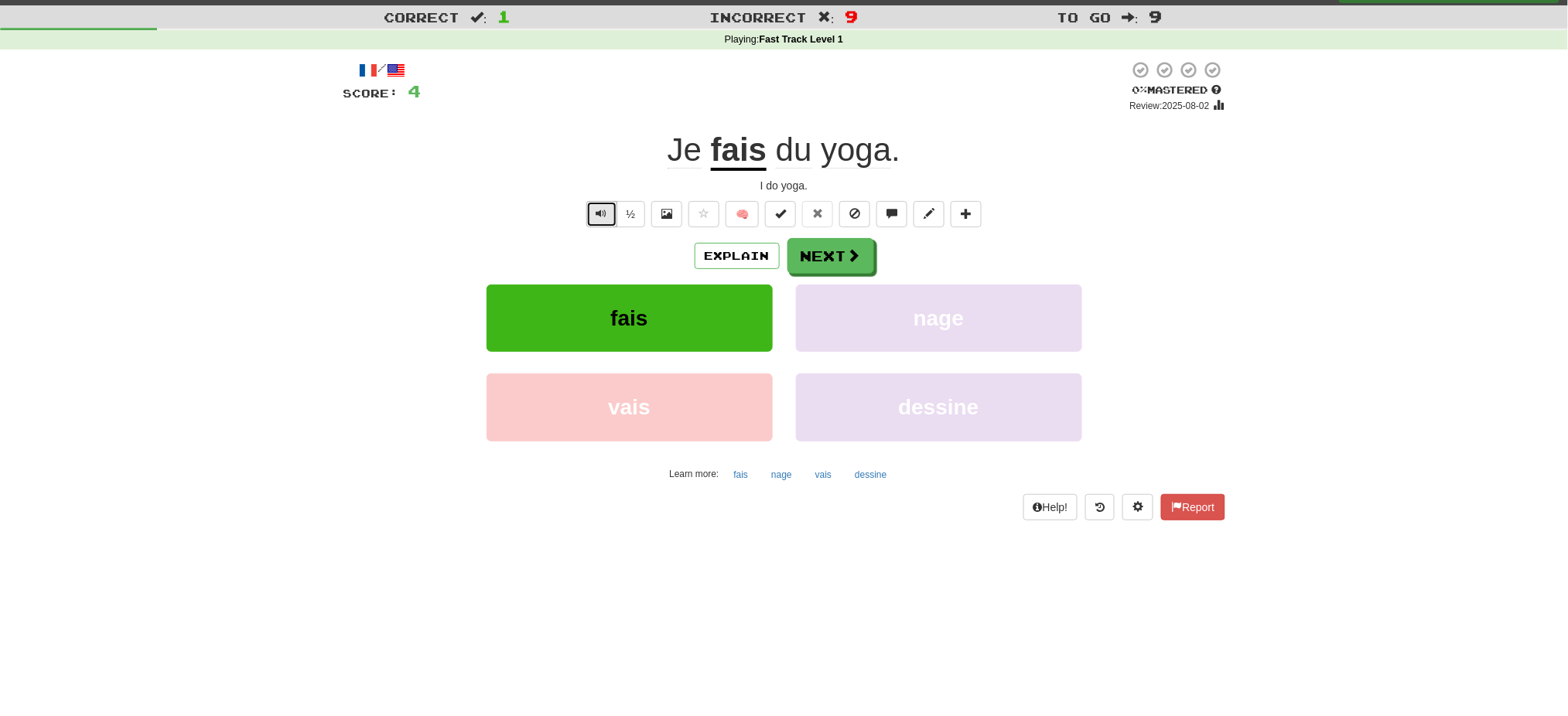 click at bounding box center [602, 214] 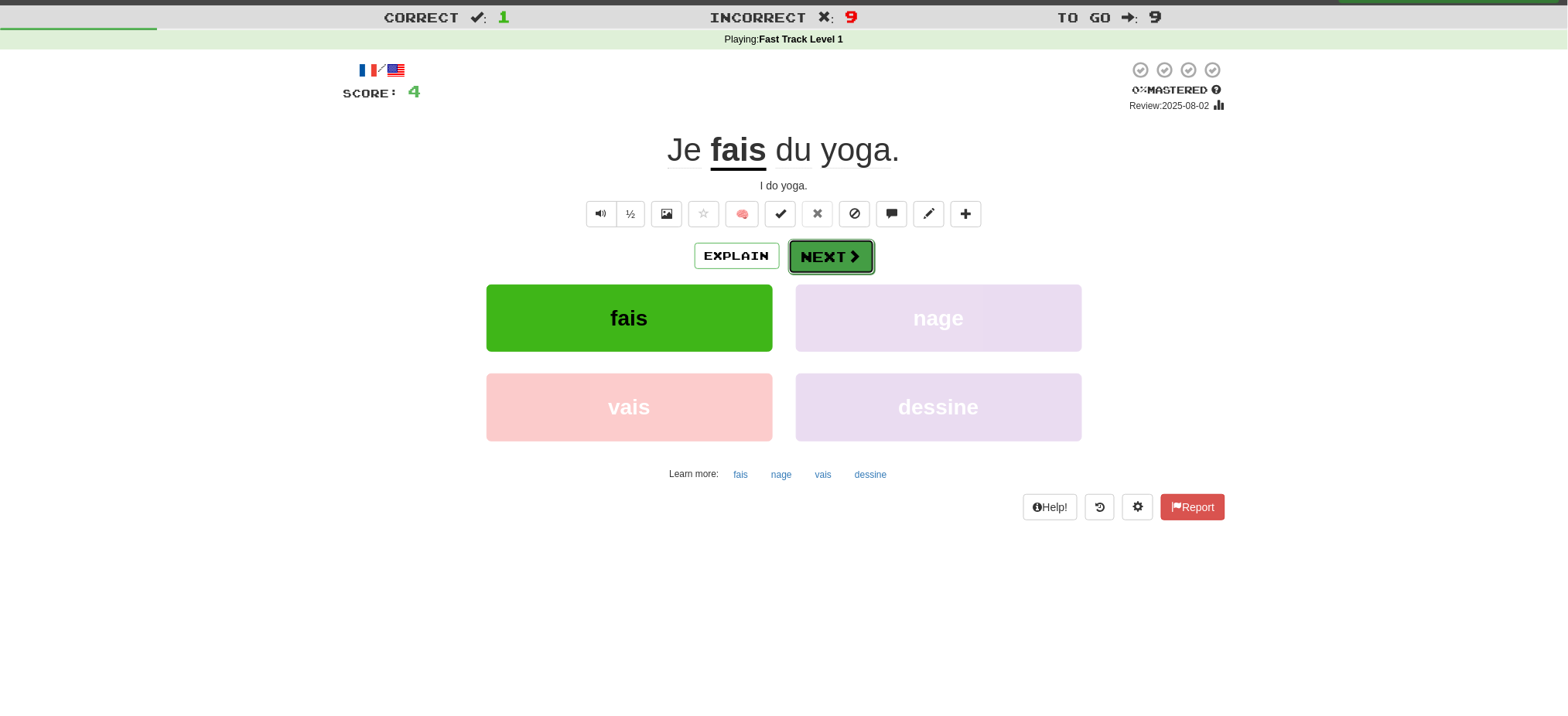 click on "Next" at bounding box center (832, 257) 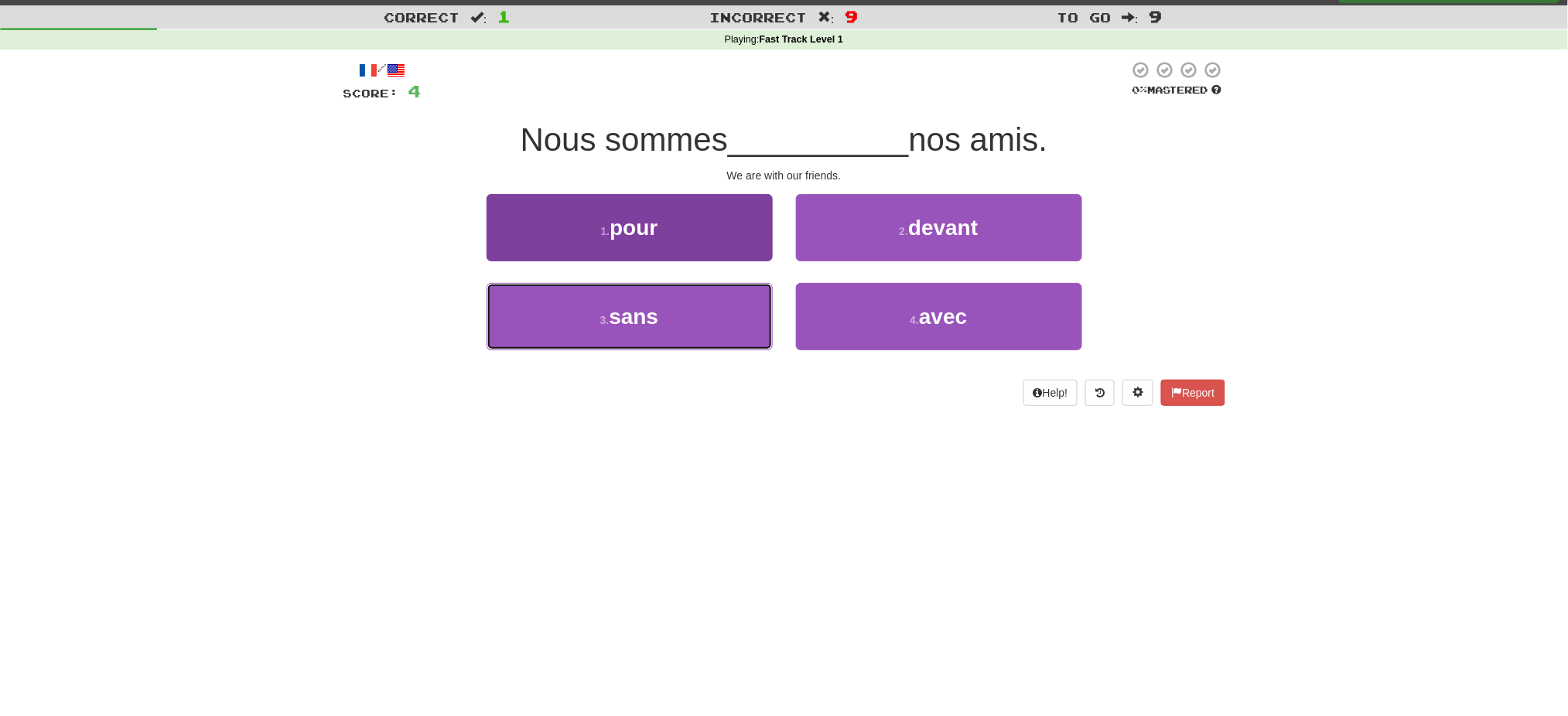 click on "3 .  sans" at bounding box center [630, 316] 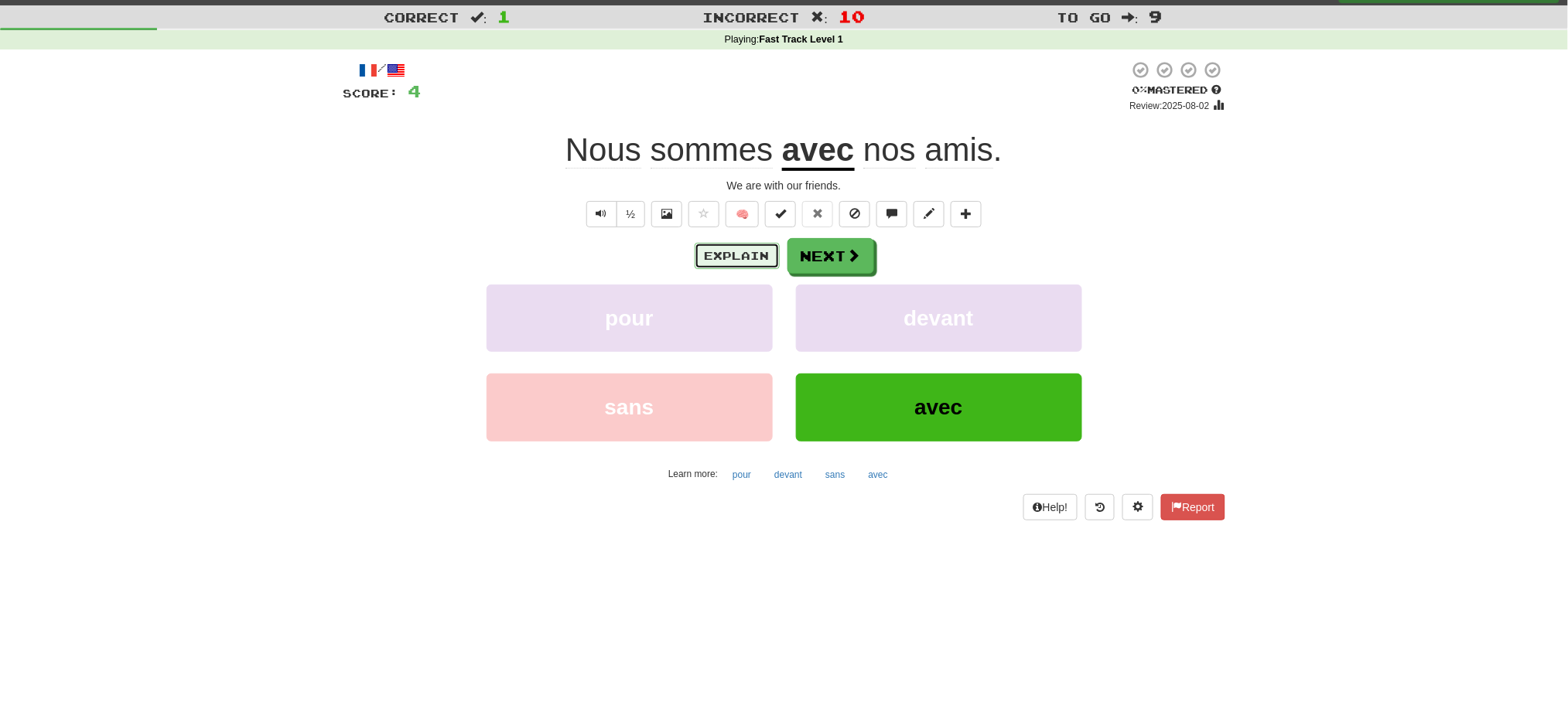 click on "Explain" at bounding box center [737, 256] 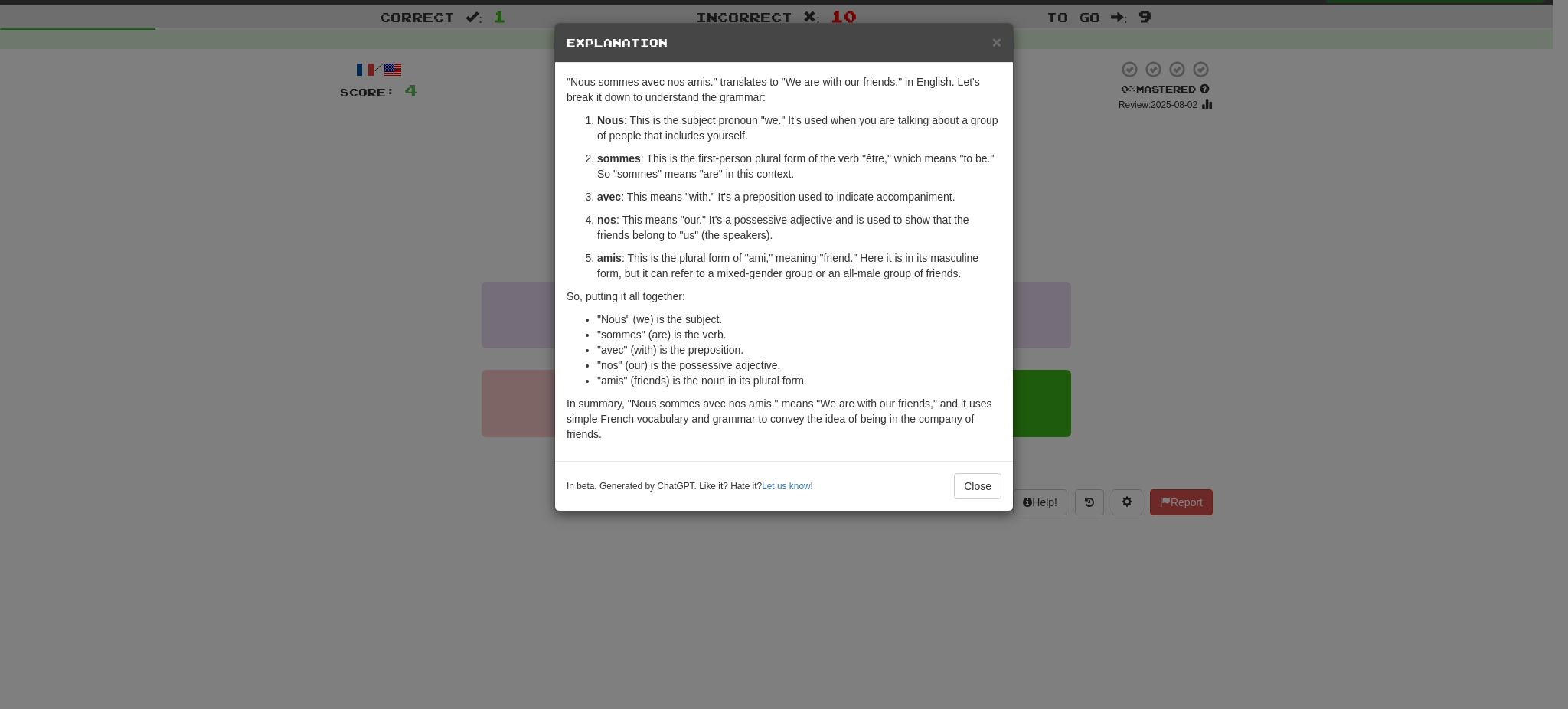 click on "In beta. Generated by ChatGPT. Like it? Hate it?  Let us know ! Close" at bounding box center (784, 485) 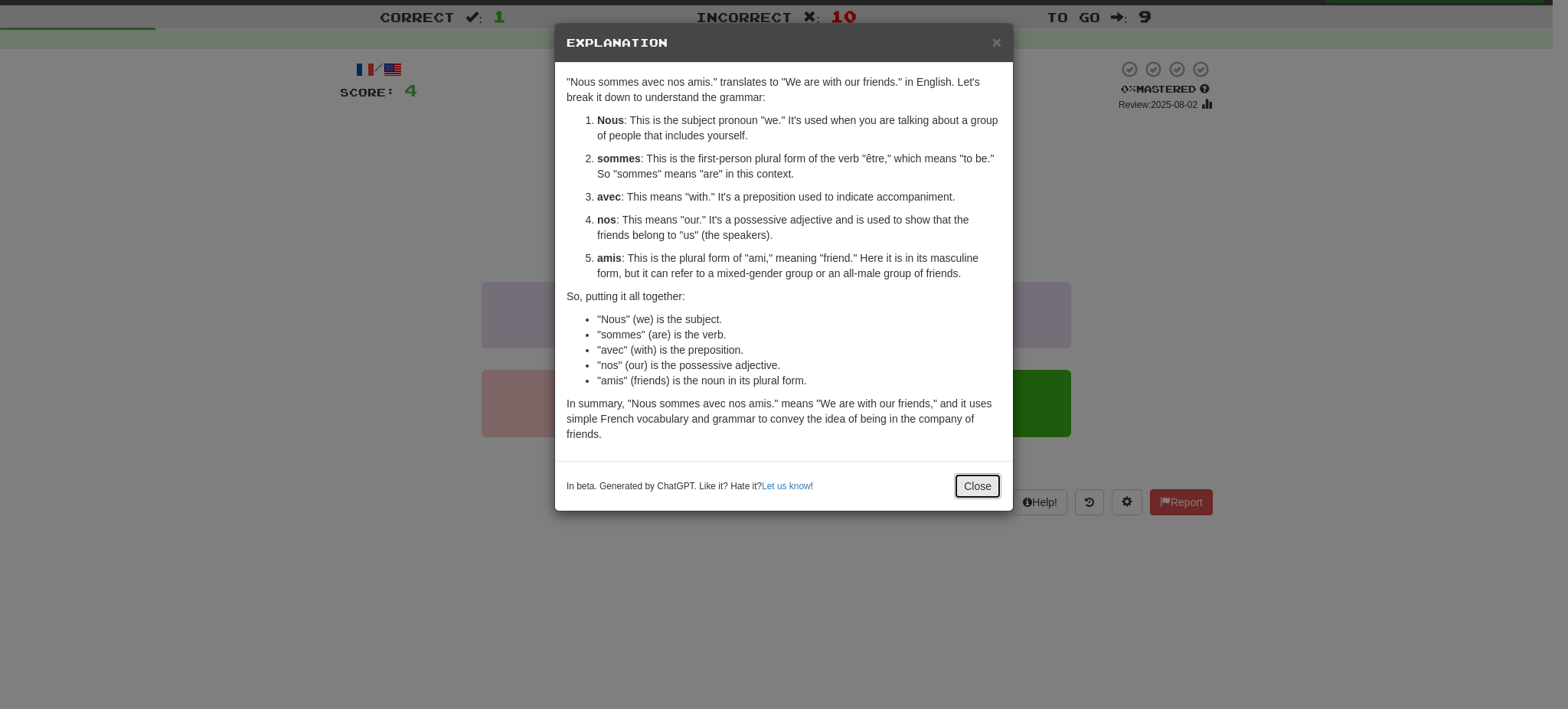click on "Close" at bounding box center [978, 486] 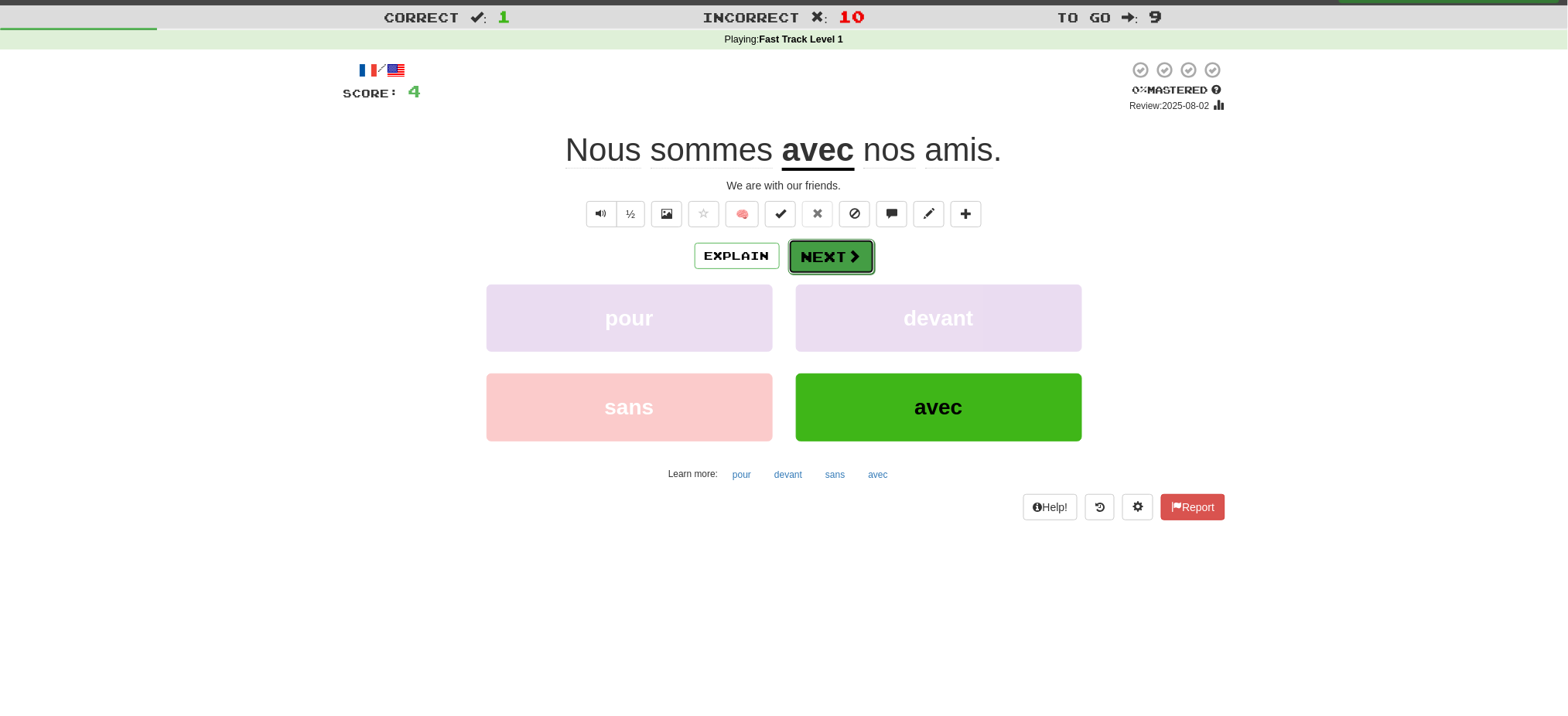 click on "Next" at bounding box center (832, 257) 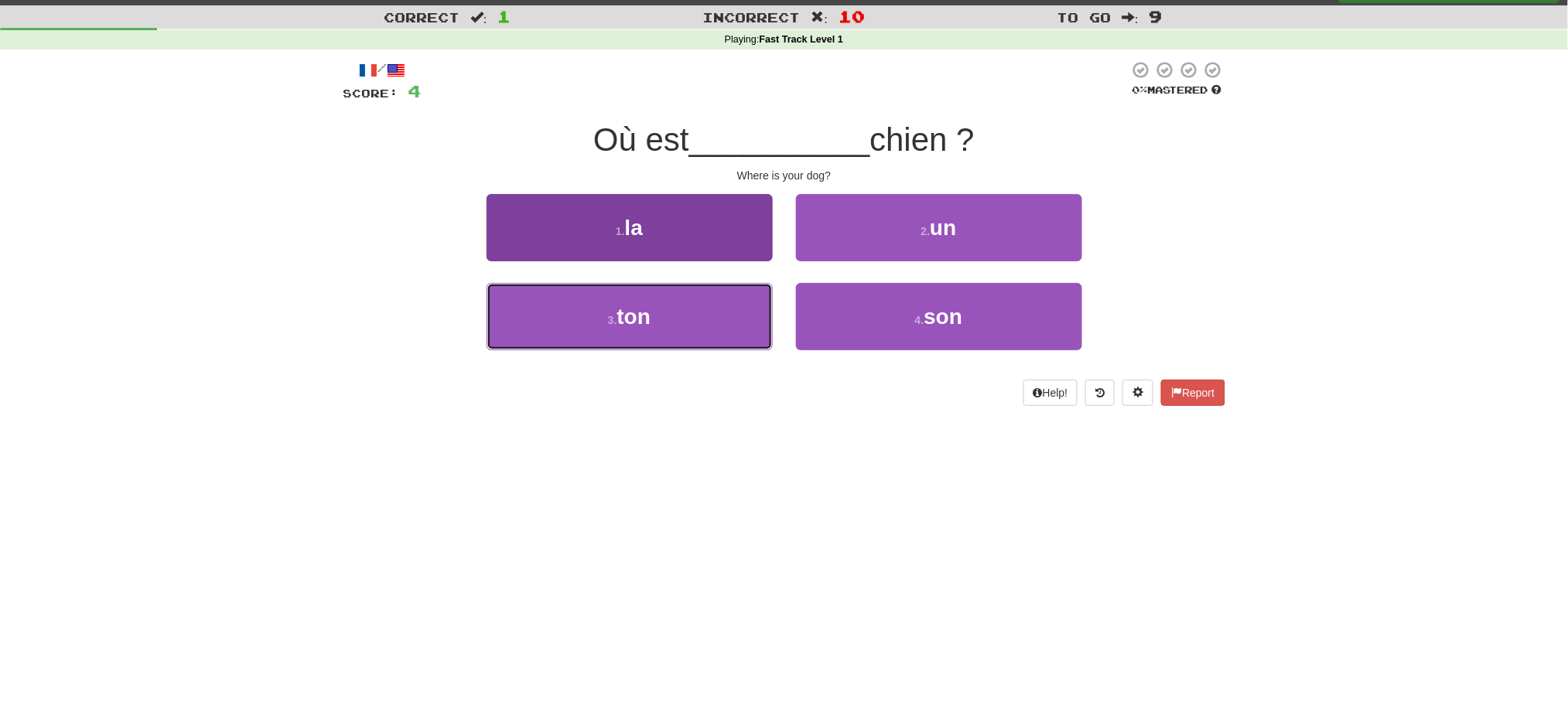 click on "3 .  ton" at bounding box center [630, 316] 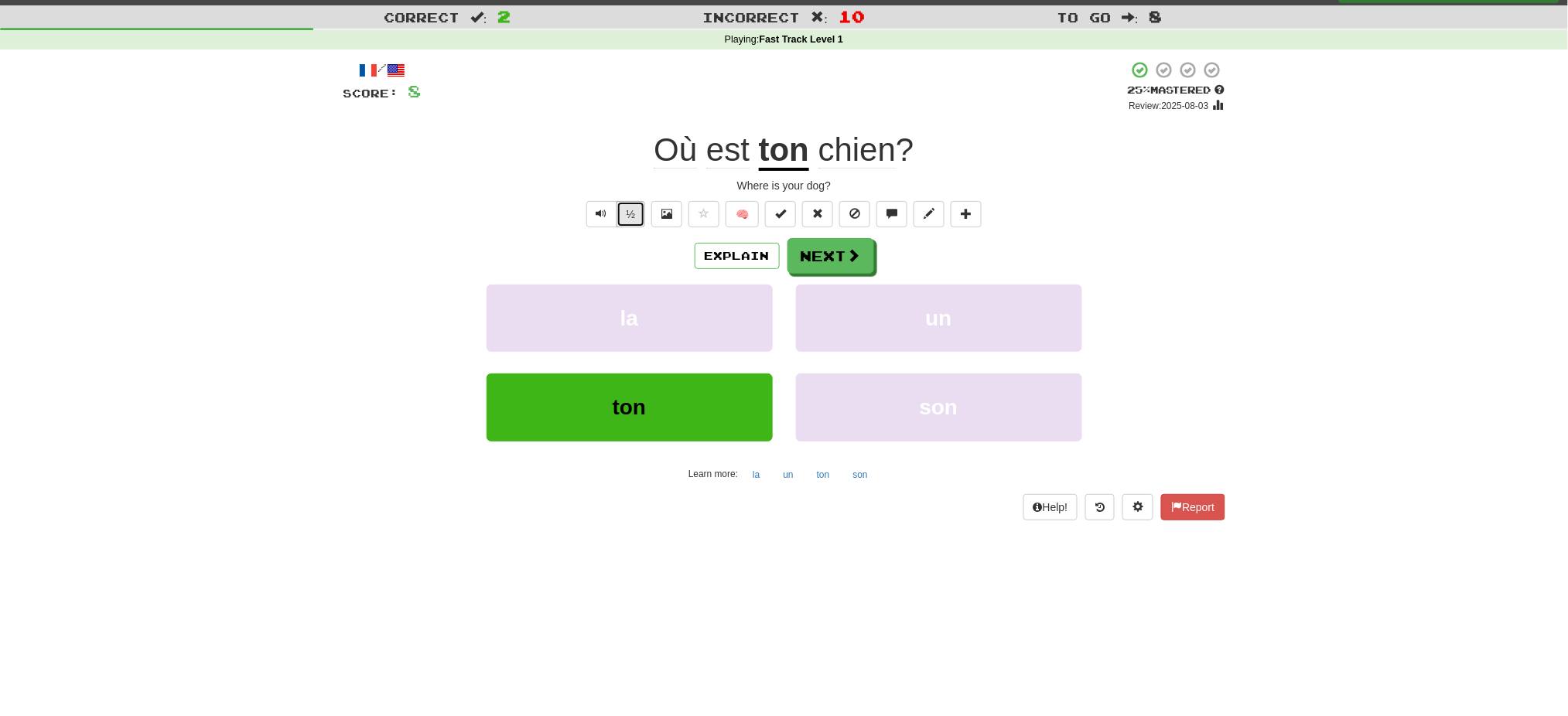 click on "½" at bounding box center [631, 214] 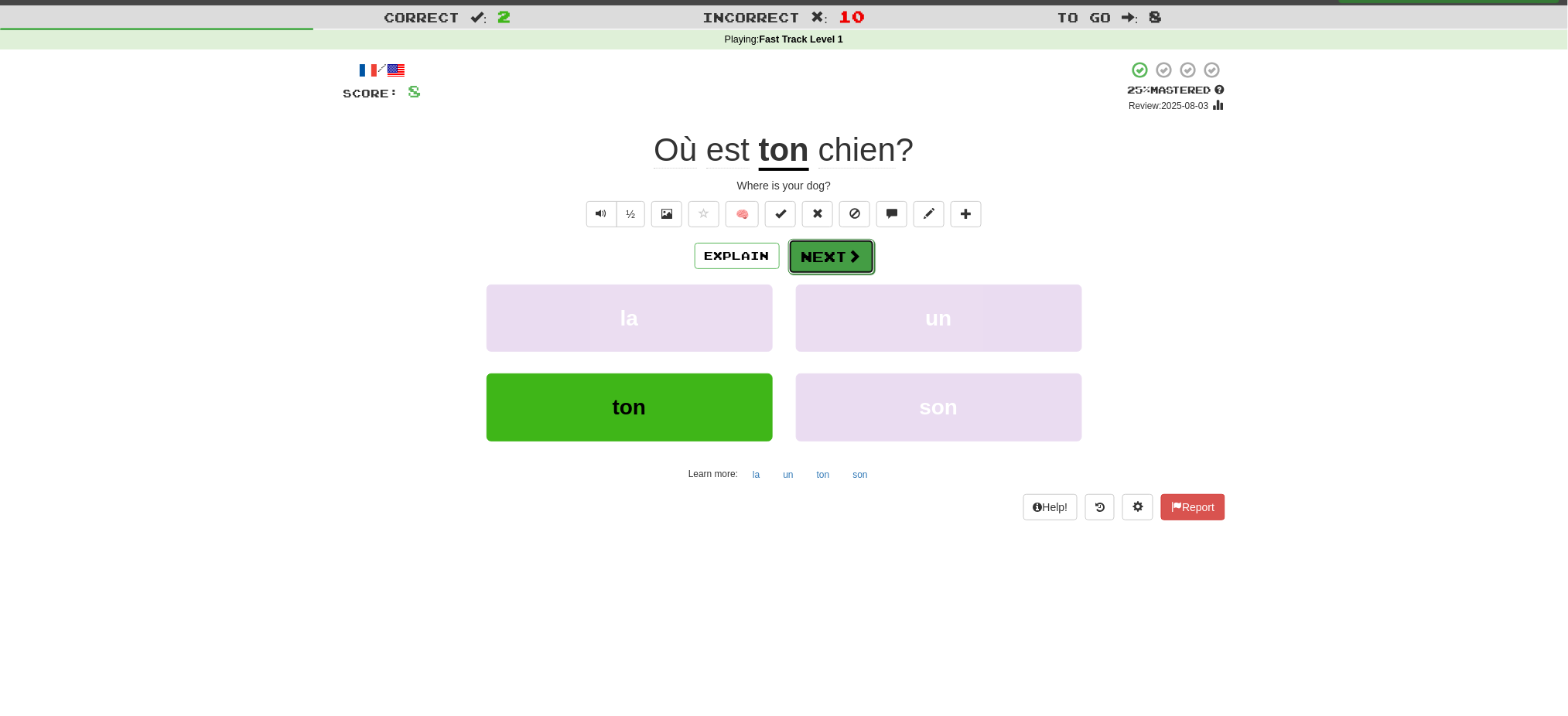 click on "Next" at bounding box center (832, 257) 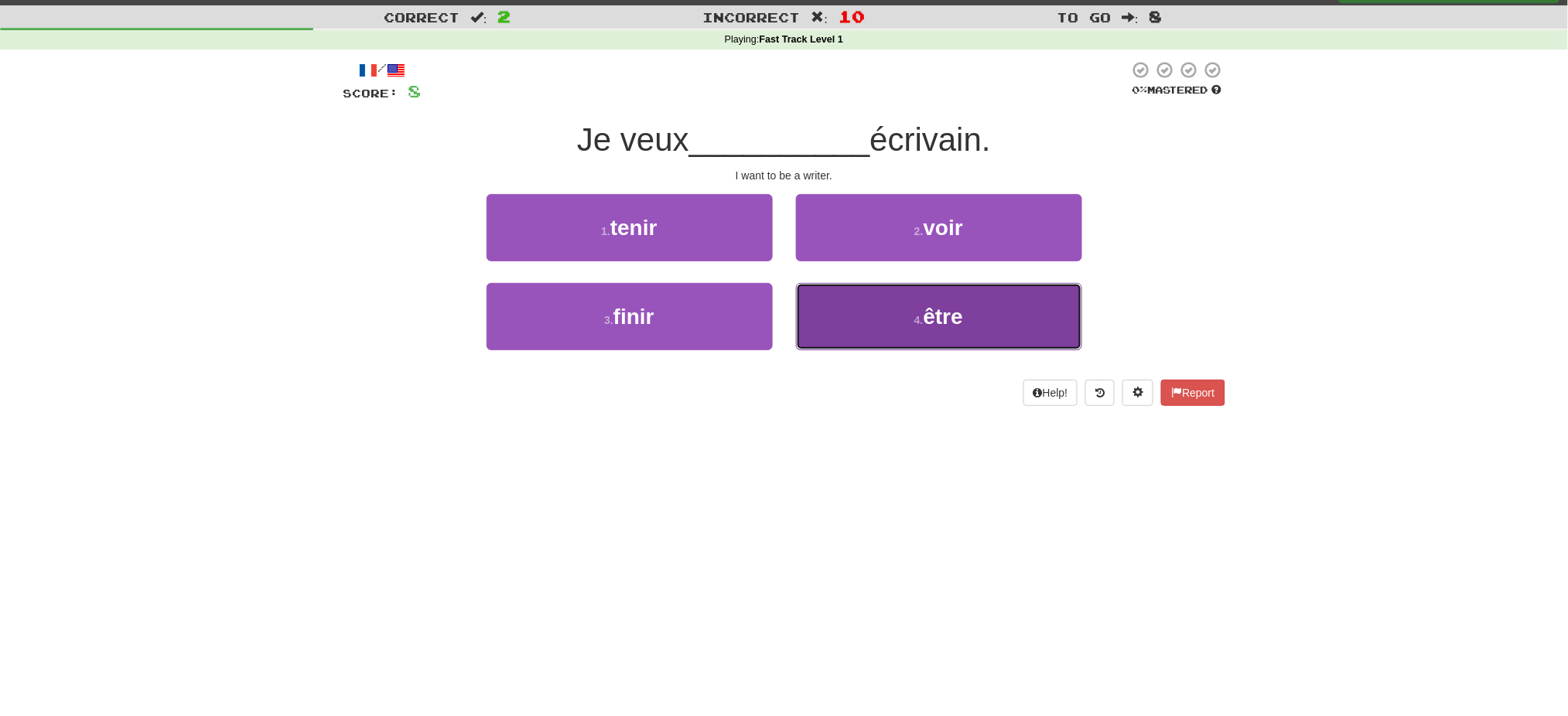 click on "4 .  être" at bounding box center [939, 316] 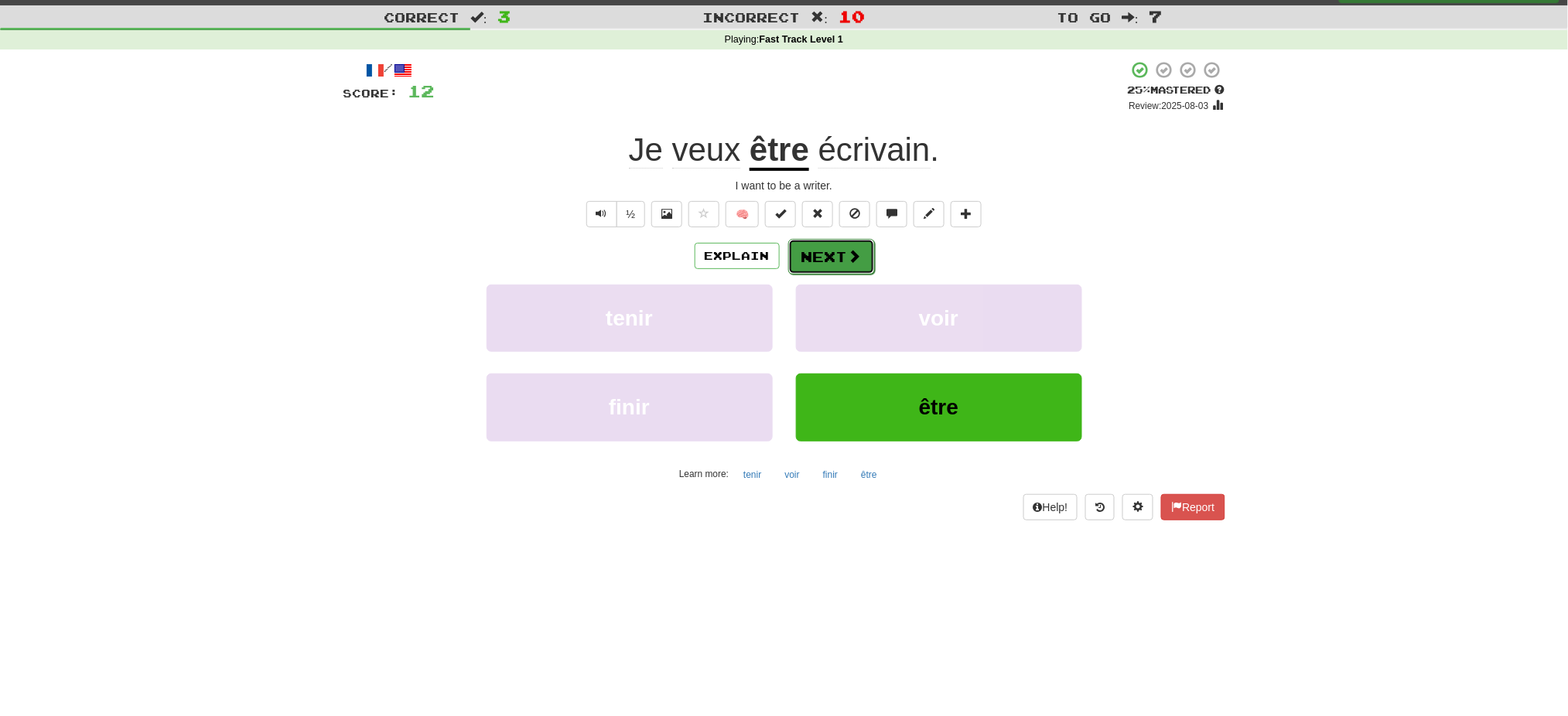 click on "Next" at bounding box center [832, 257] 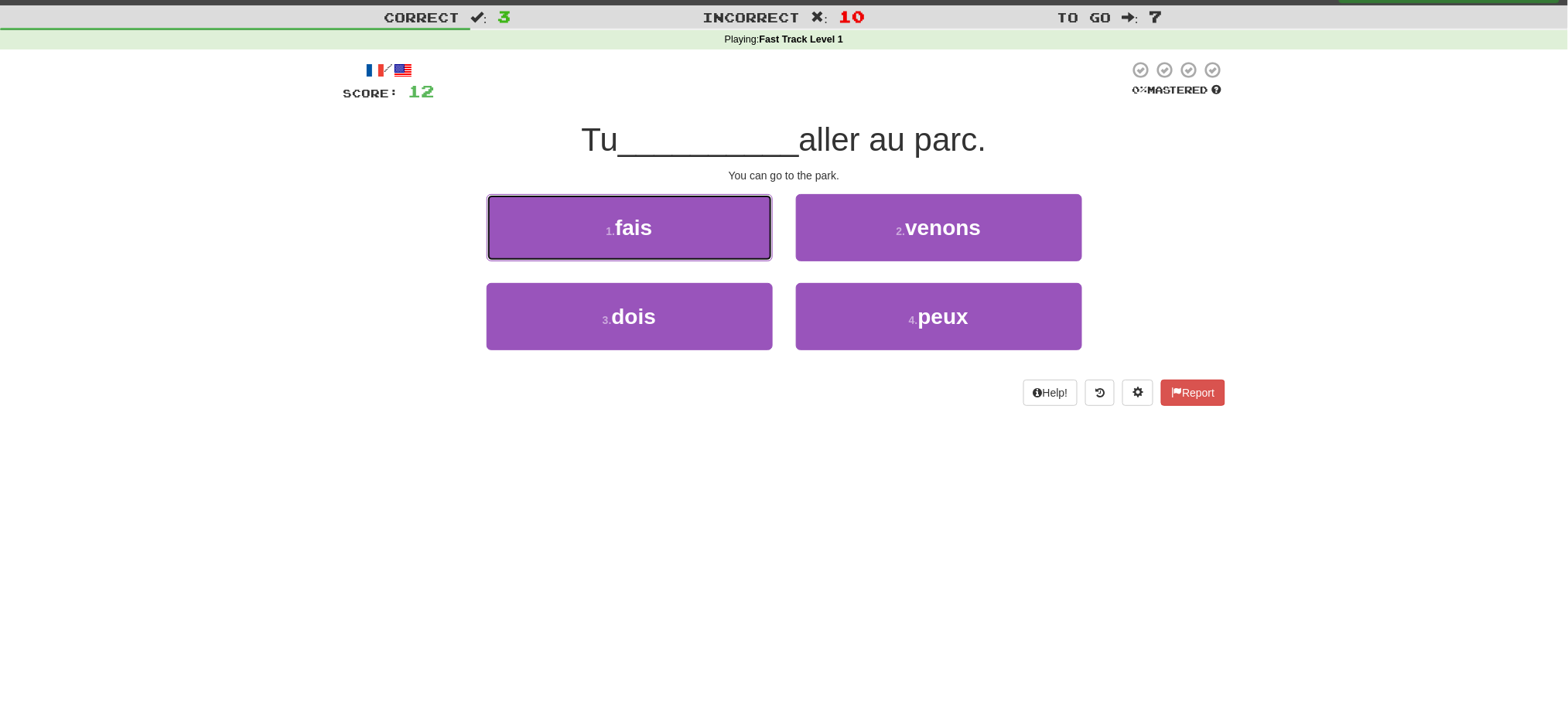 click on "1 .  fais" at bounding box center [630, 227] 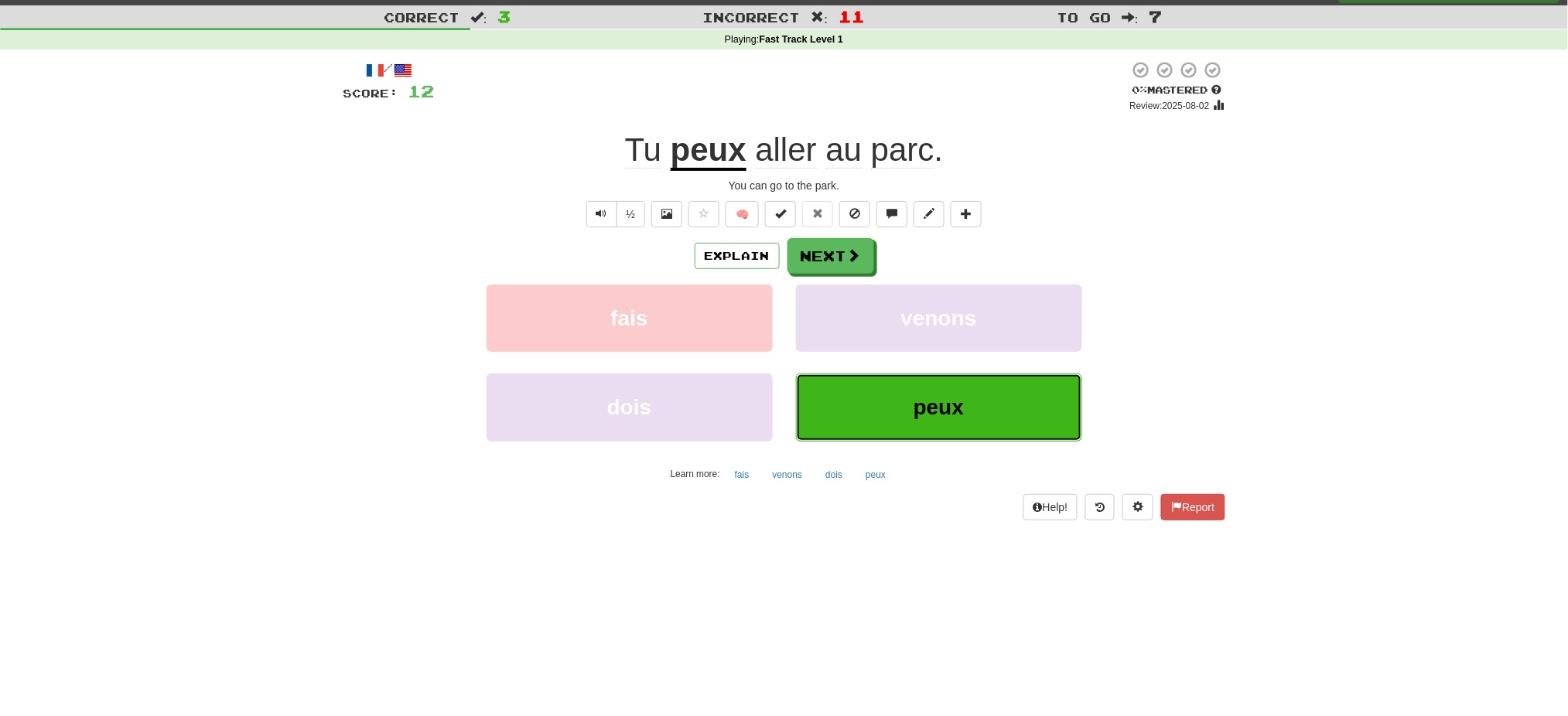 click on "peux" at bounding box center [939, 407] 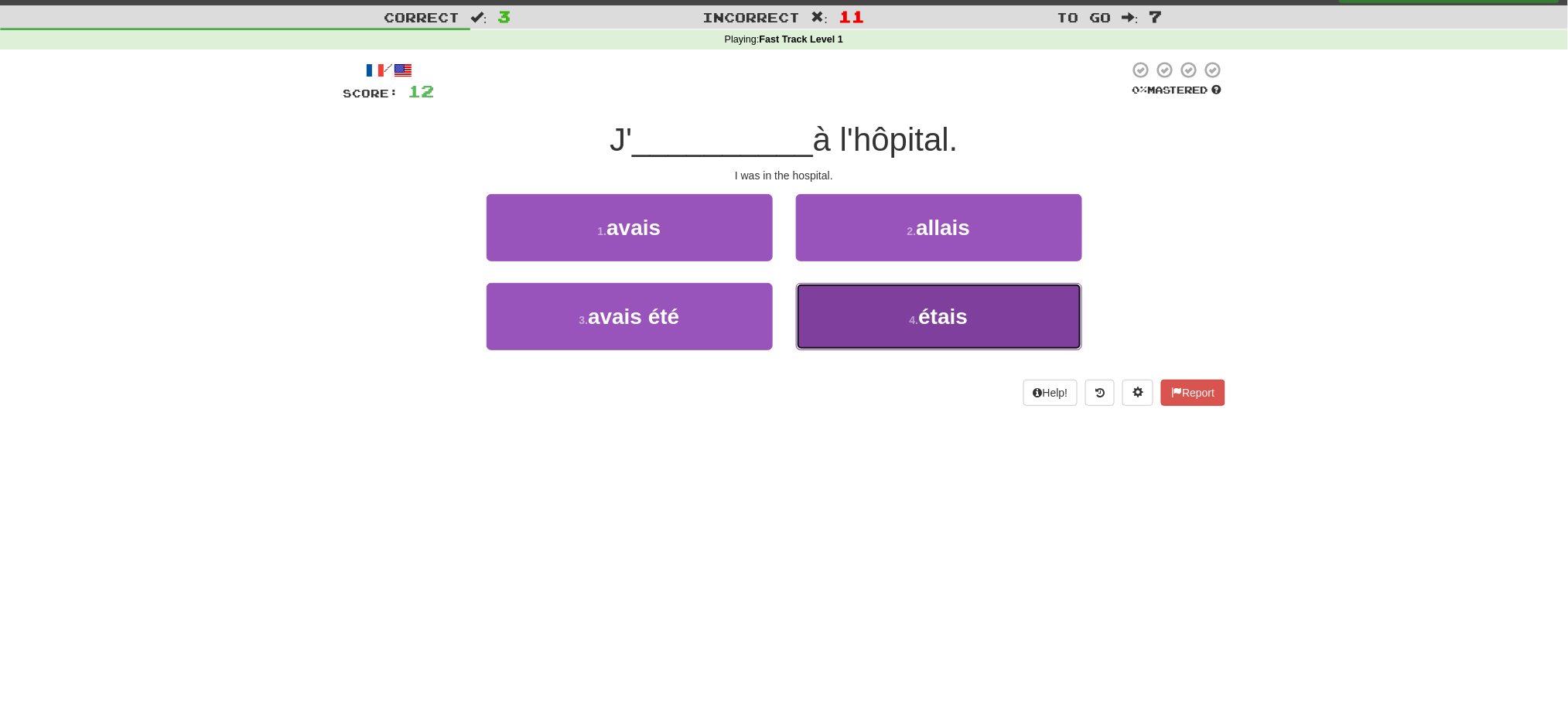 click on "4 .  étais" at bounding box center (939, 316) 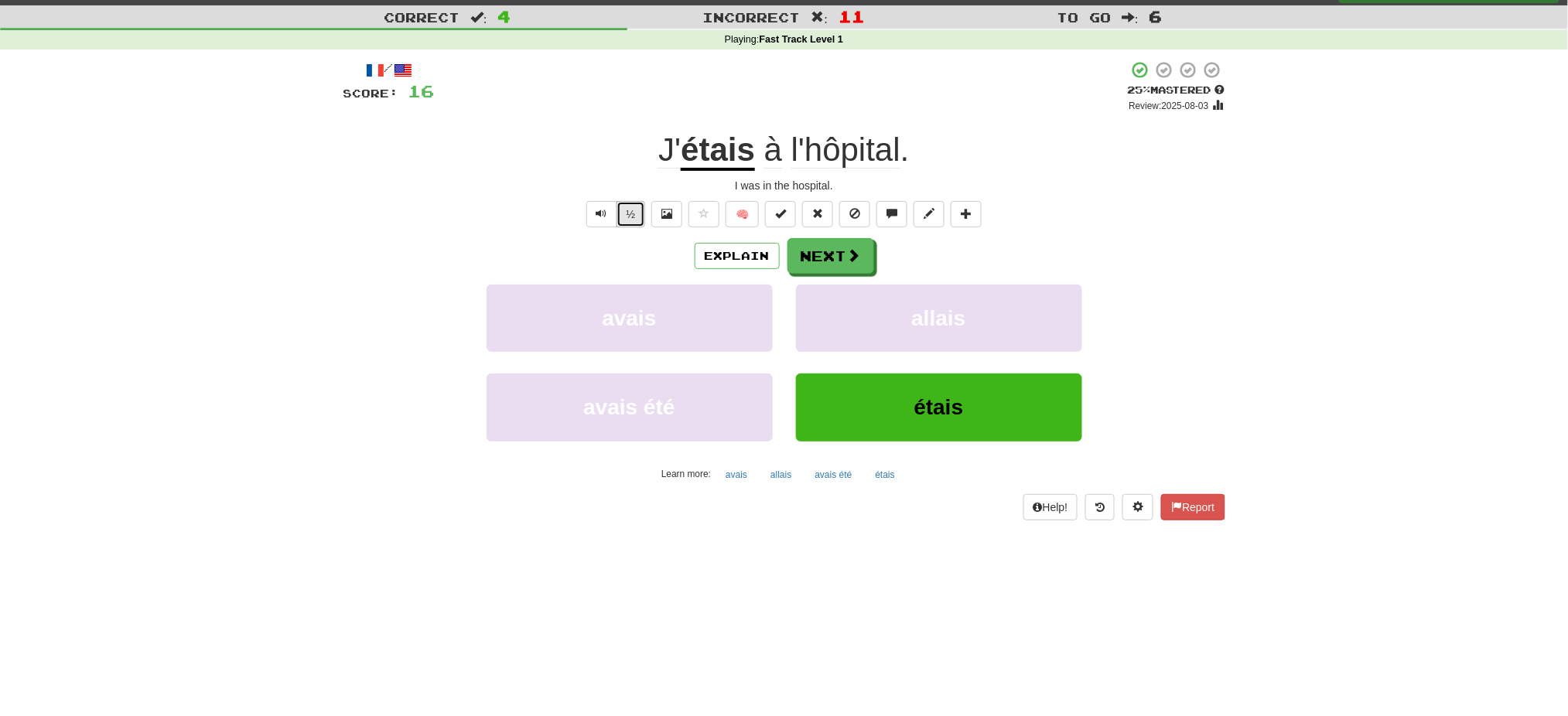 click on "½" at bounding box center (631, 214) 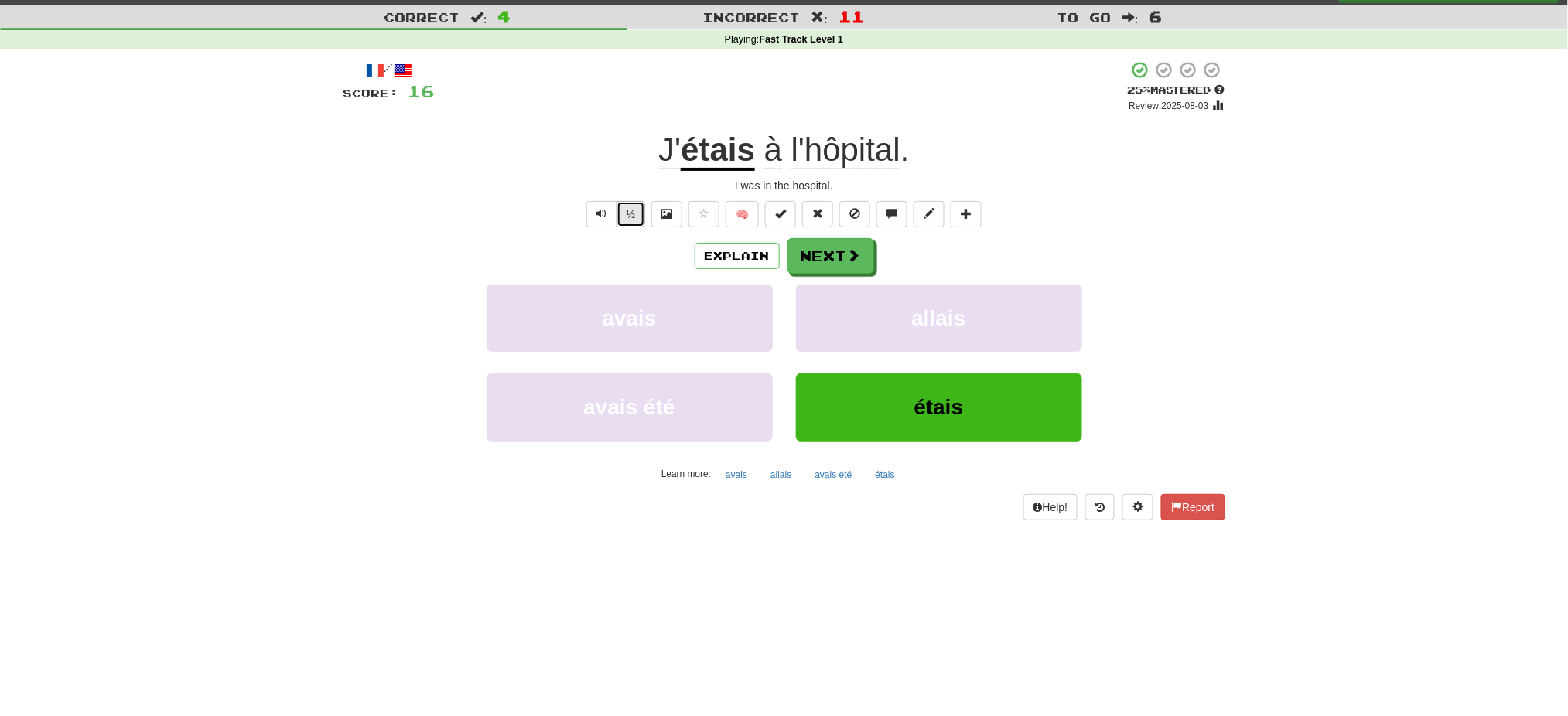 click on "½" at bounding box center (631, 214) 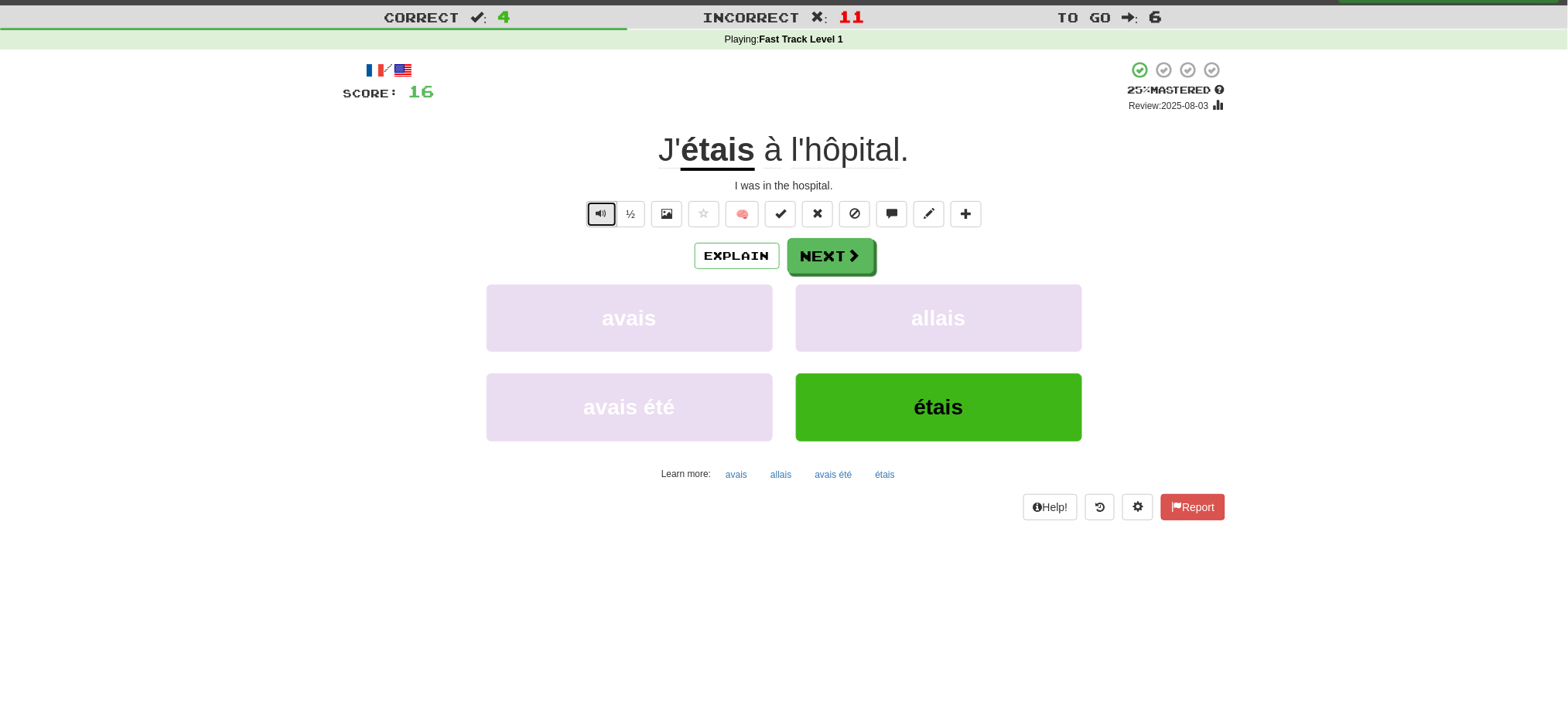 click at bounding box center [602, 214] 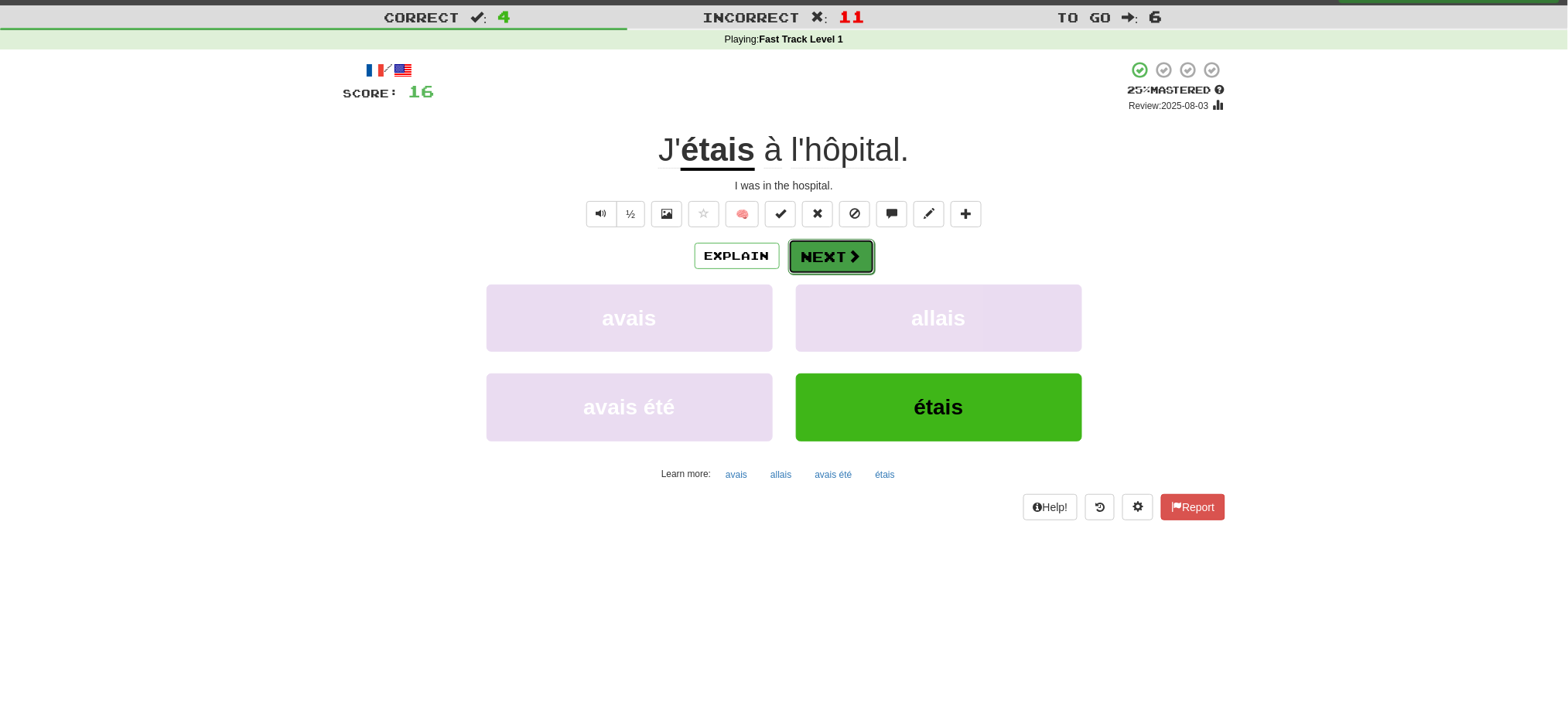 click on "Next" at bounding box center (832, 257) 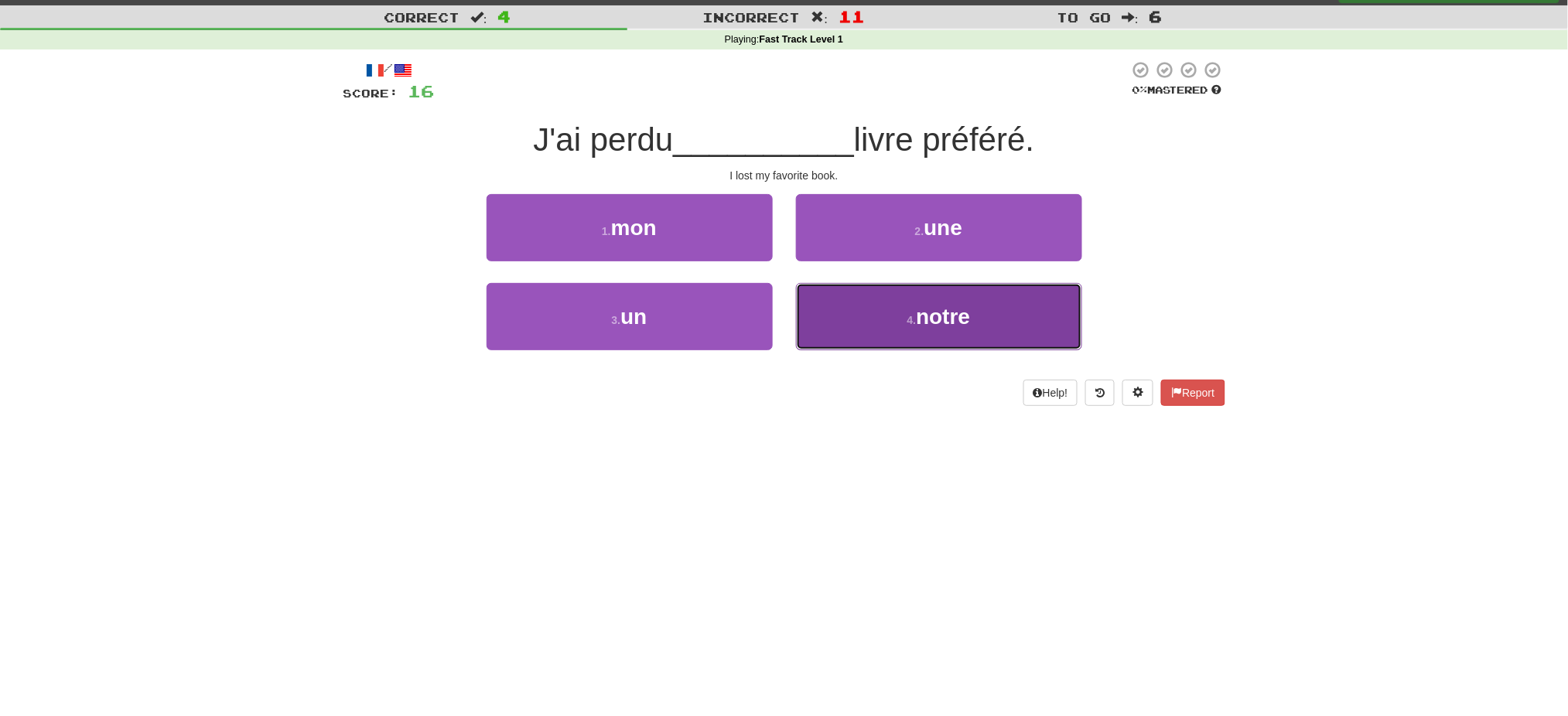 click on "4 .  notre" at bounding box center [939, 316] 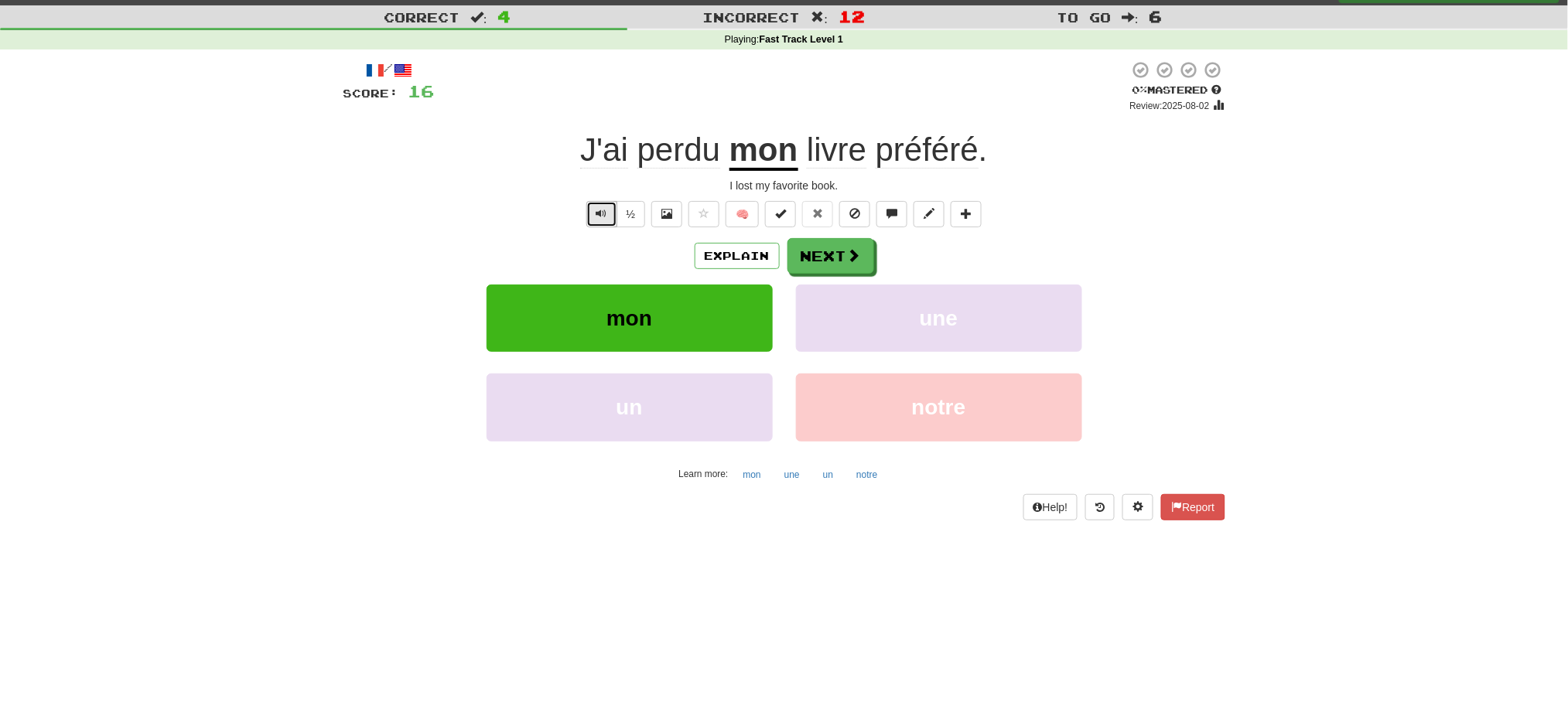 click at bounding box center [602, 214] 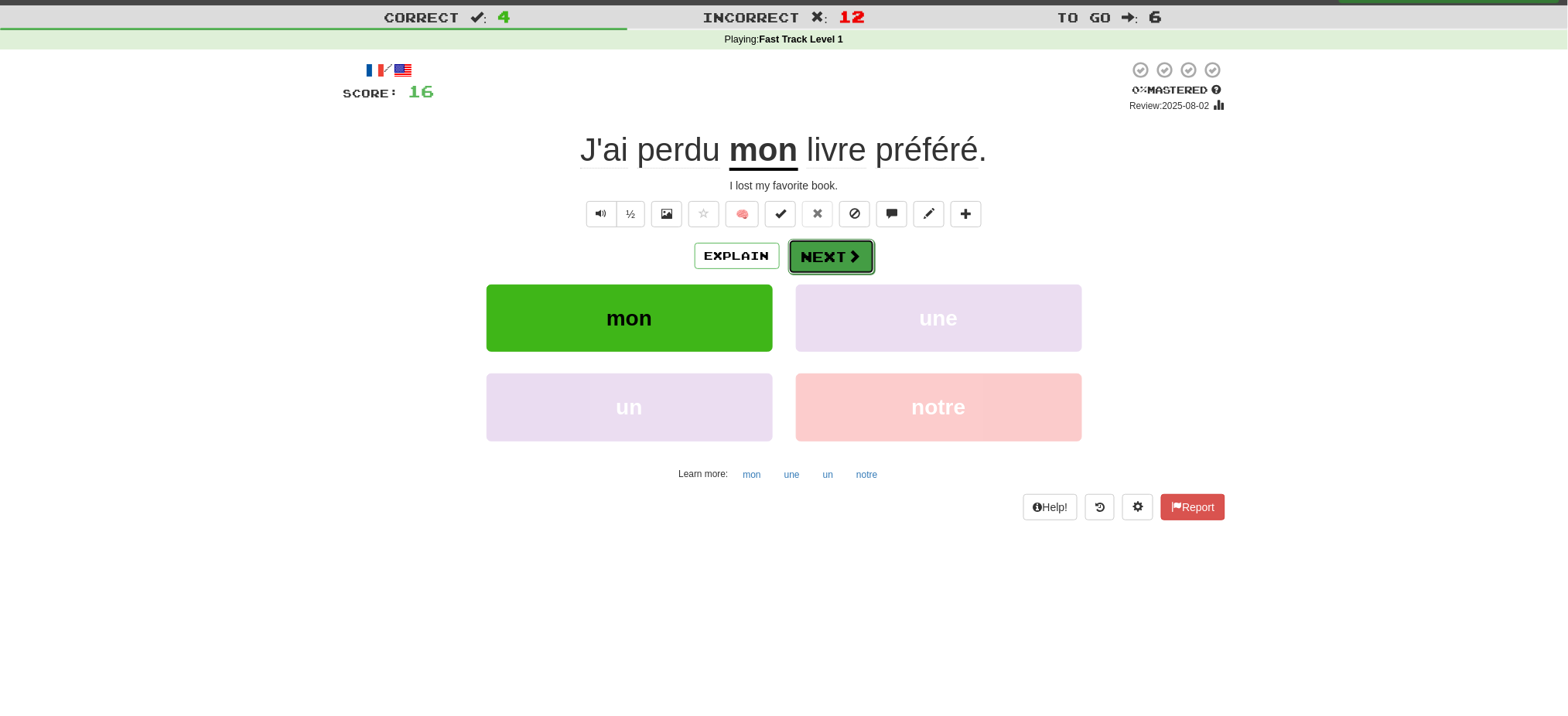 click on "Next" at bounding box center (832, 257) 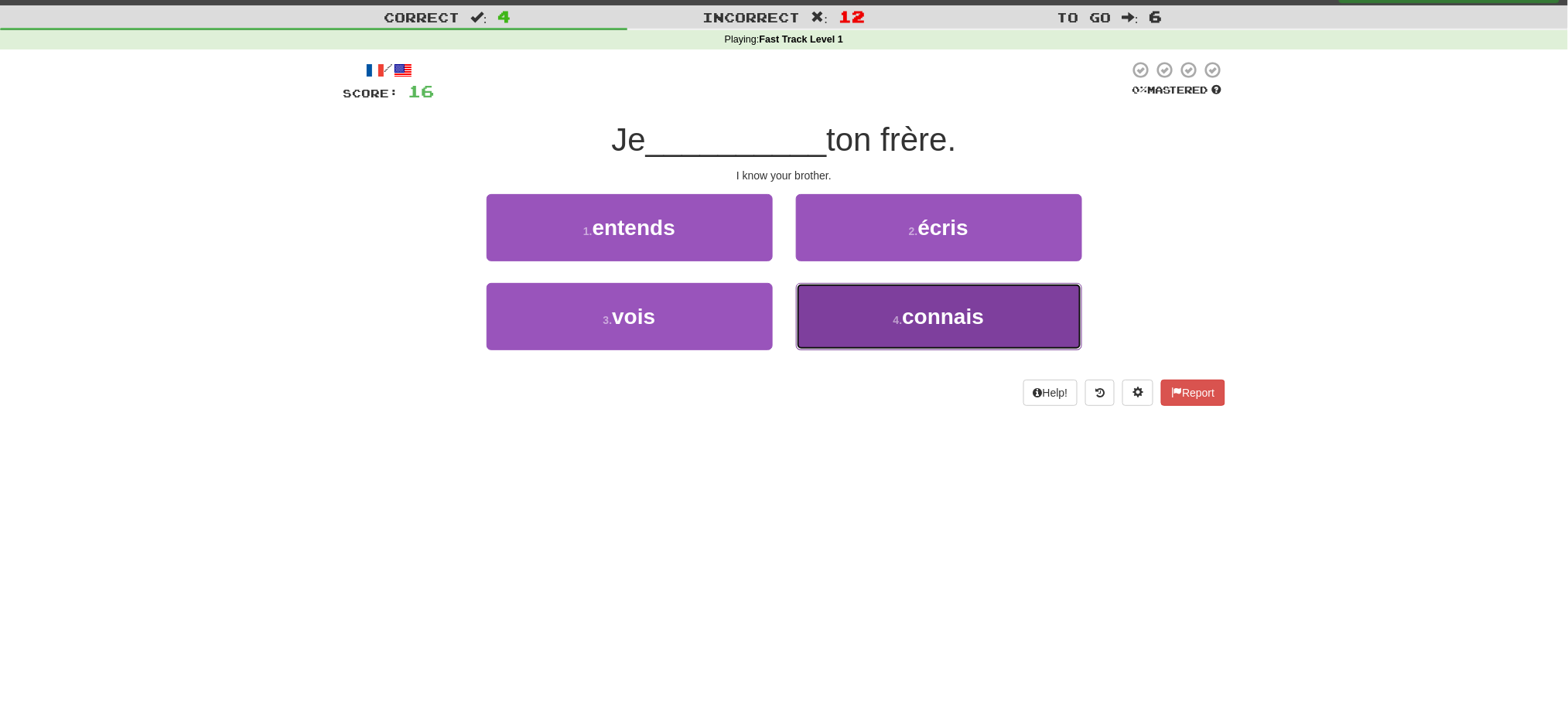 click on "4 .  connais" at bounding box center [939, 316] 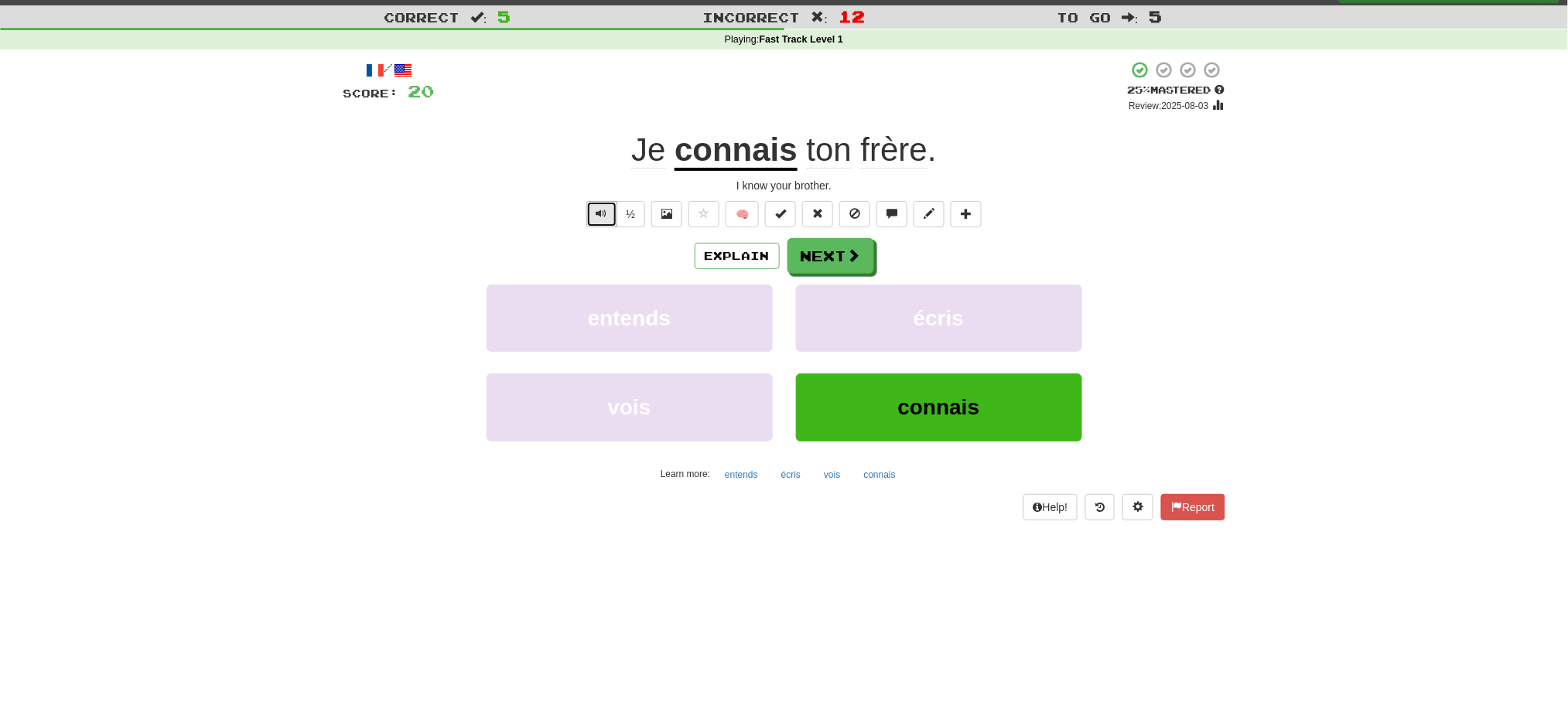 click at bounding box center (602, 213) 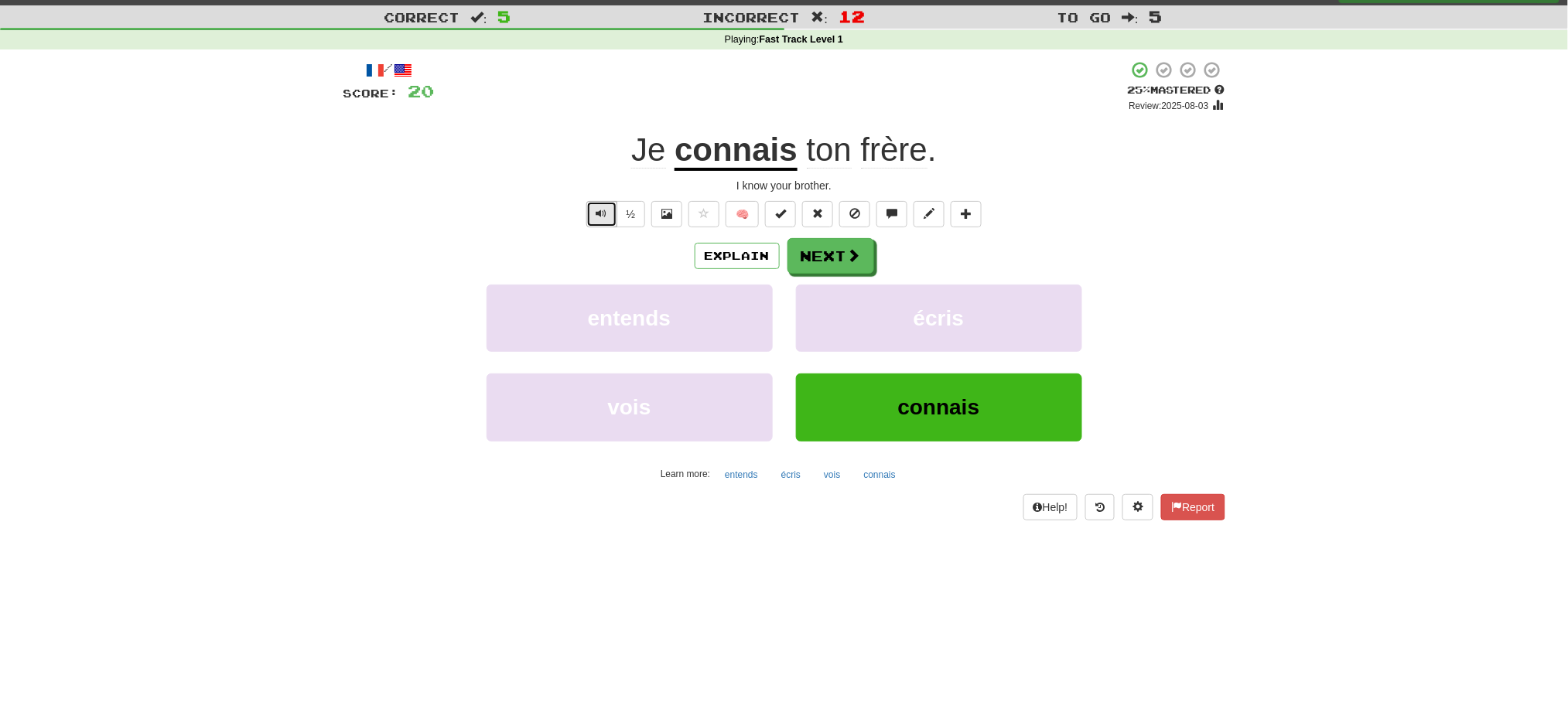 click at bounding box center [602, 214] 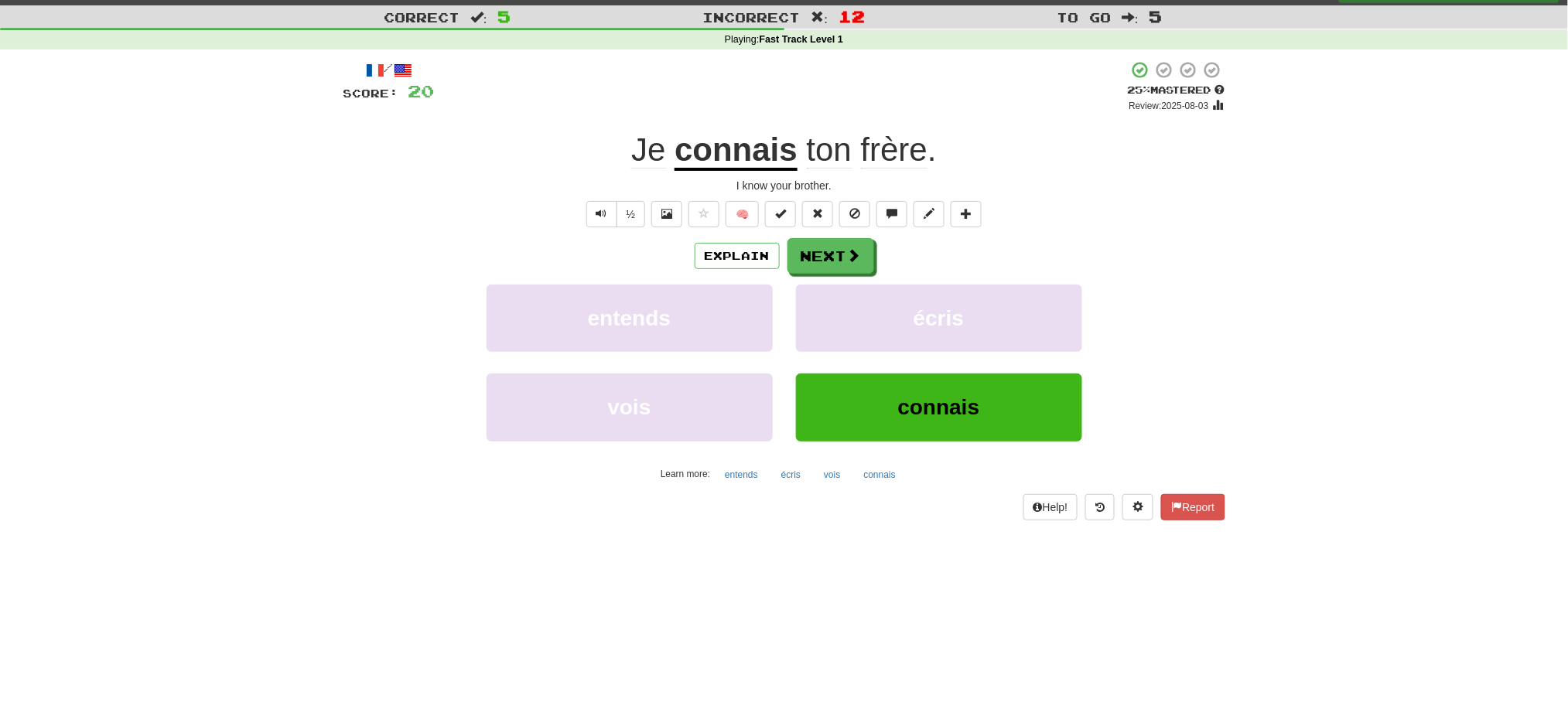 click on "Explain Next" at bounding box center [784, 256] 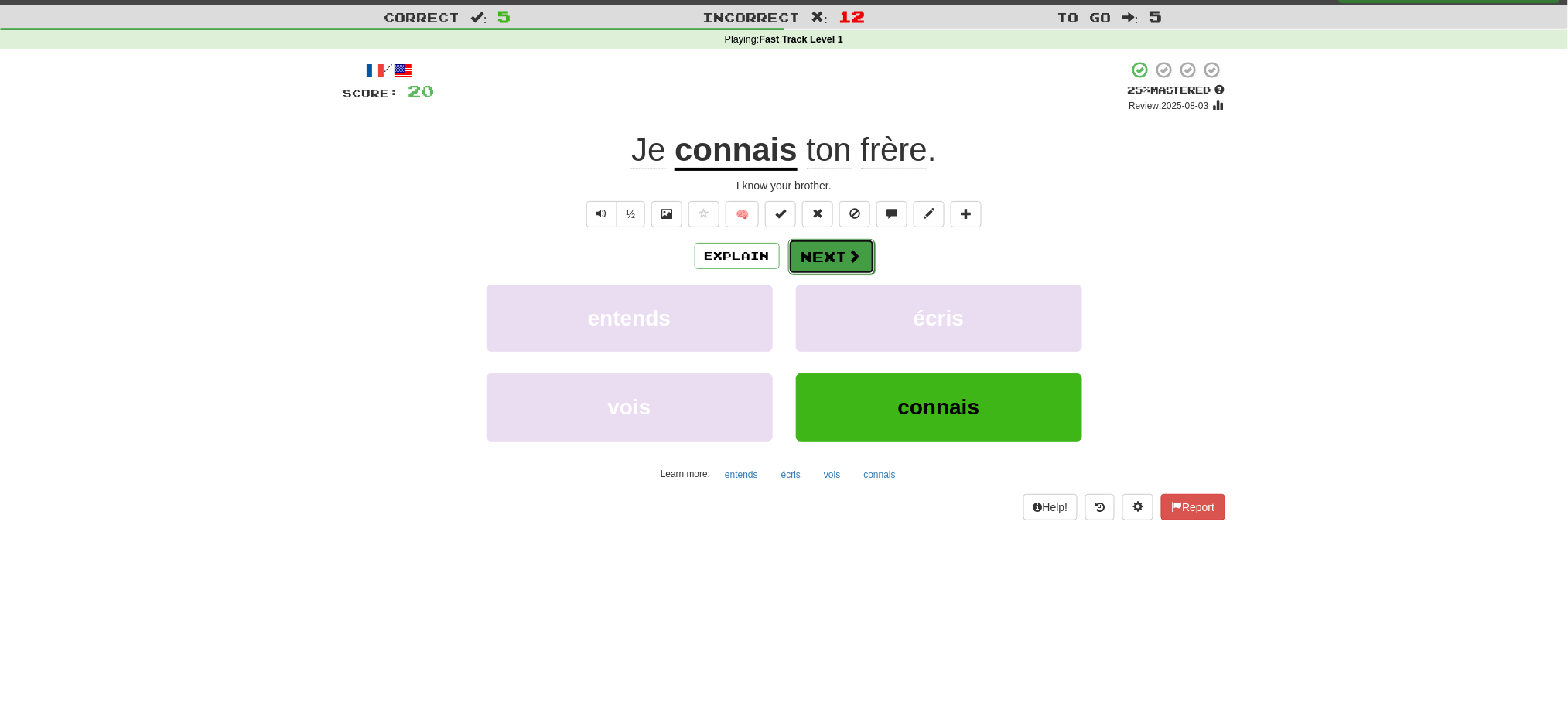 click on "Next" at bounding box center [832, 257] 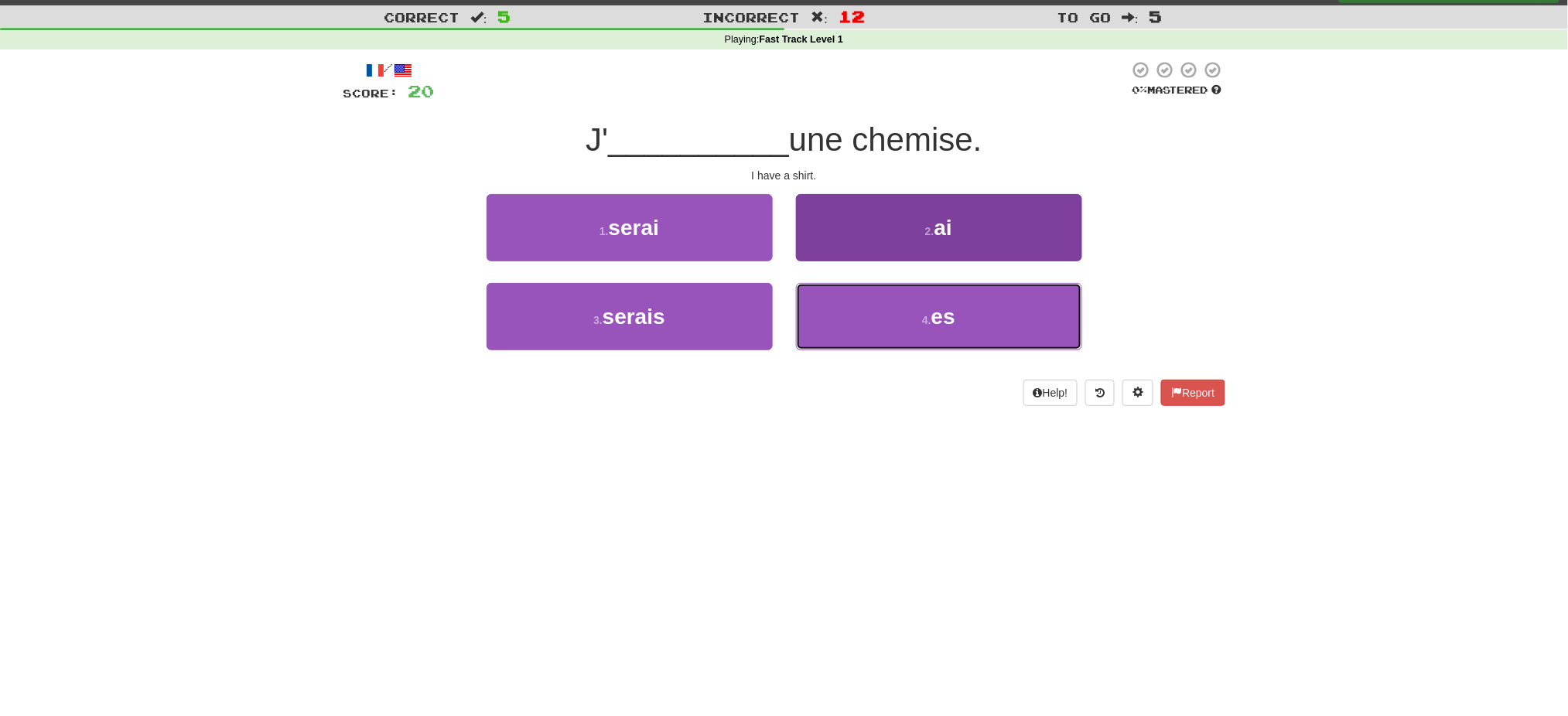 click on "4 .  es" at bounding box center (939, 316) 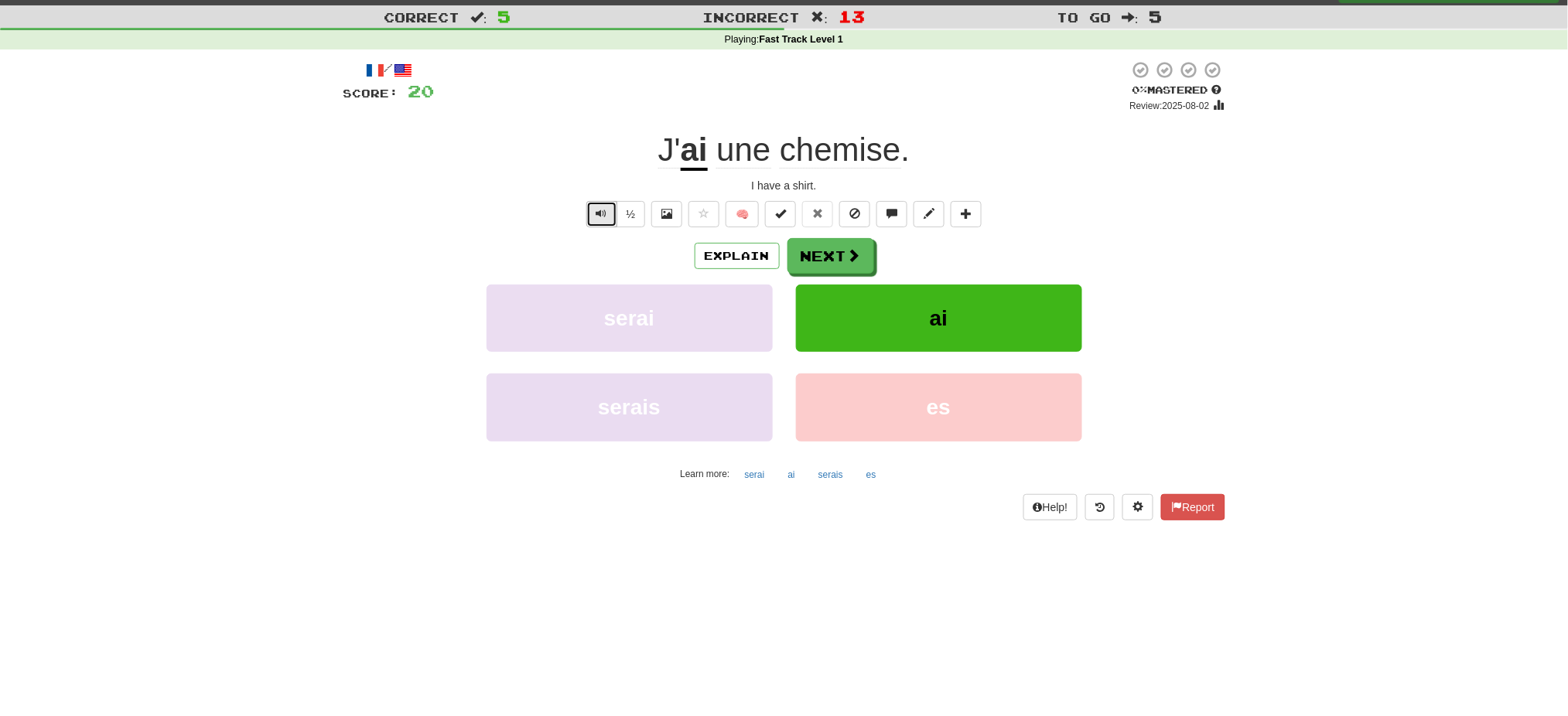 click at bounding box center (602, 214) 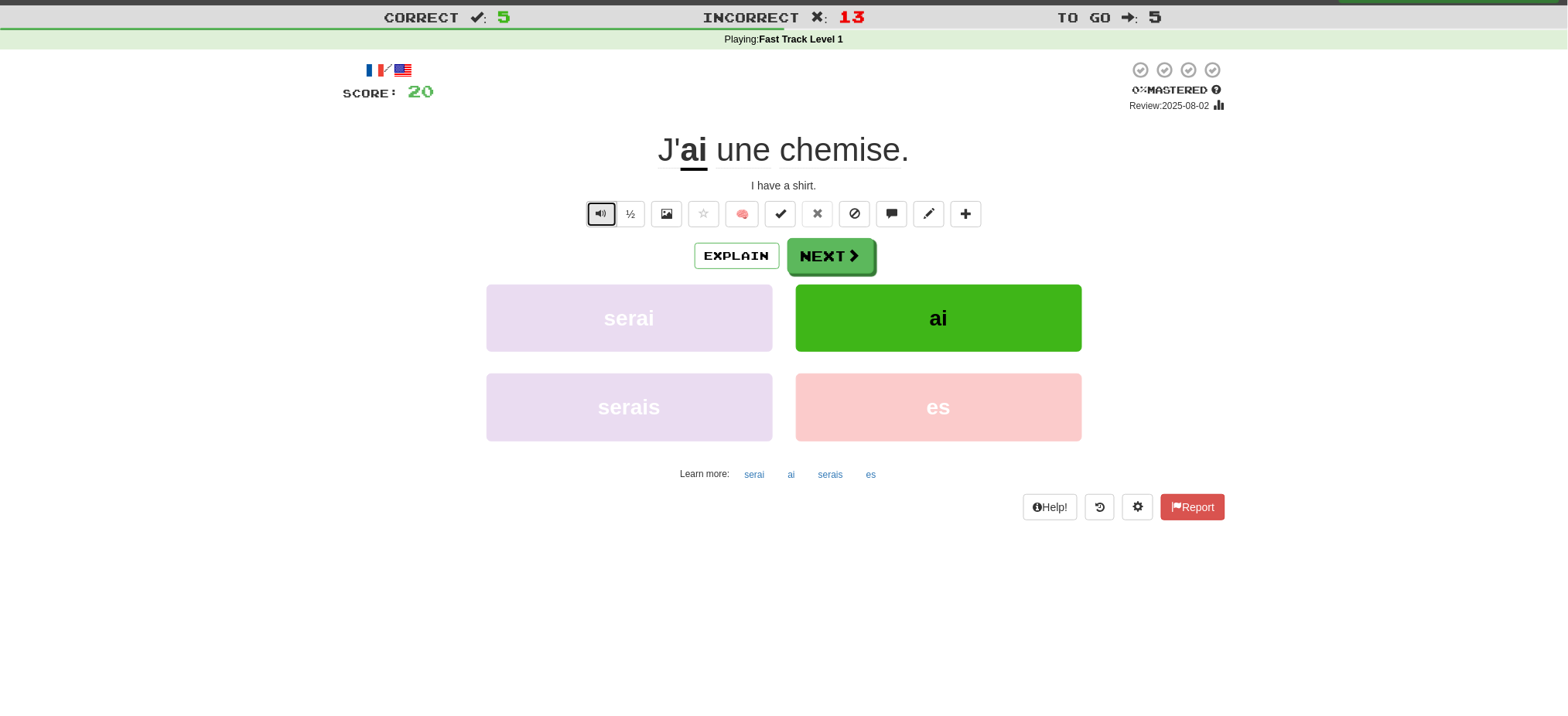 click at bounding box center [602, 214] 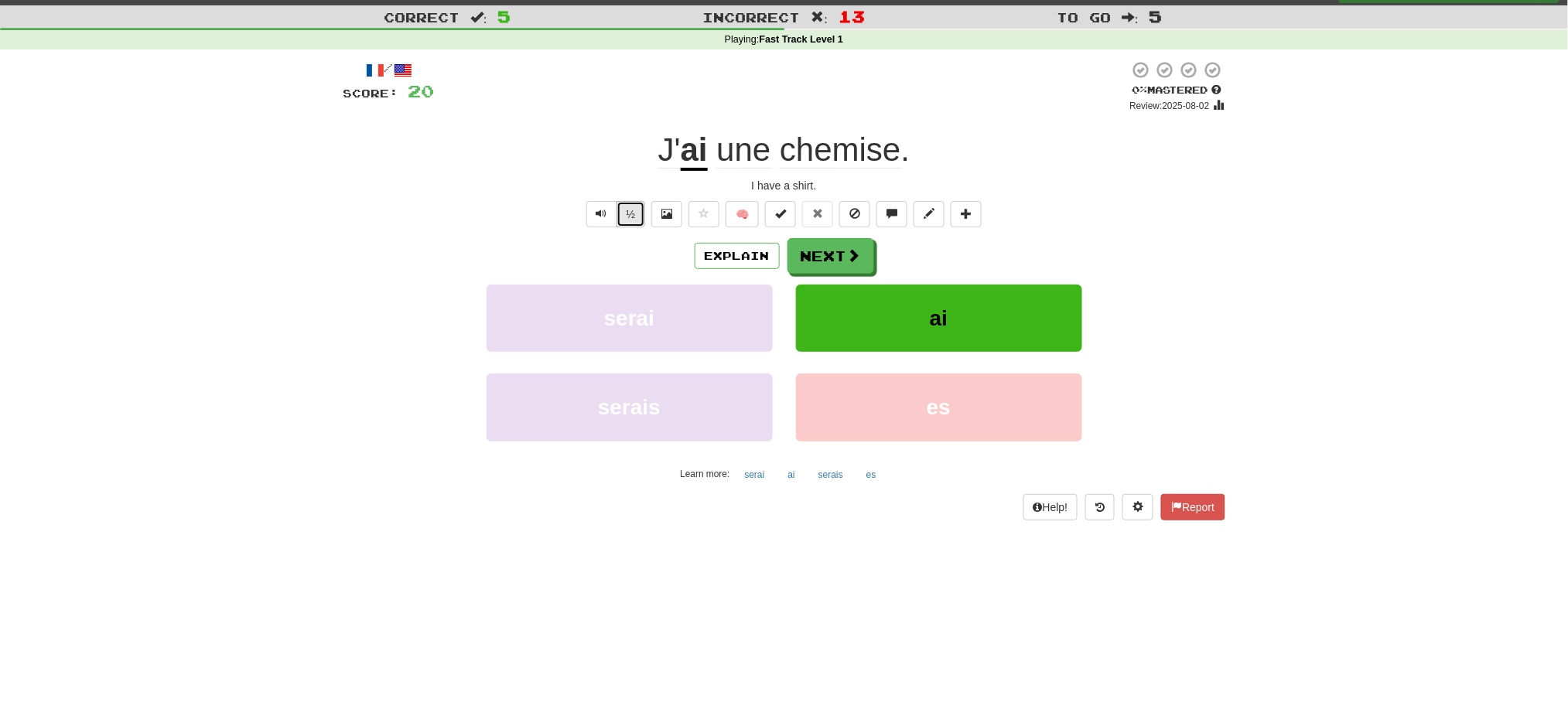 click on "½" at bounding box center [631, 214] 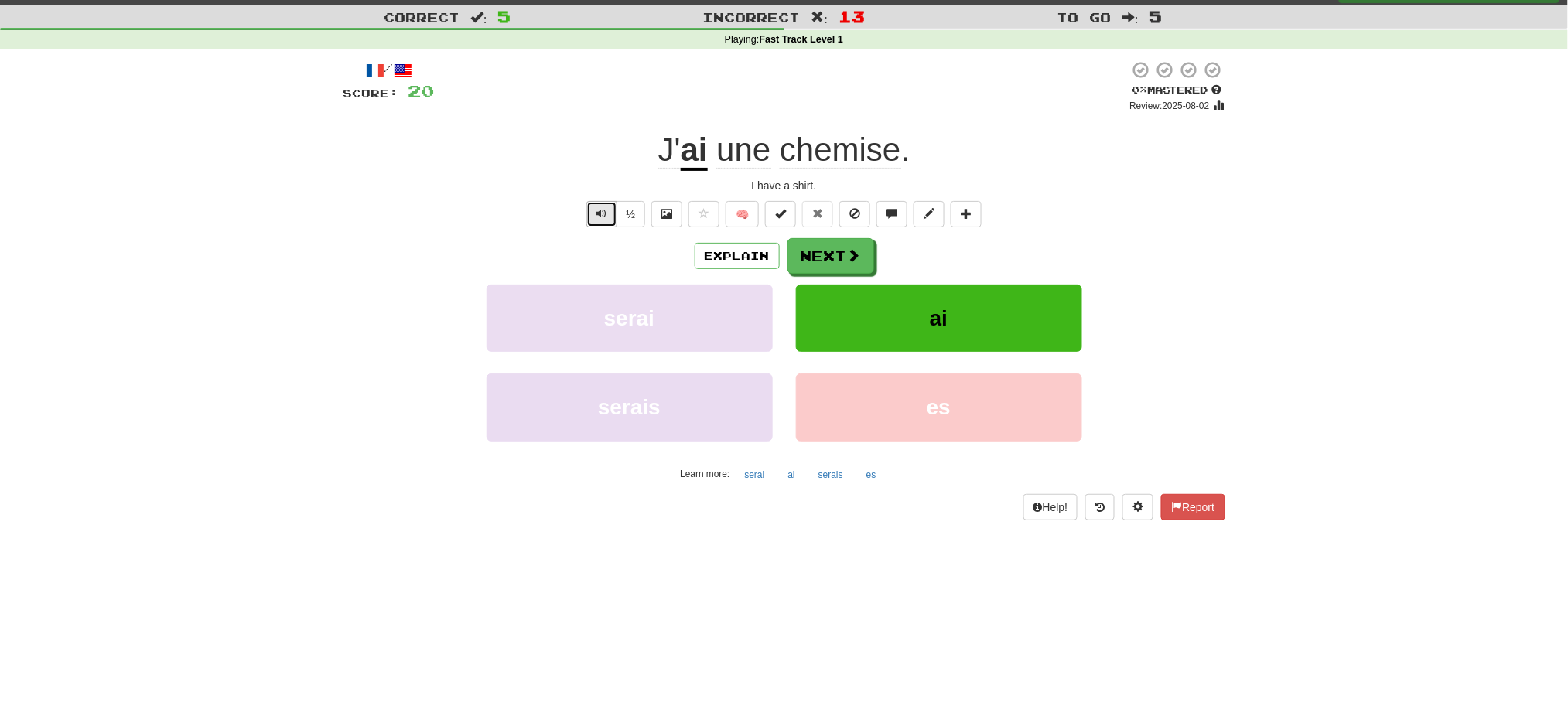 click at bounding box center [602, 213] 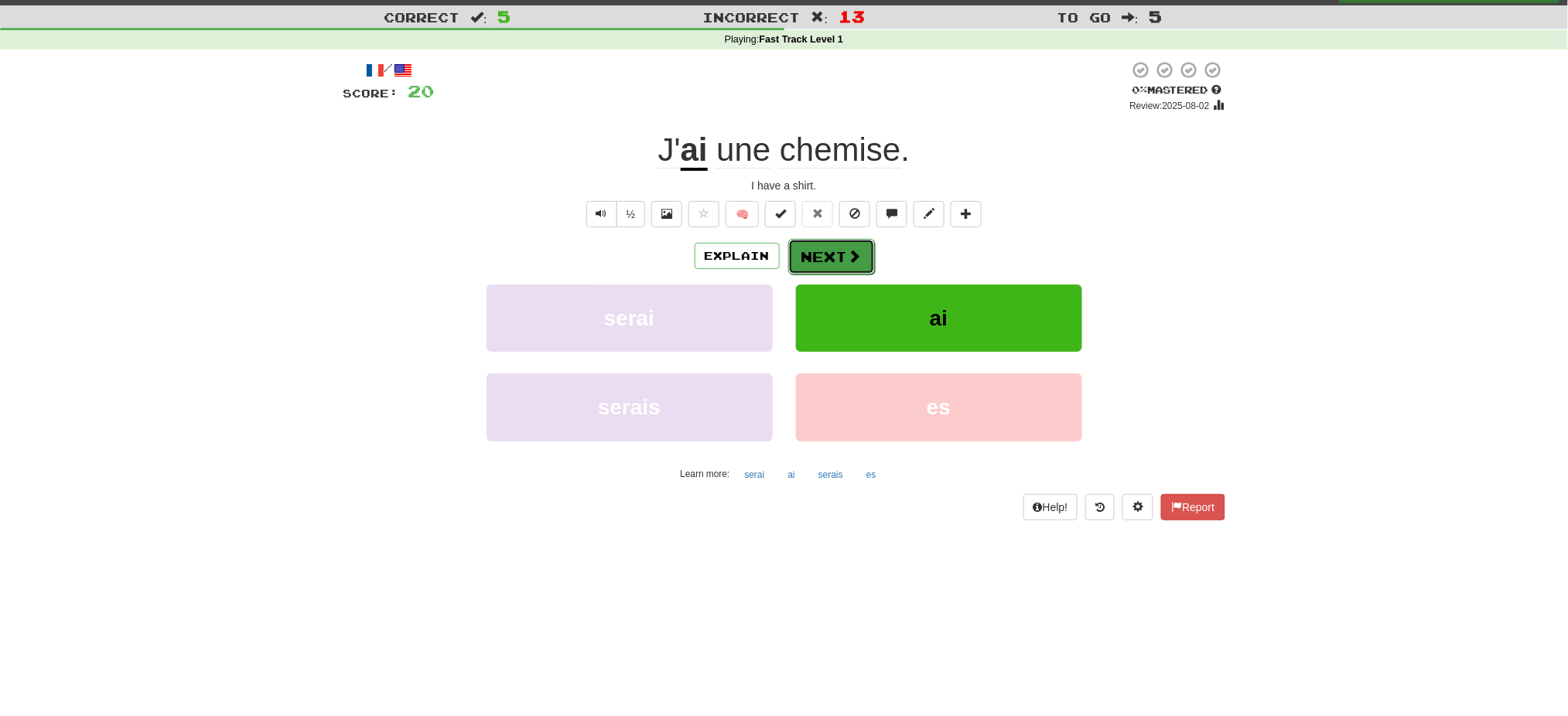 click on "Next" at bounding box center [832, 257] 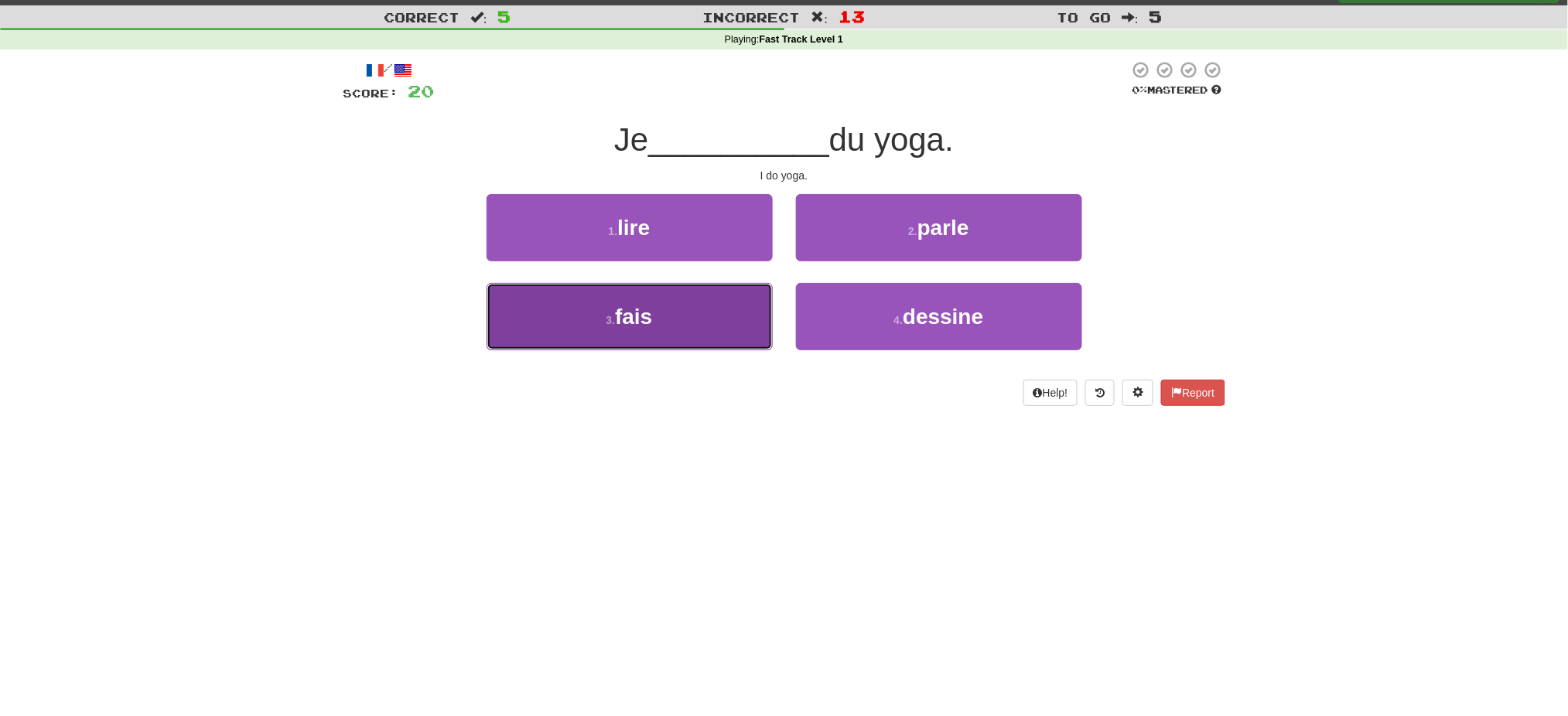 click on "3 .  fais" at bounding box center (630, 316) 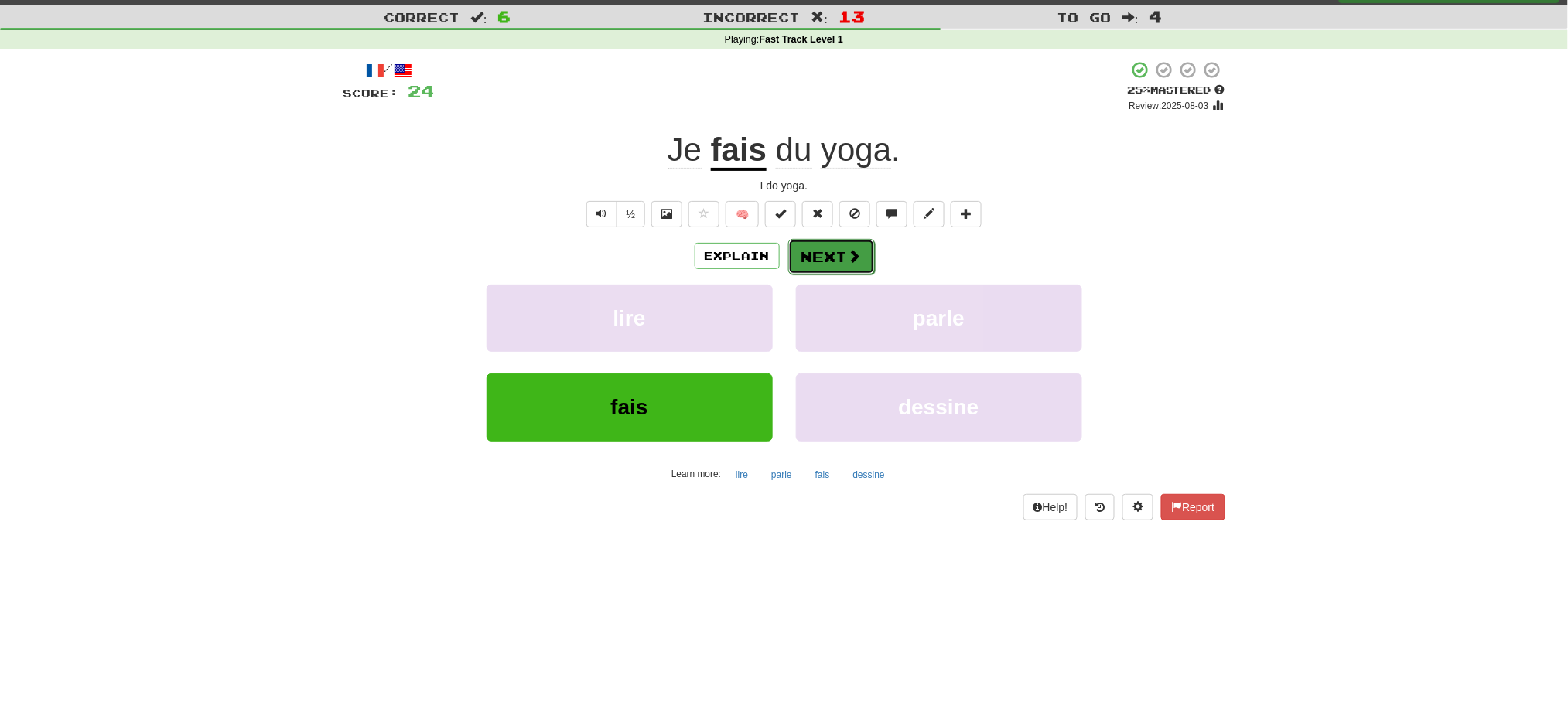 click at bounding box center [855, 256] 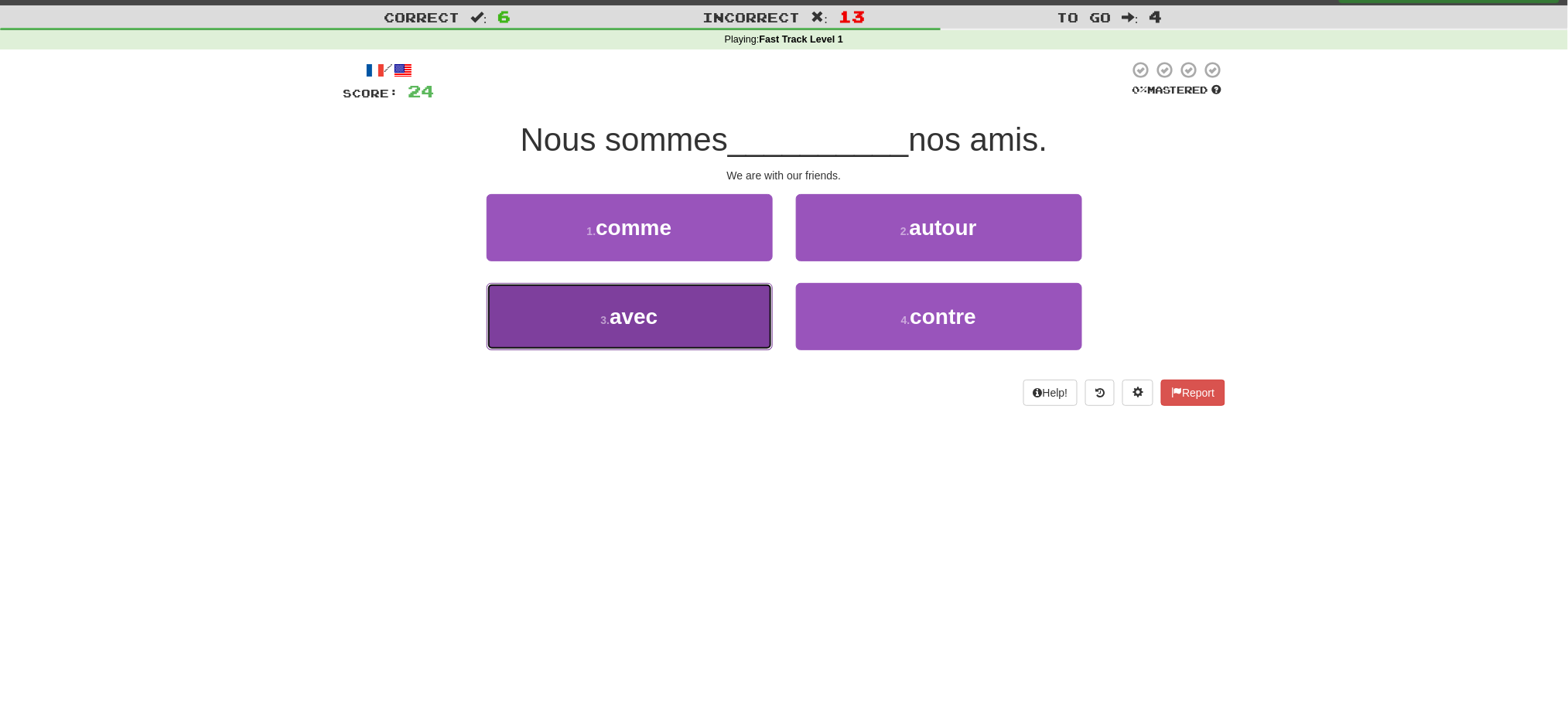 click on "3 .  avec" at bounding box center (630, 316) 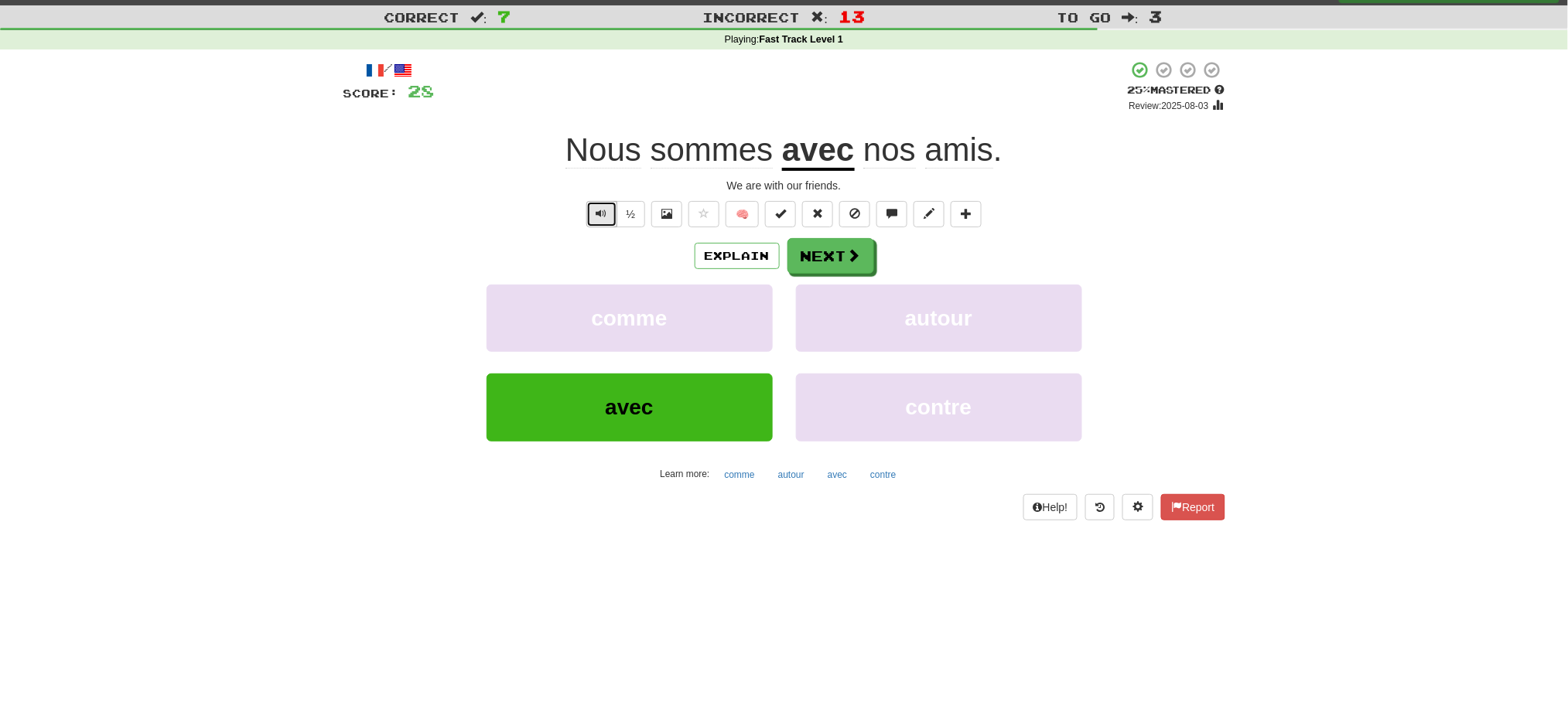click at bounding box center (602, 214) 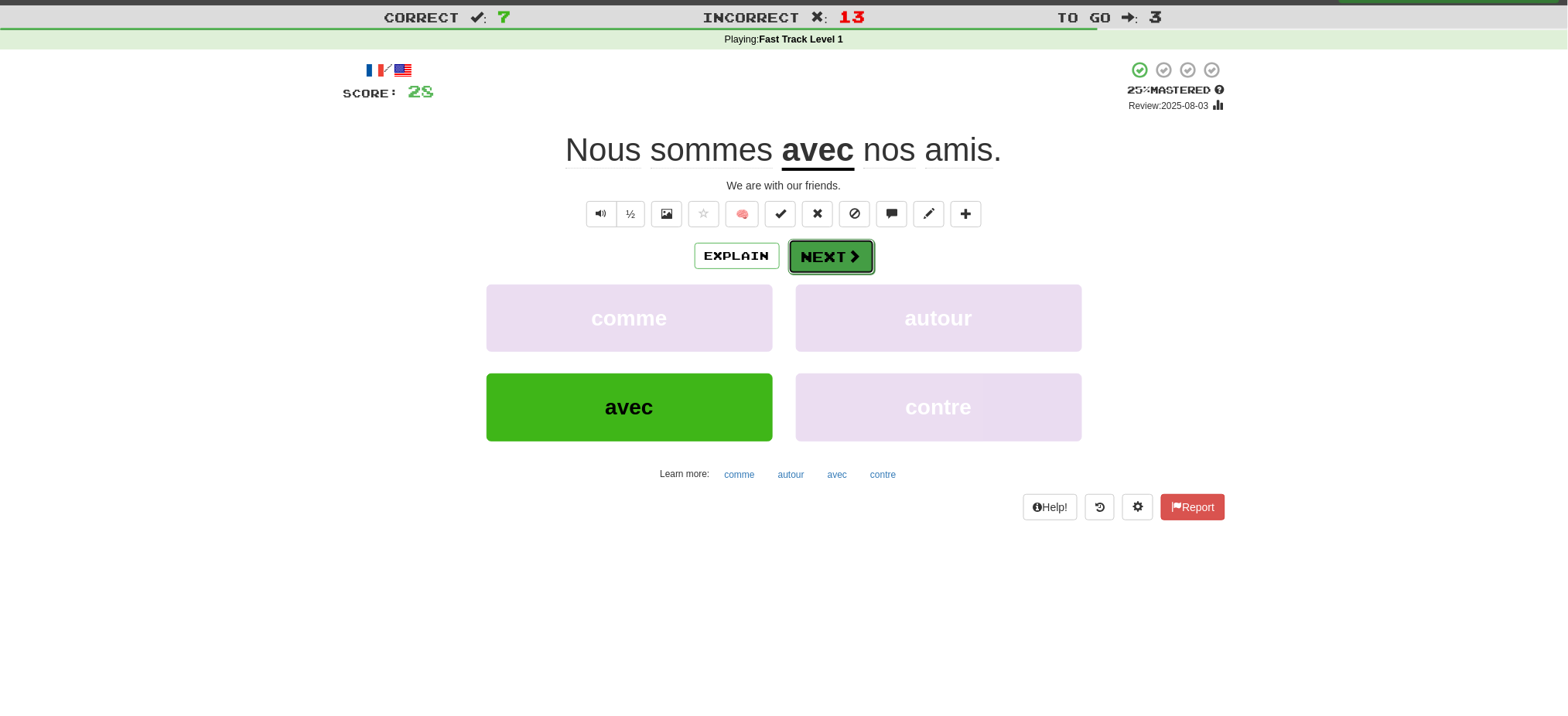 click on "Next" at bounding box center [832, 257] 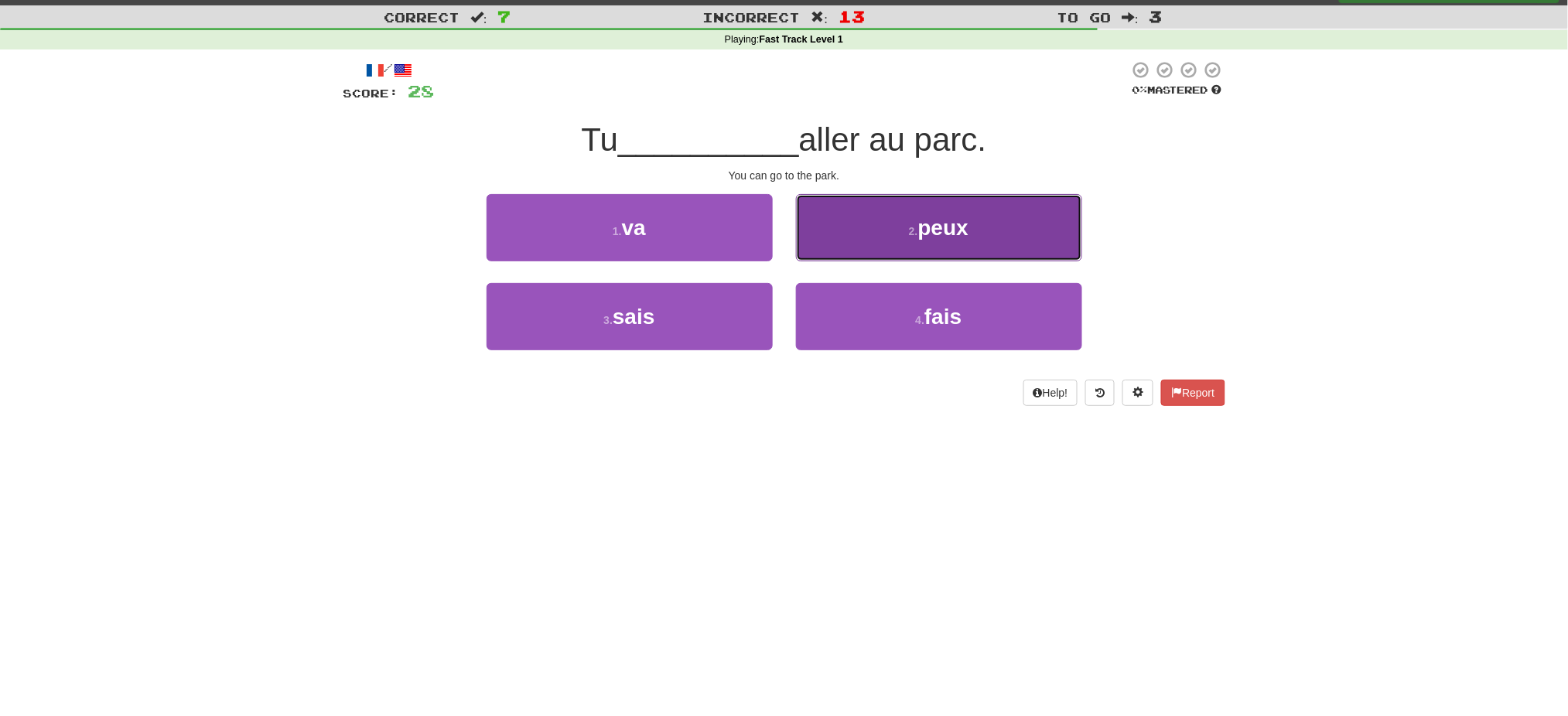 click on "2 .  peux" at bounding box center [939, 227] 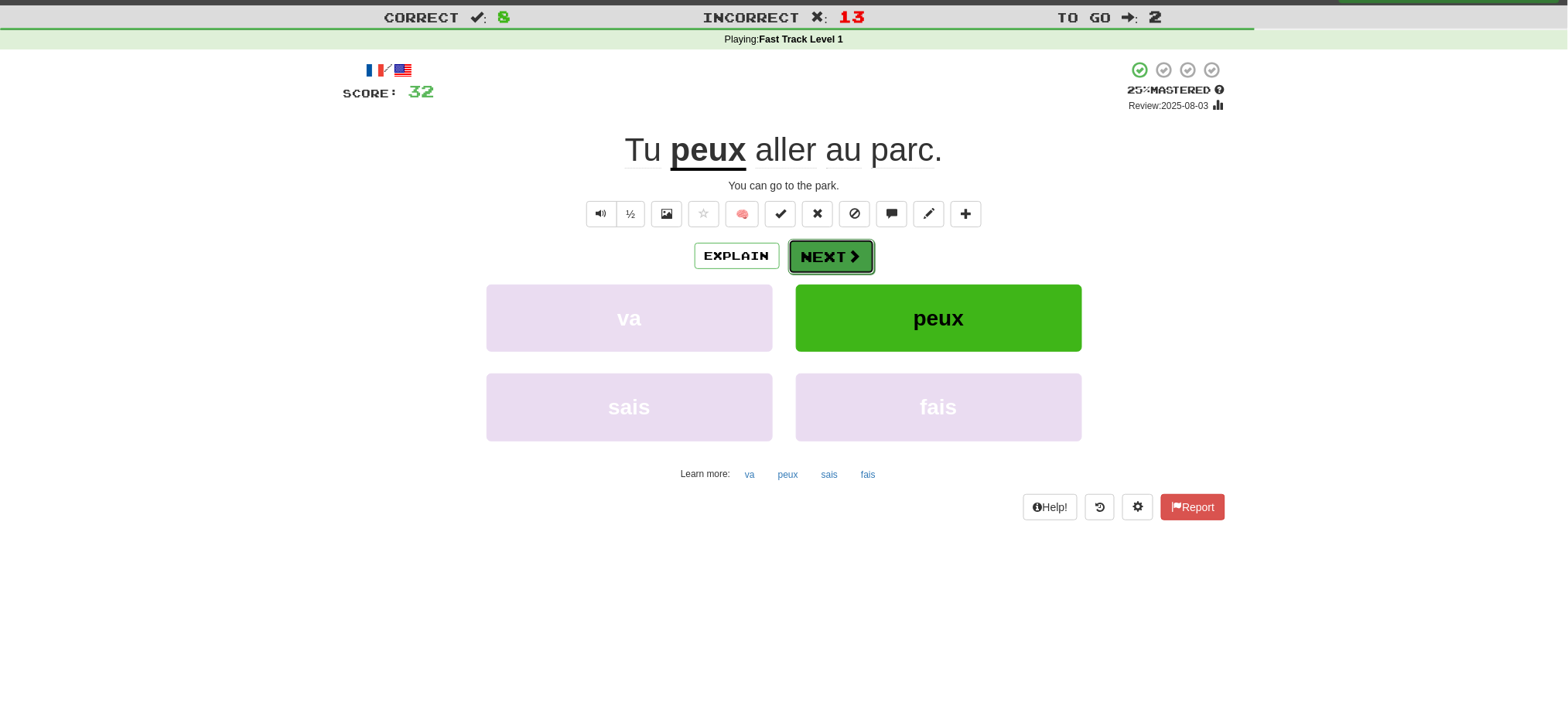 click on "Next" at bounding box center (832, 257) 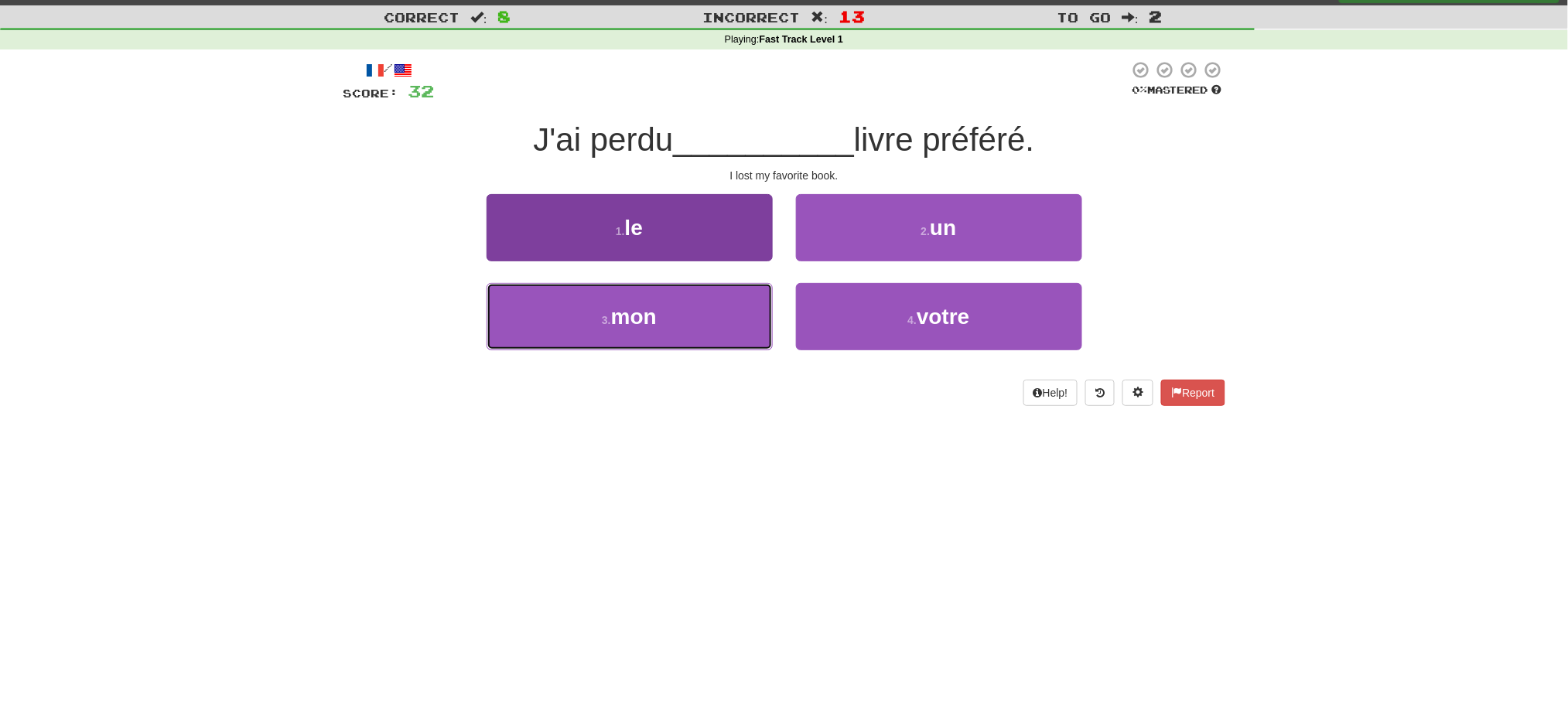click on "3 .  mon" at bounding box center (630, 316) 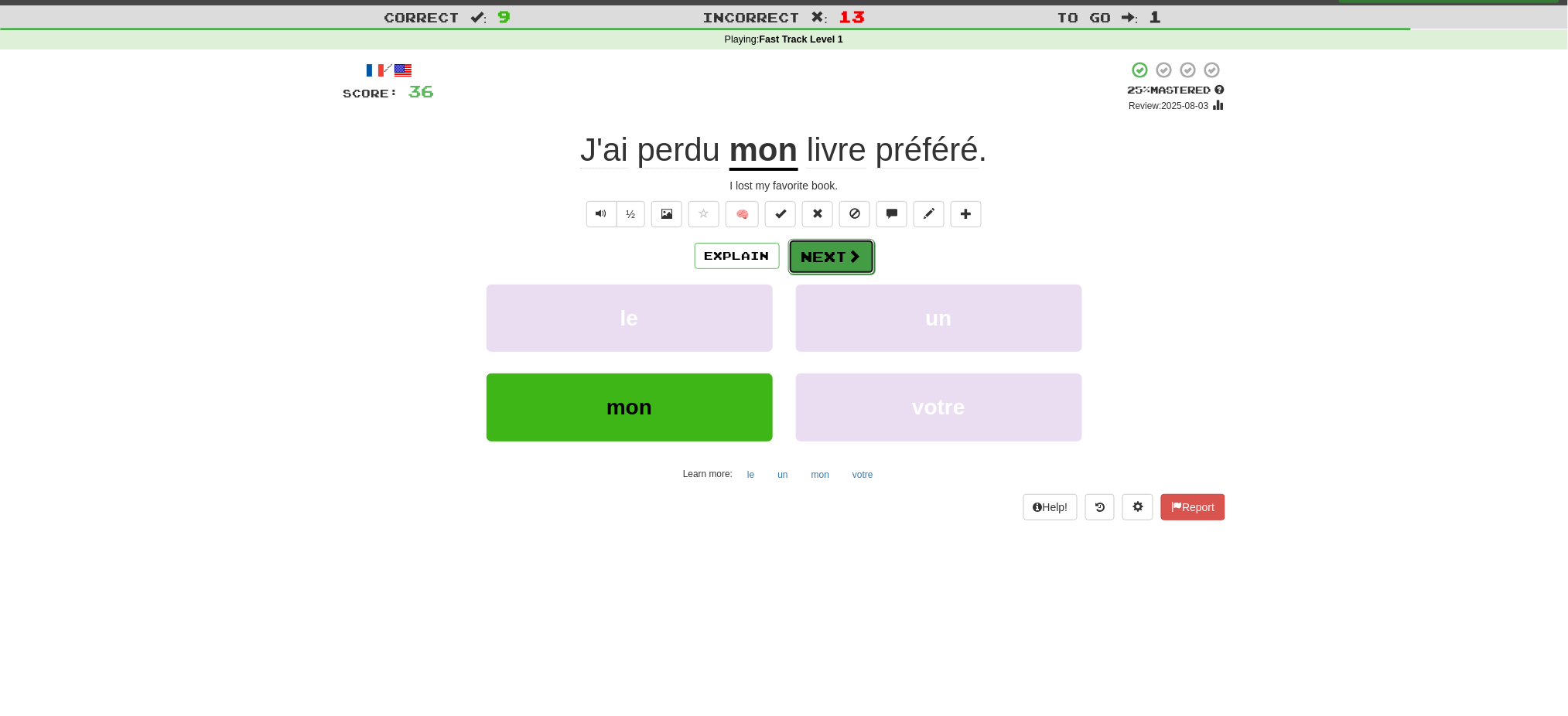 click on "Next" at bounding box center (832, 257) 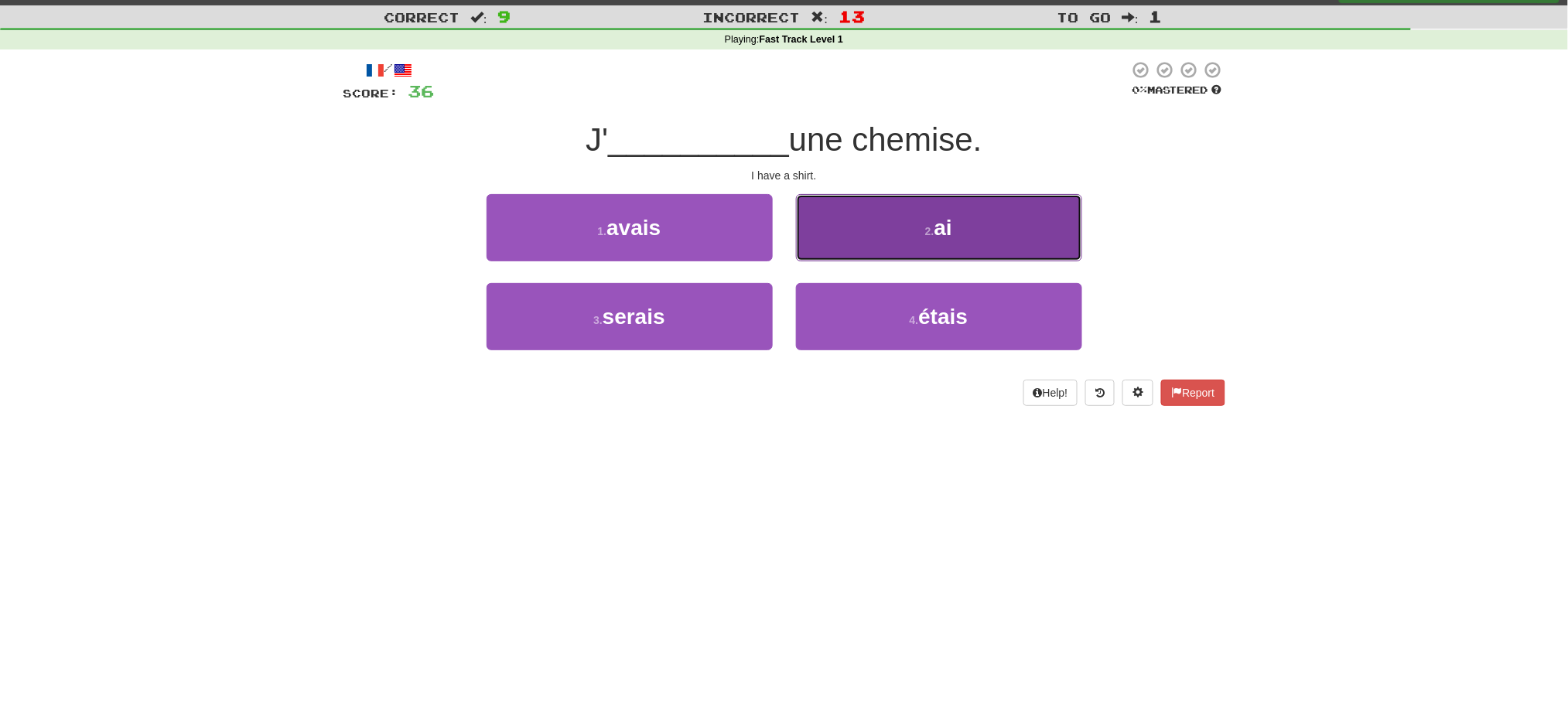 click on "2 .  ai" at bounding box center (939, 227) 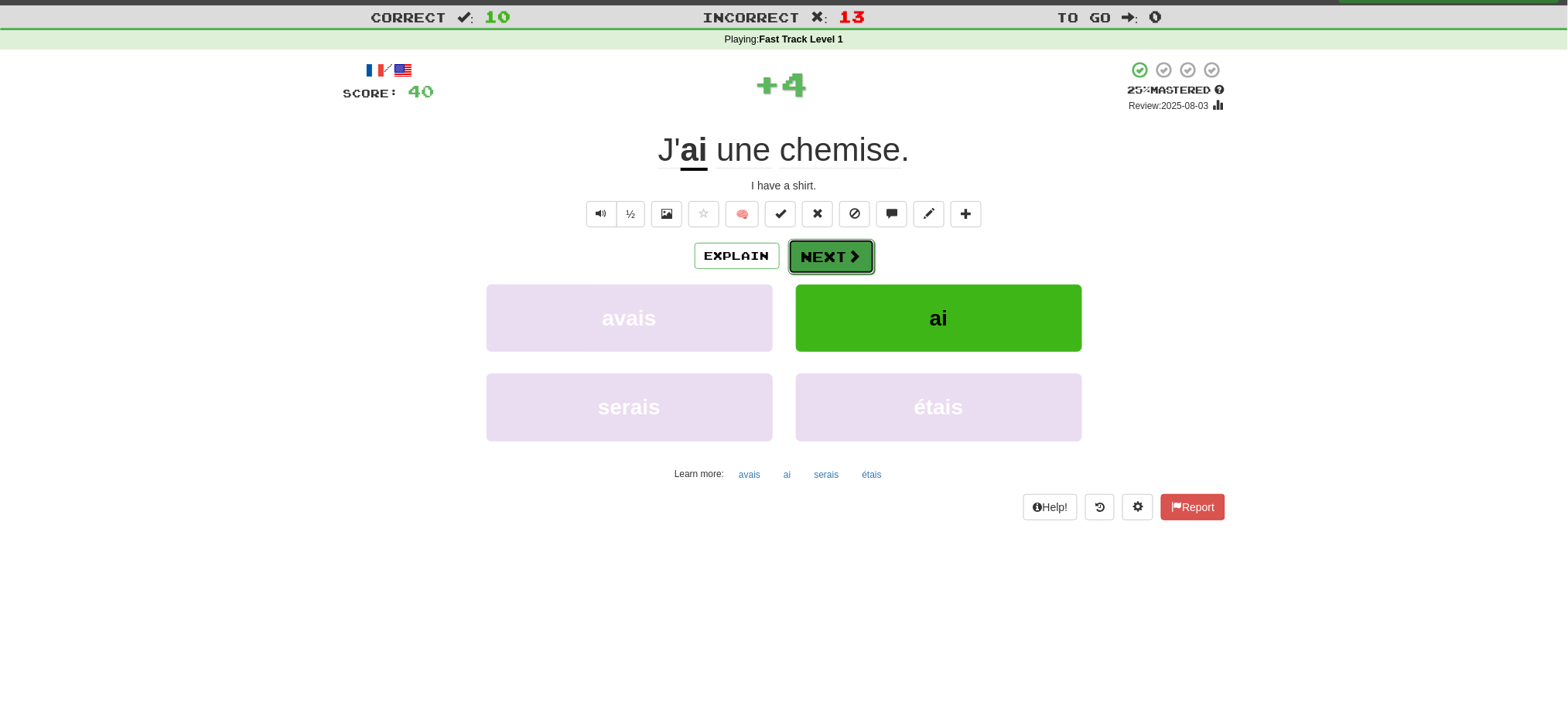 click on "Next" at bounding box center [832, 257] 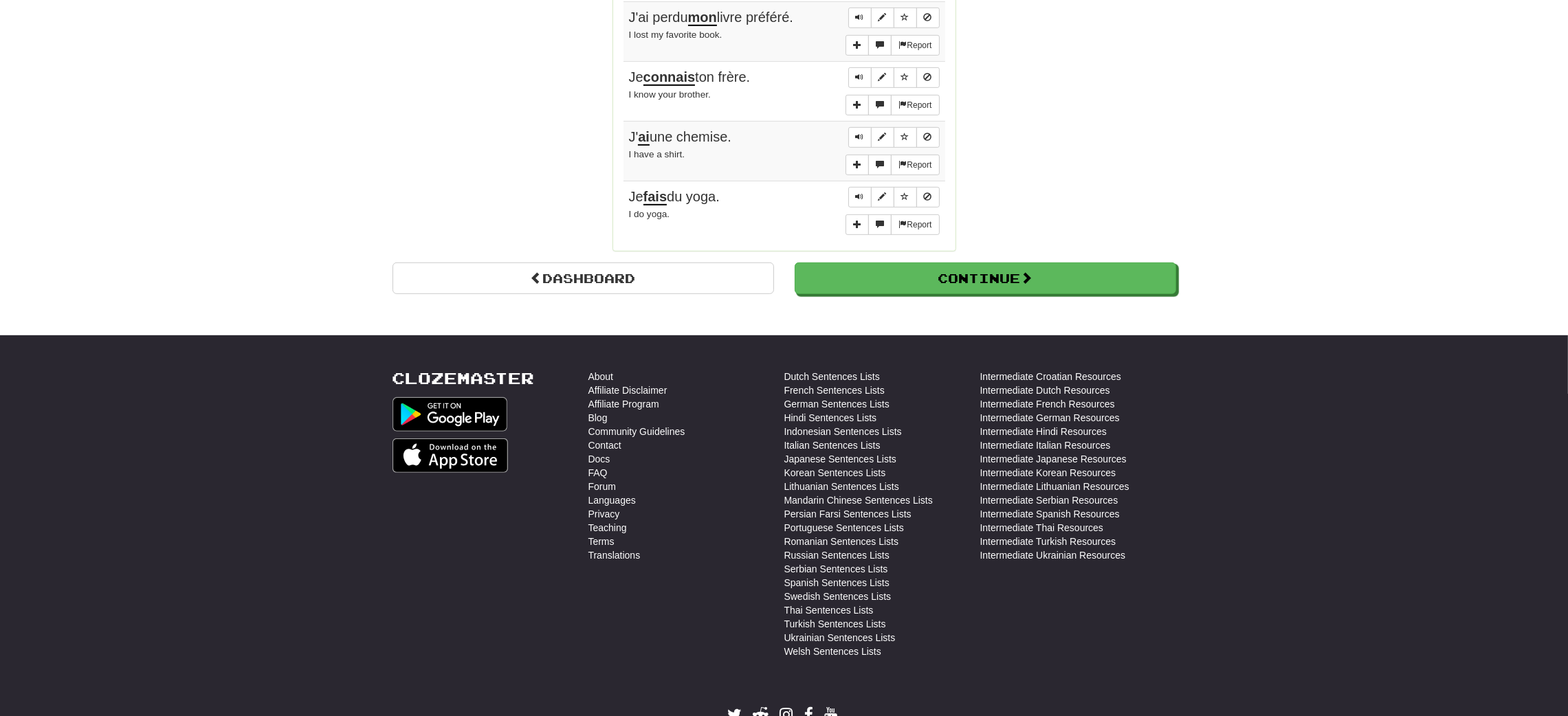 scroll, scrollTop: 1220, scrollLeft: 0, axis: vertical 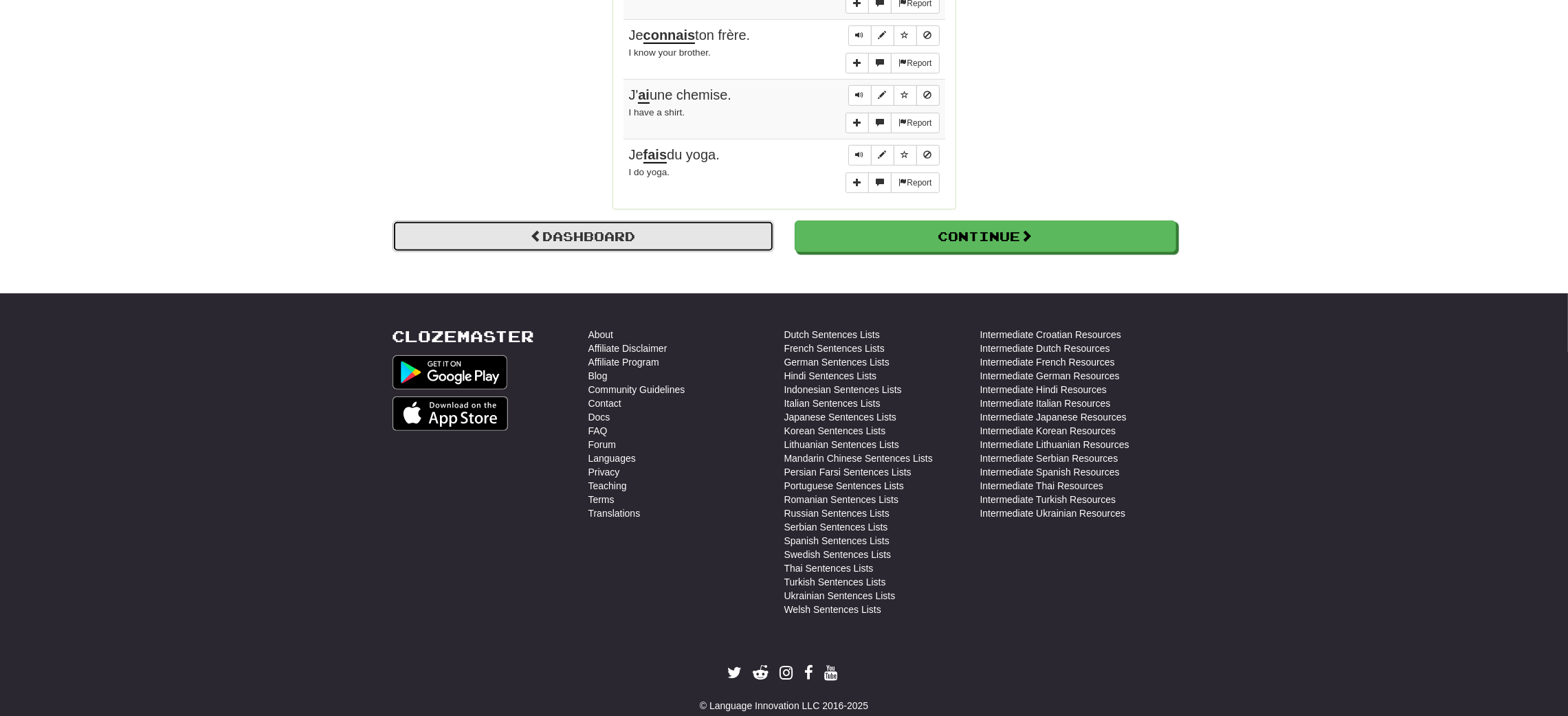 click on "Dashboard" at bounding box center (583, 236) 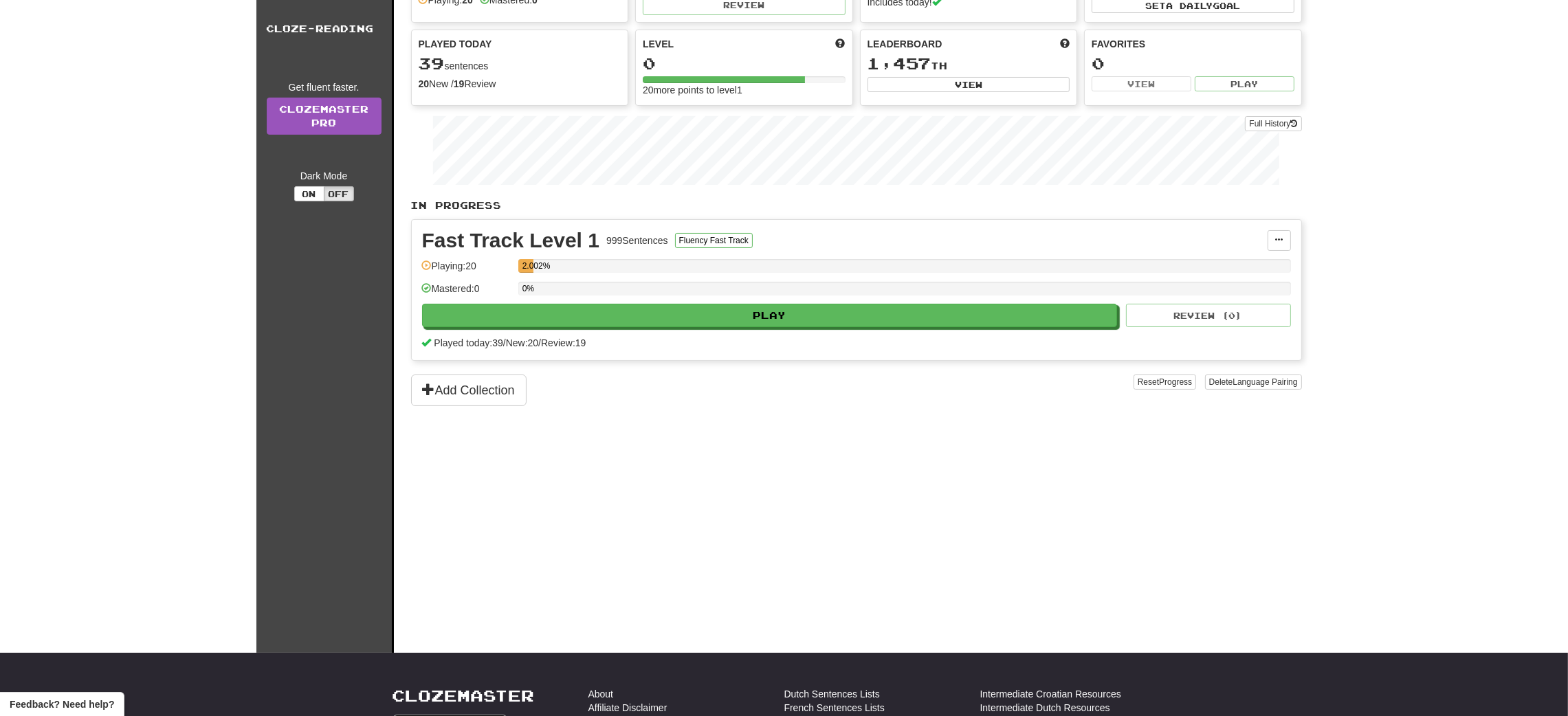 scroll, scrollTop: 0, scrollLeft: 0, axis: both 